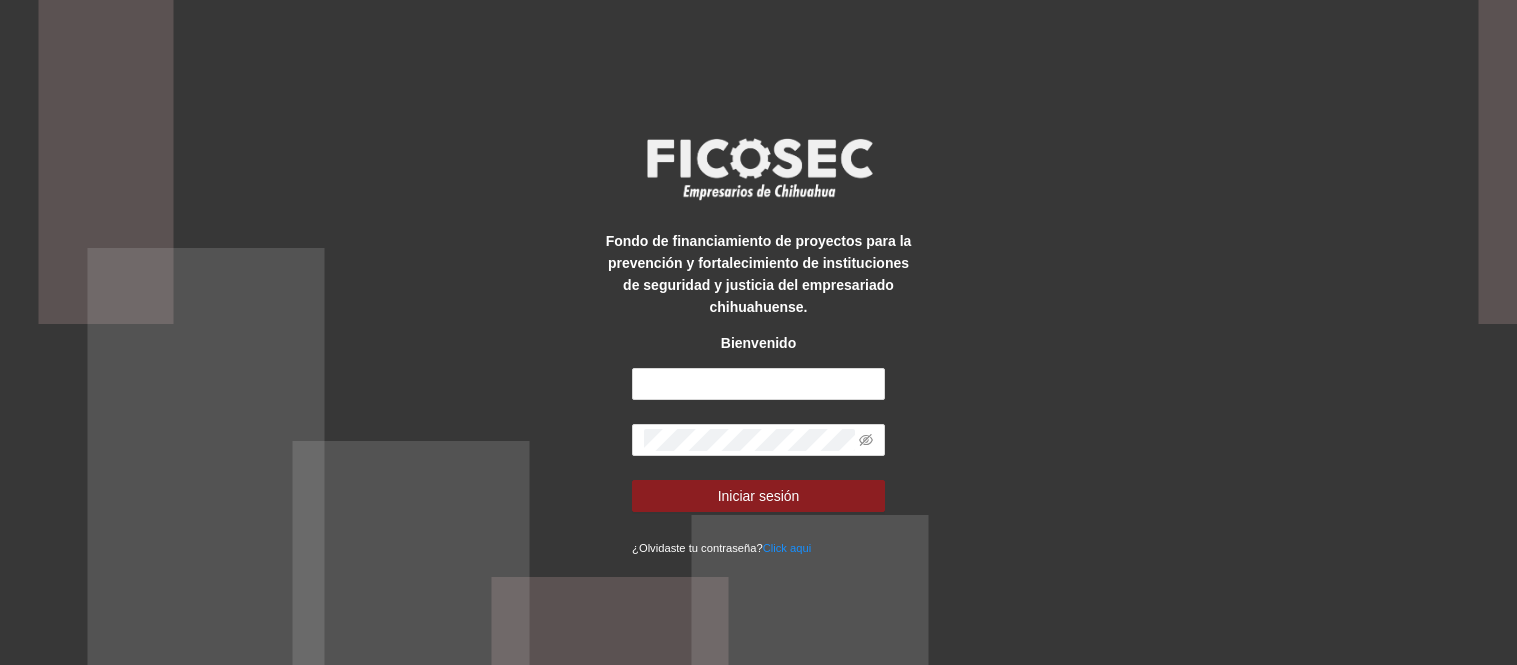 scroll, scrollTop: 0, scrollLeft: 0, axis: both 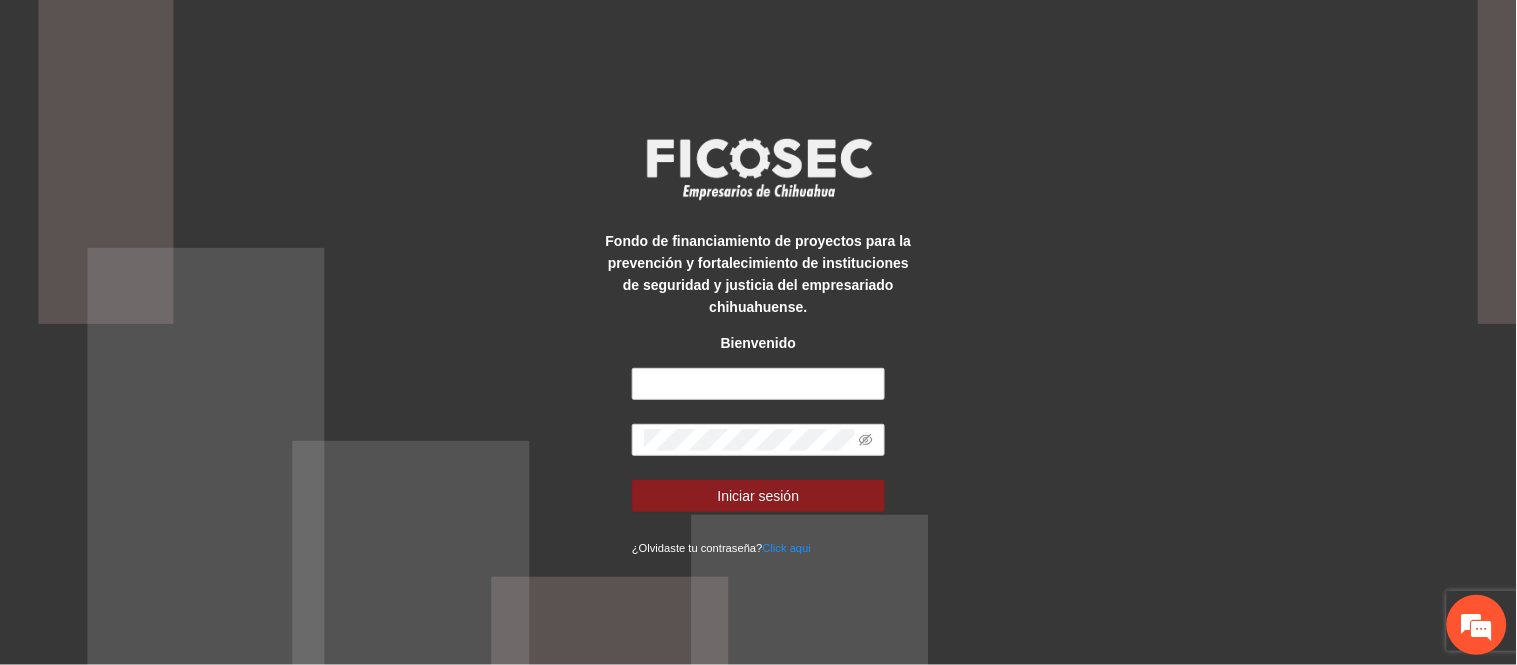 drag, startPoint x: 0, startPoint y: 0, endPoint x: 463, endPoint y: 85, distance: 470.73773 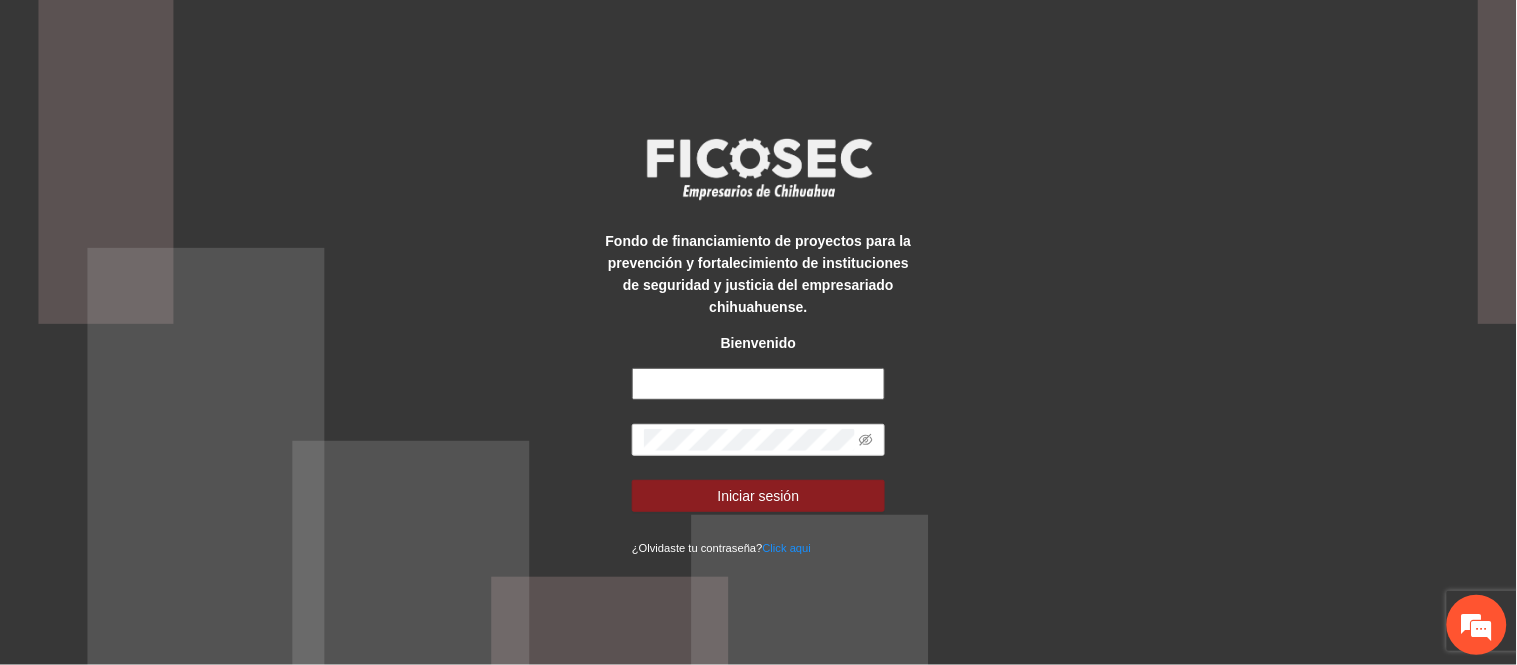 click at bounding box center [758, 384] 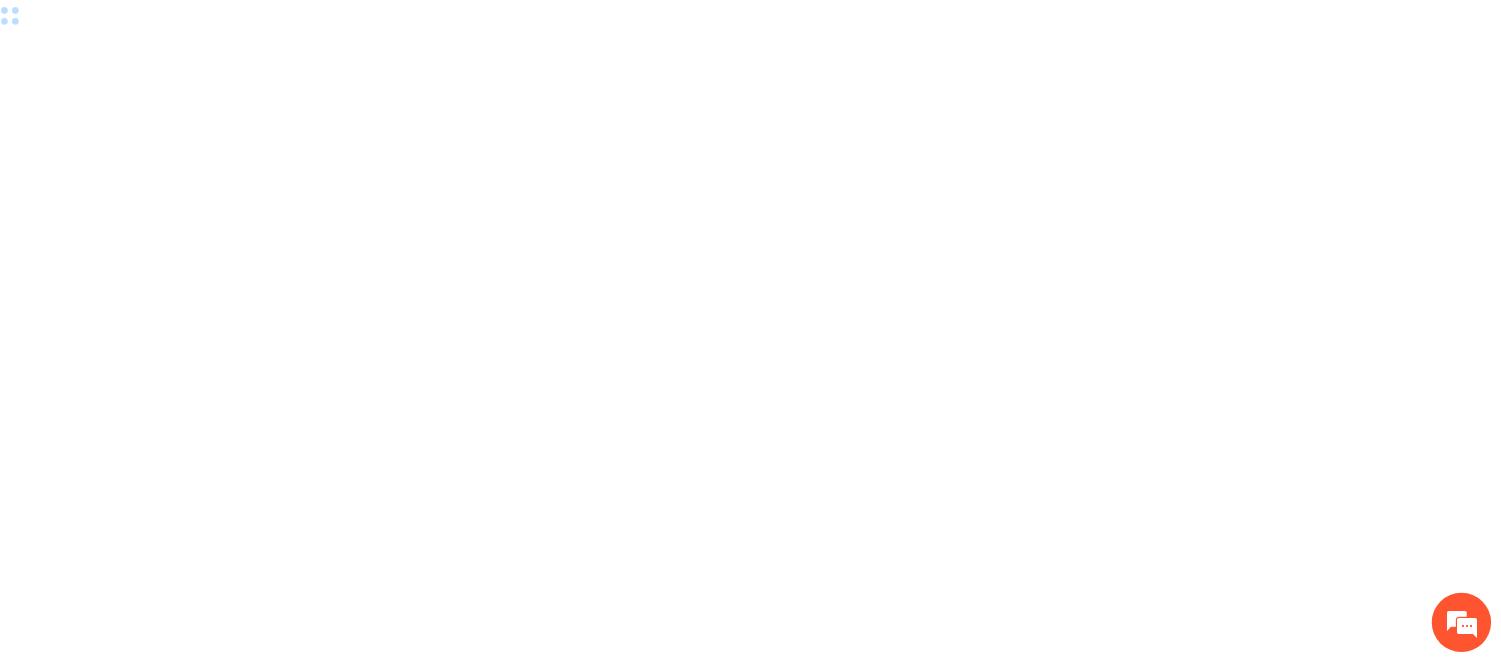 scroll, scrollTop: 0, scrollLeft: 0, axis: both 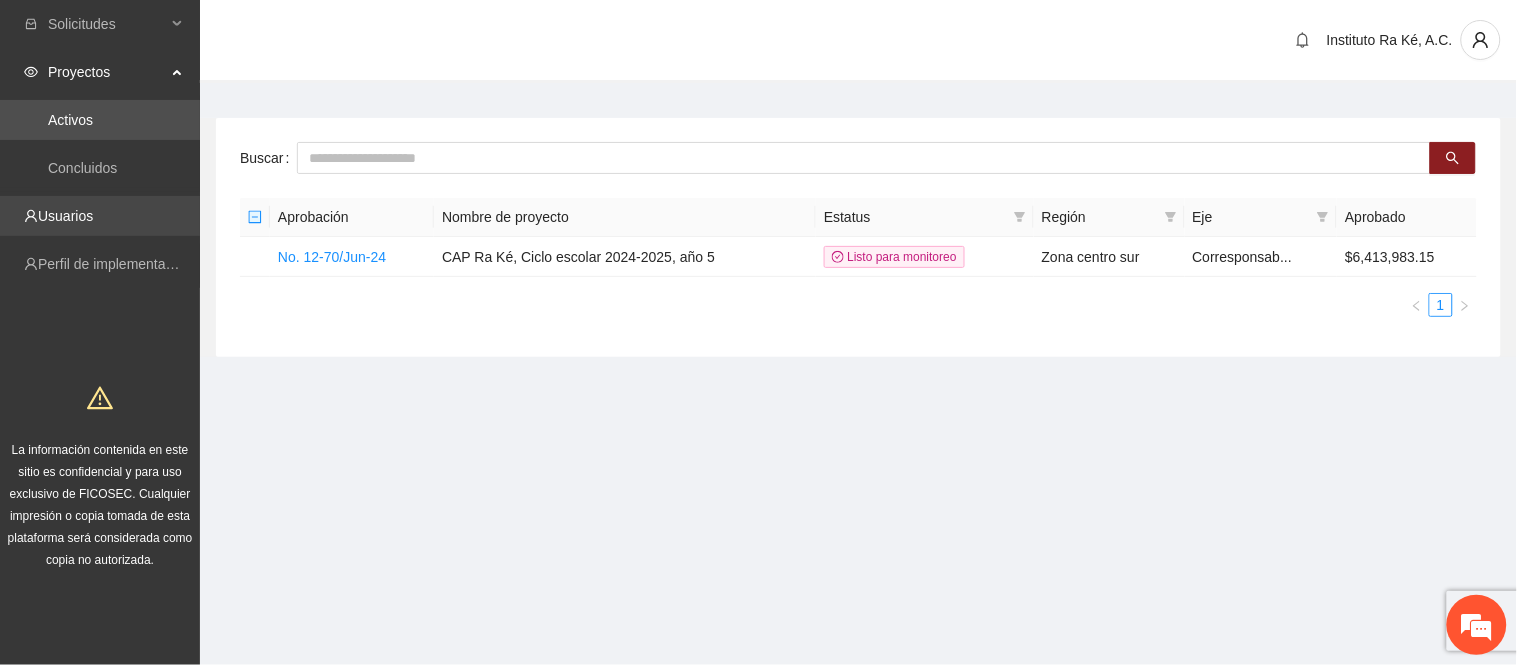 click on "Usuarios" at bounding box center (65, 216) 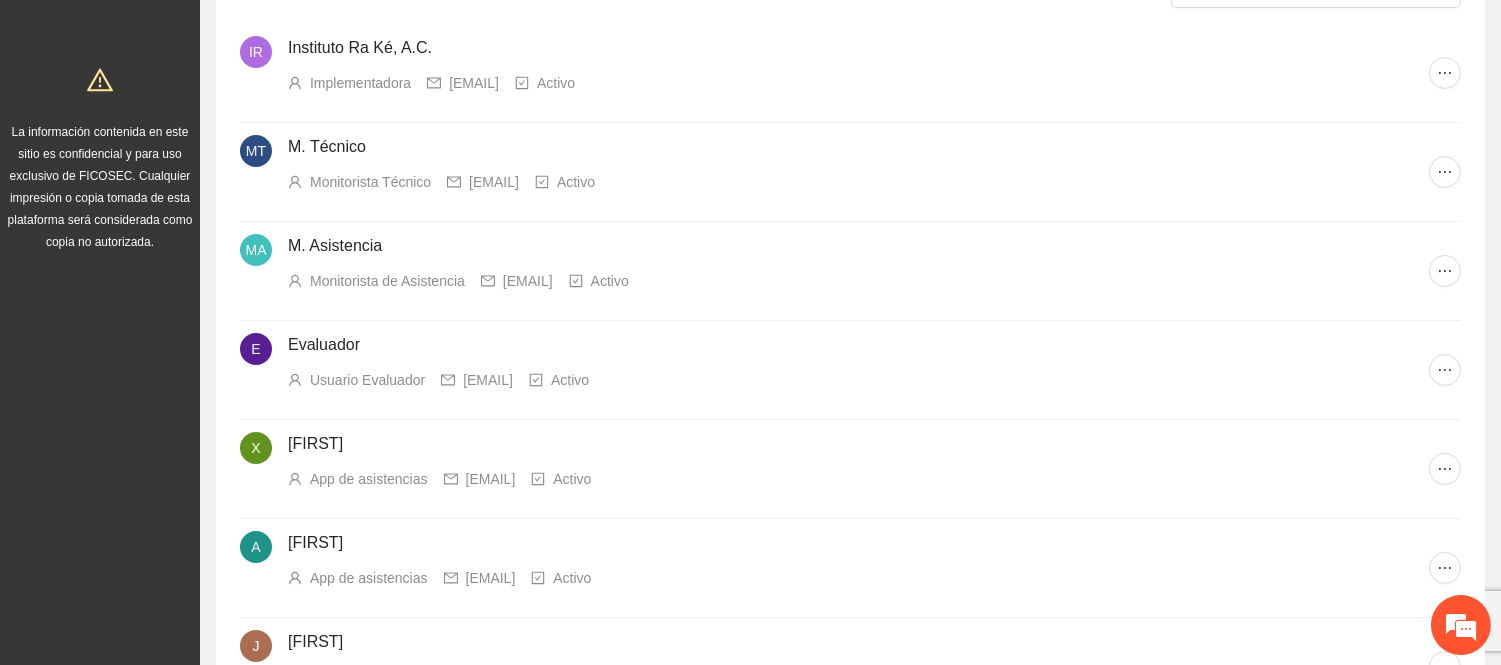 scroll, scrollTop: 333, scrollLeft: 0, axis: vertical 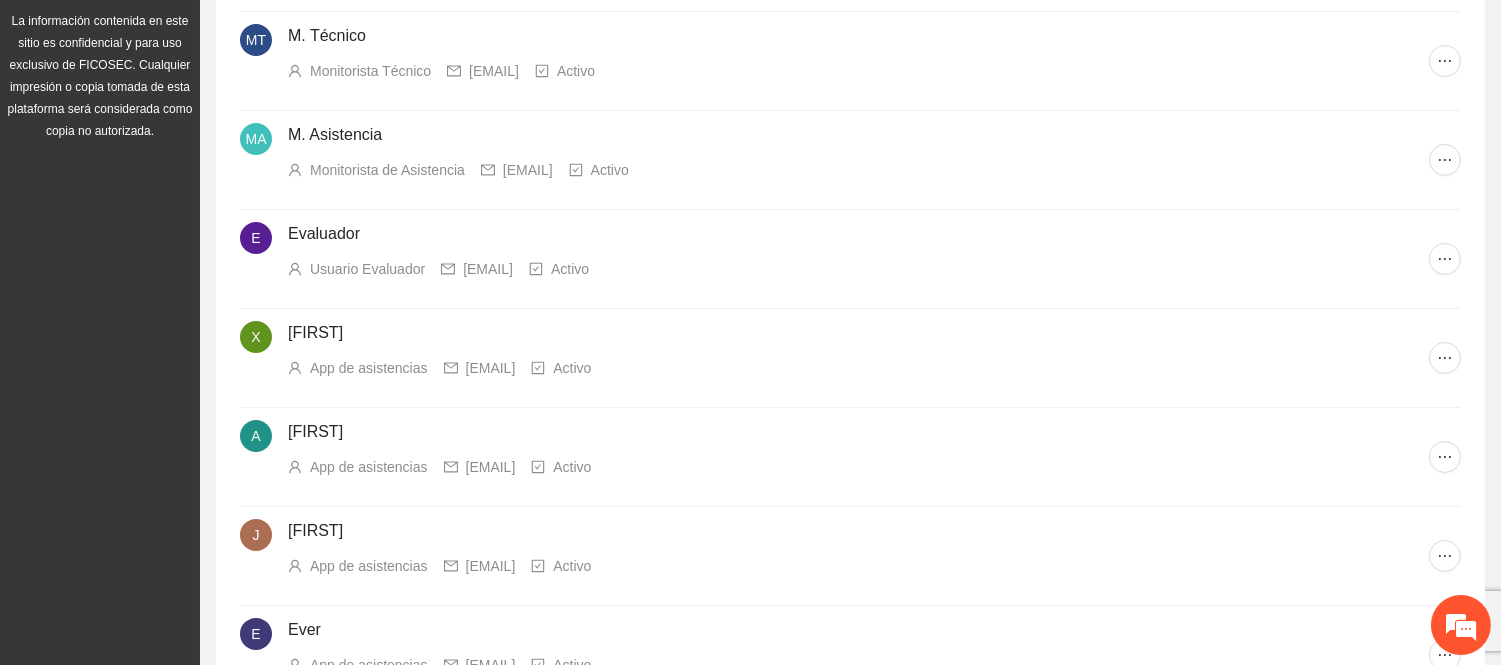 drag, startPoint x: 490, startPoint y: 373, endPoint x: 608, endPoint y: 368, distance: 118.10589 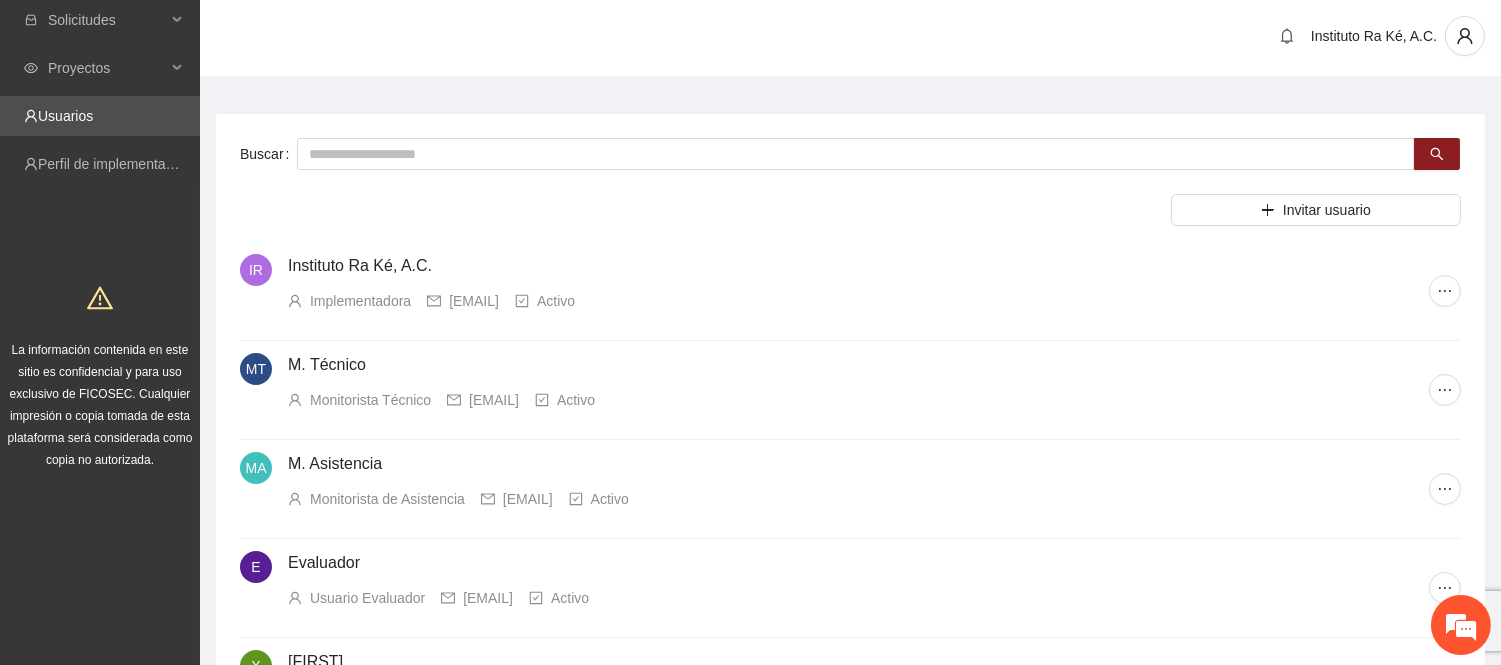 scroll, scrollTop: 0, scrollLeft: 0, axis: both 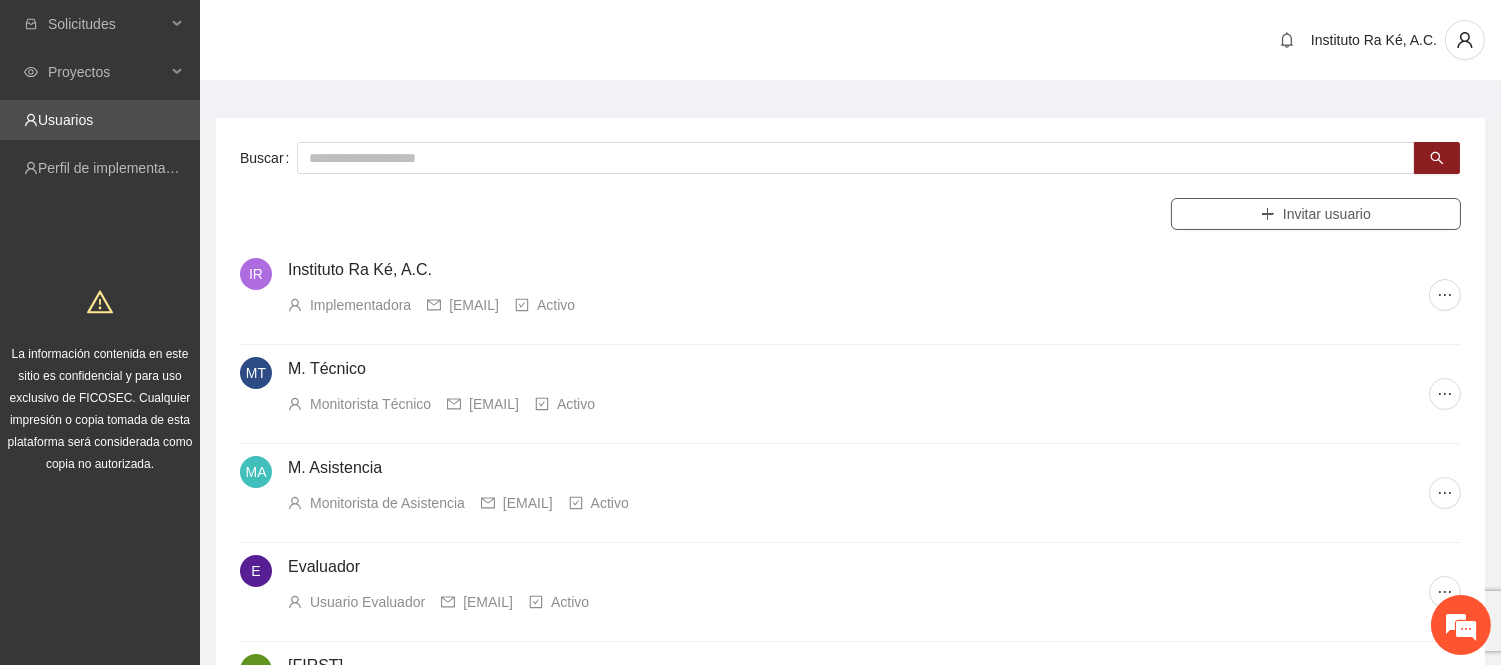click on "Invitar usuario" at bounding box center (1327, 214) 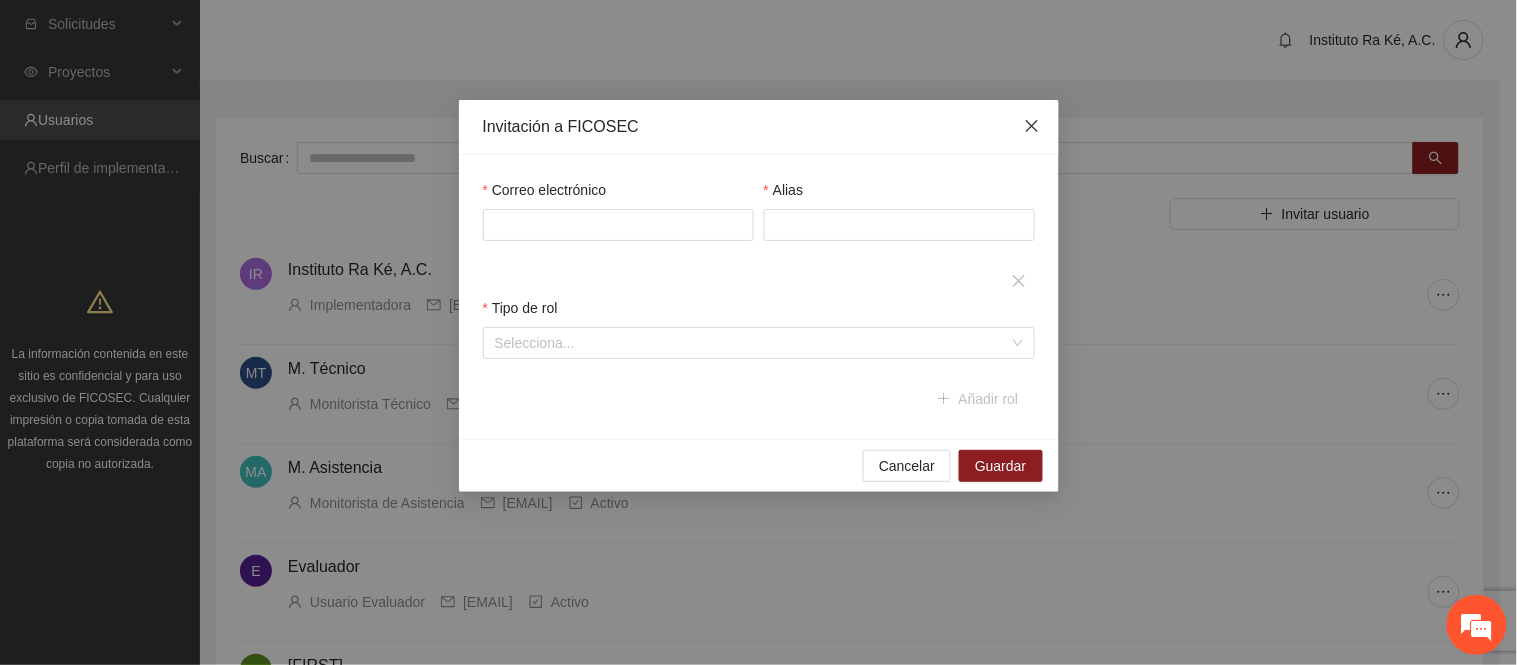click at bounding box center [1032, 127] 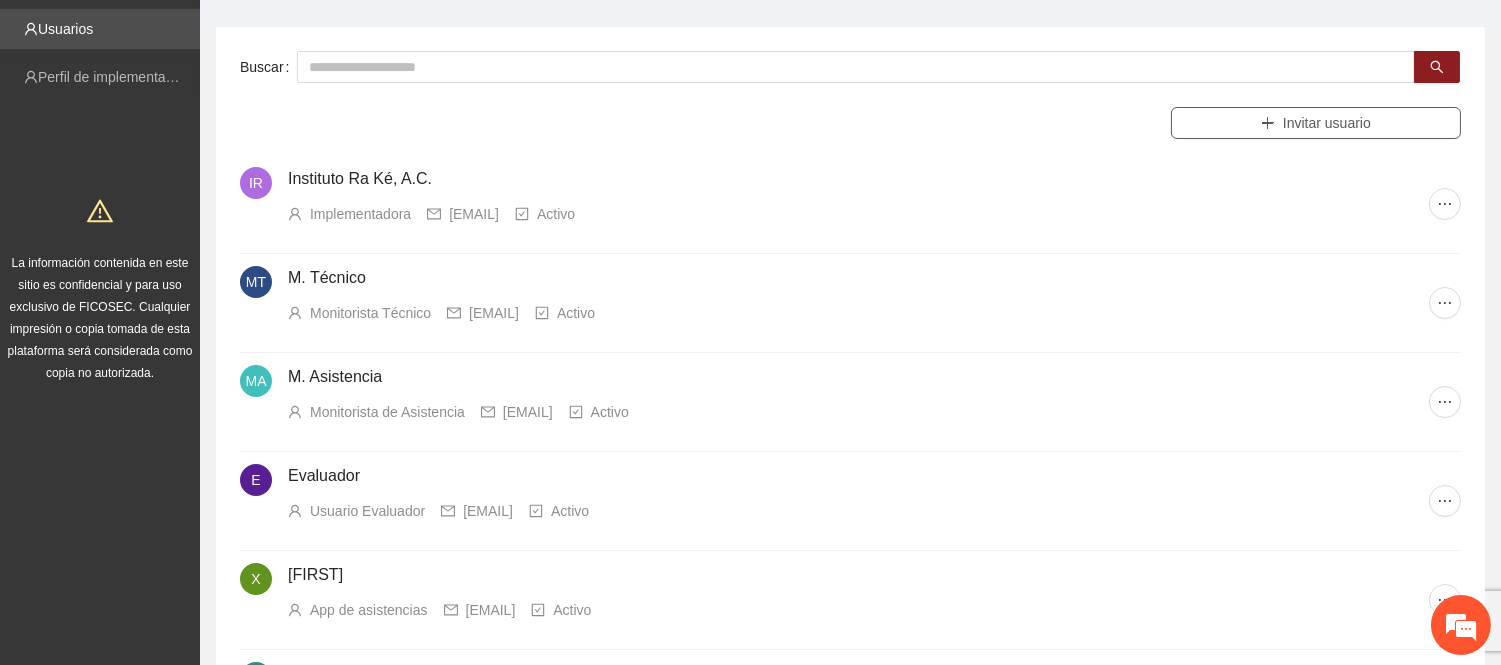 scroll, scrollTop: 0, scrollLeft: 0, axis: both 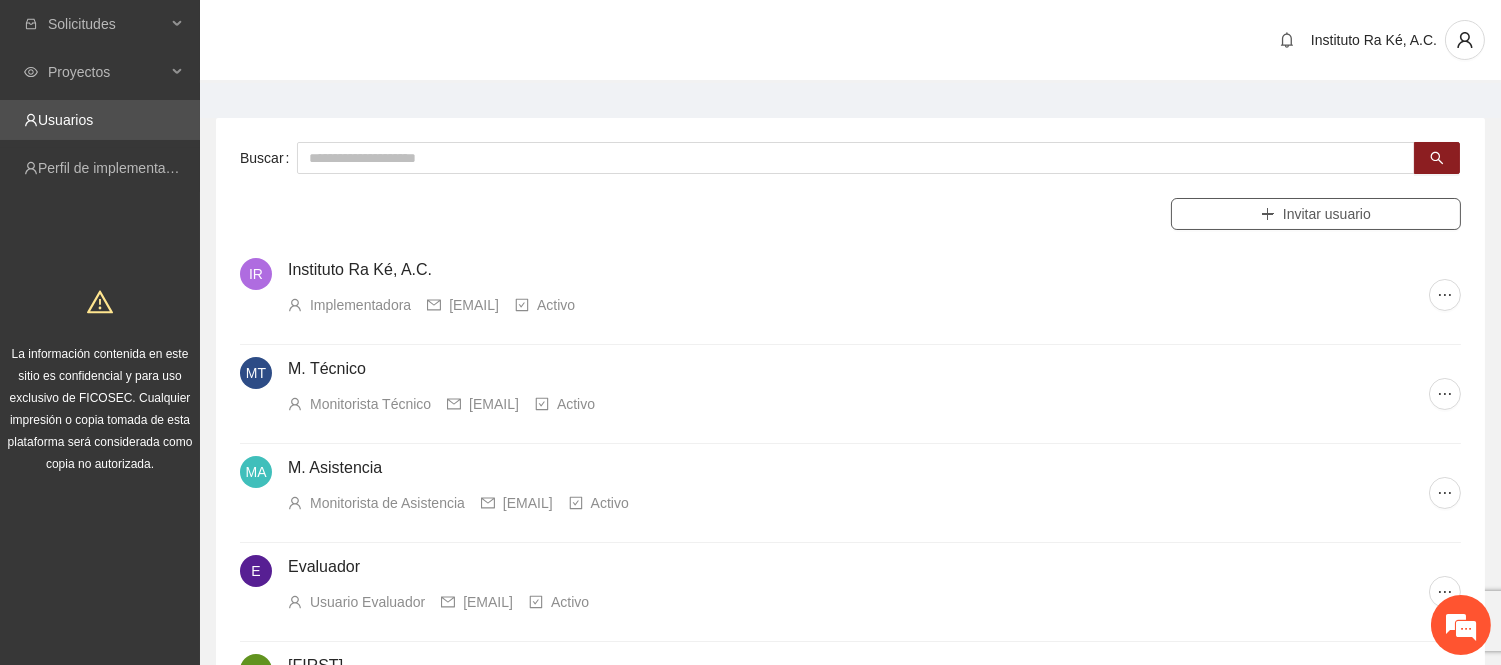 click on "Invitar usuario" at bounding box center [1327, 214] 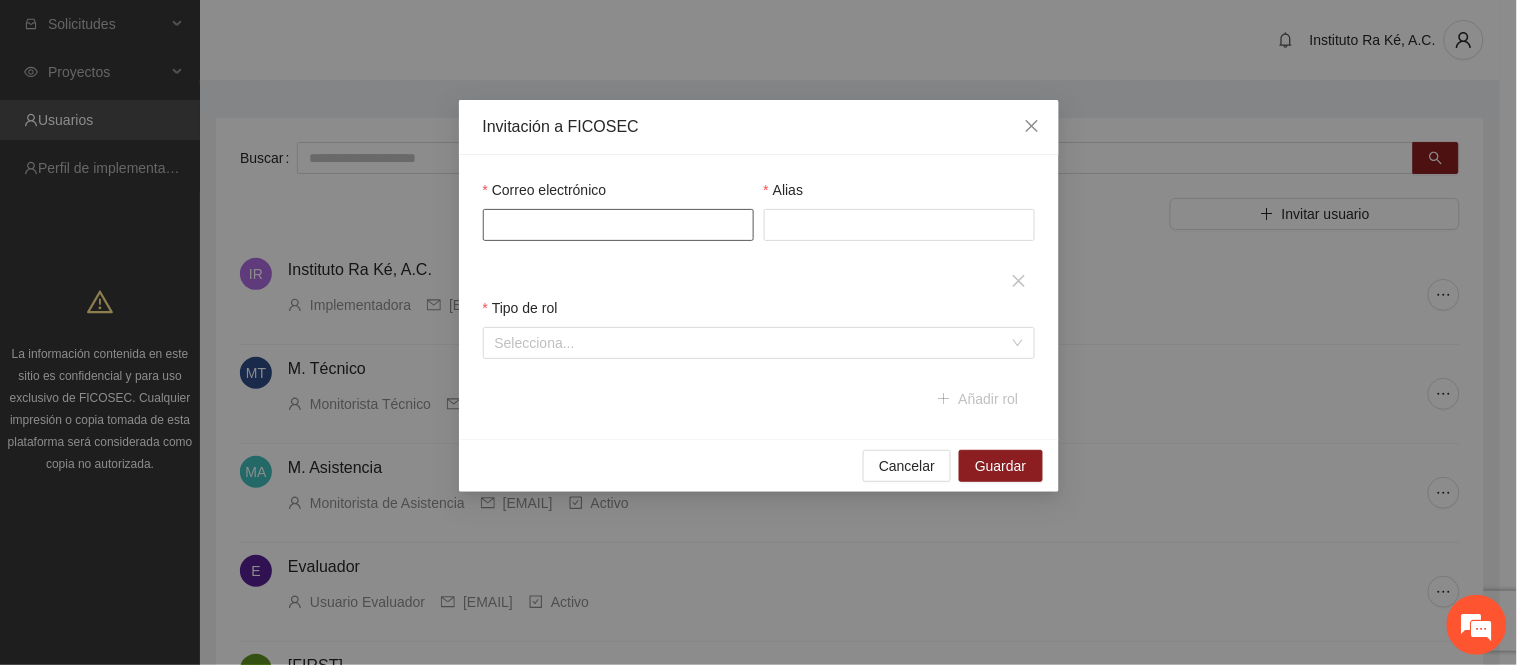 click on "Correo electrónico" at bounding box center [618, 225] 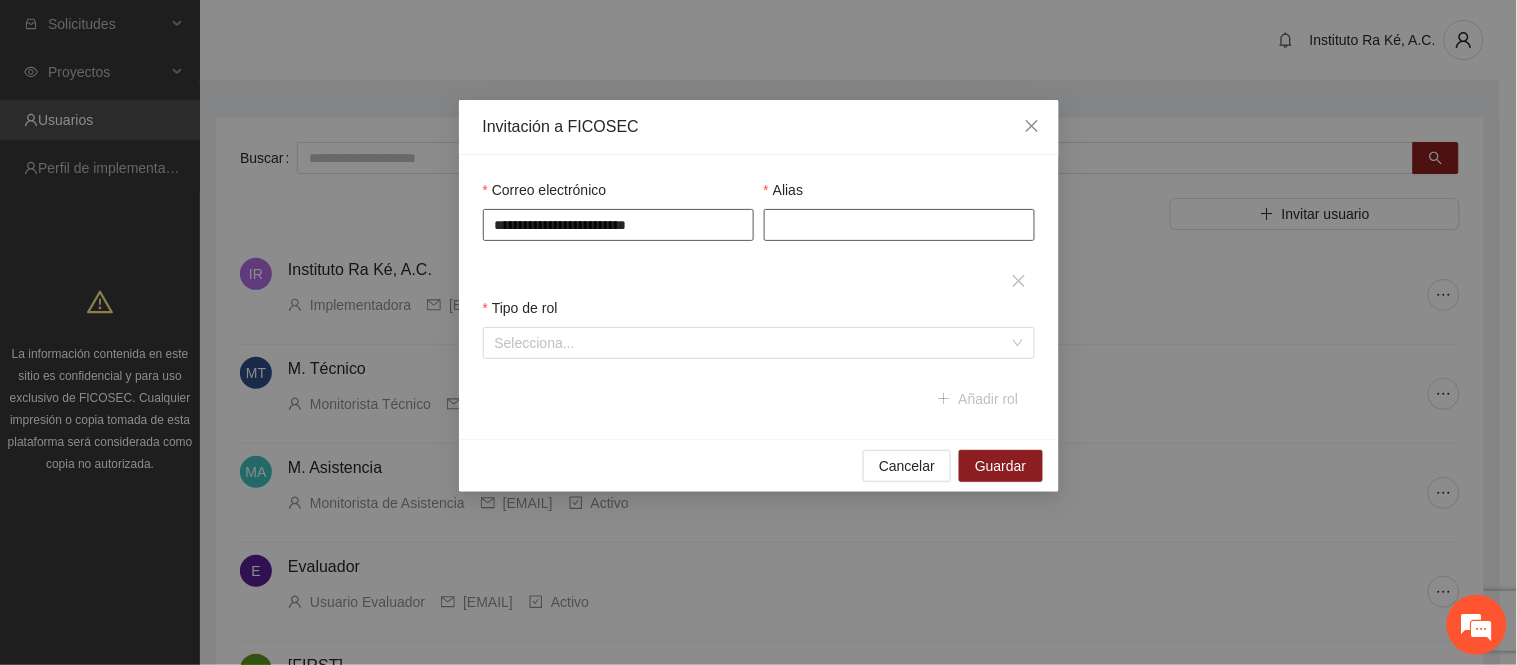 type on "**********" 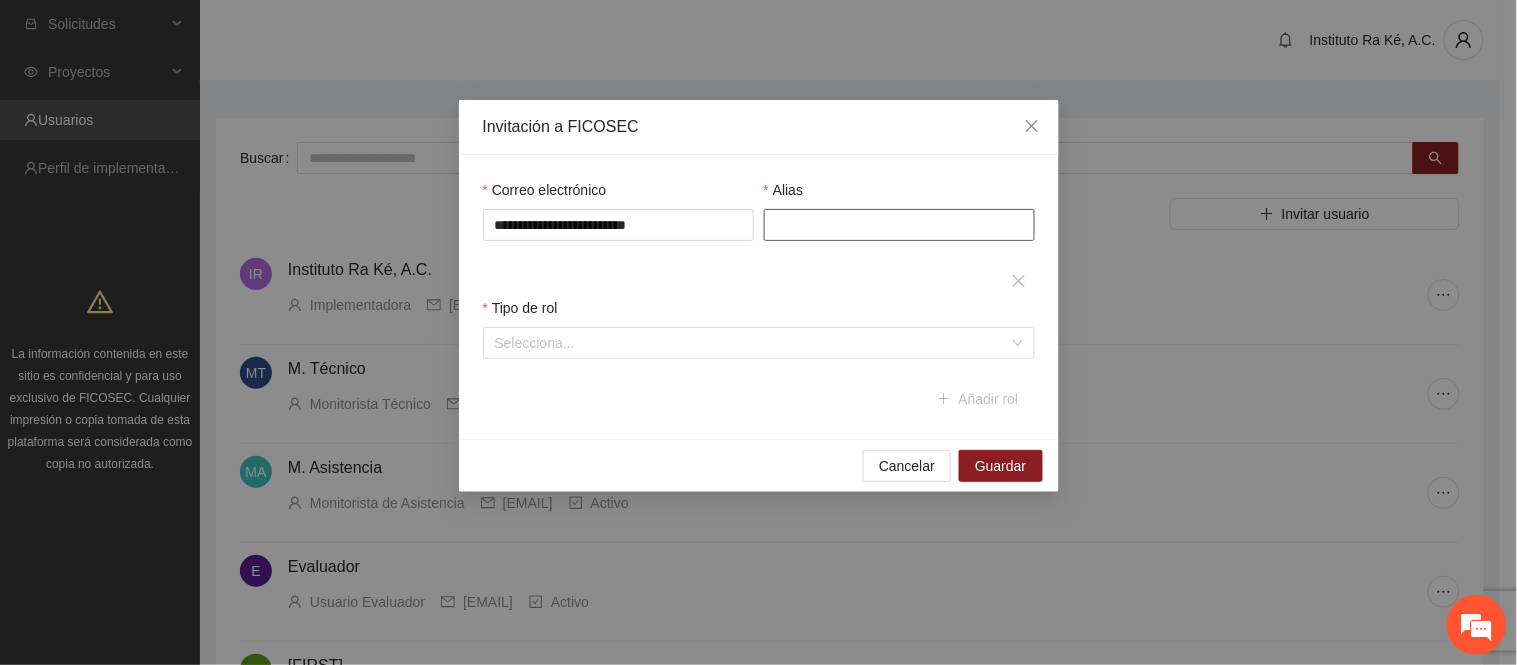 click on "Alias" at bounding box center [899, 225] 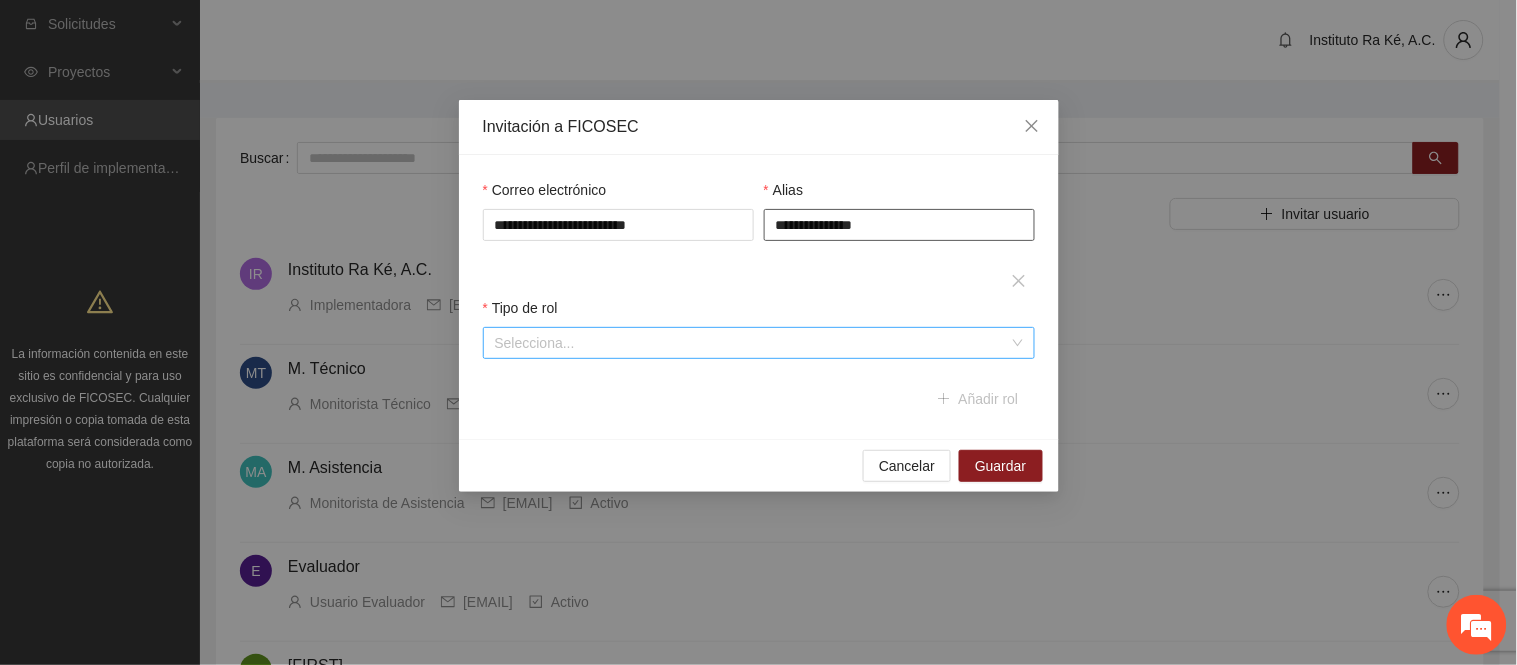 type on "**********" 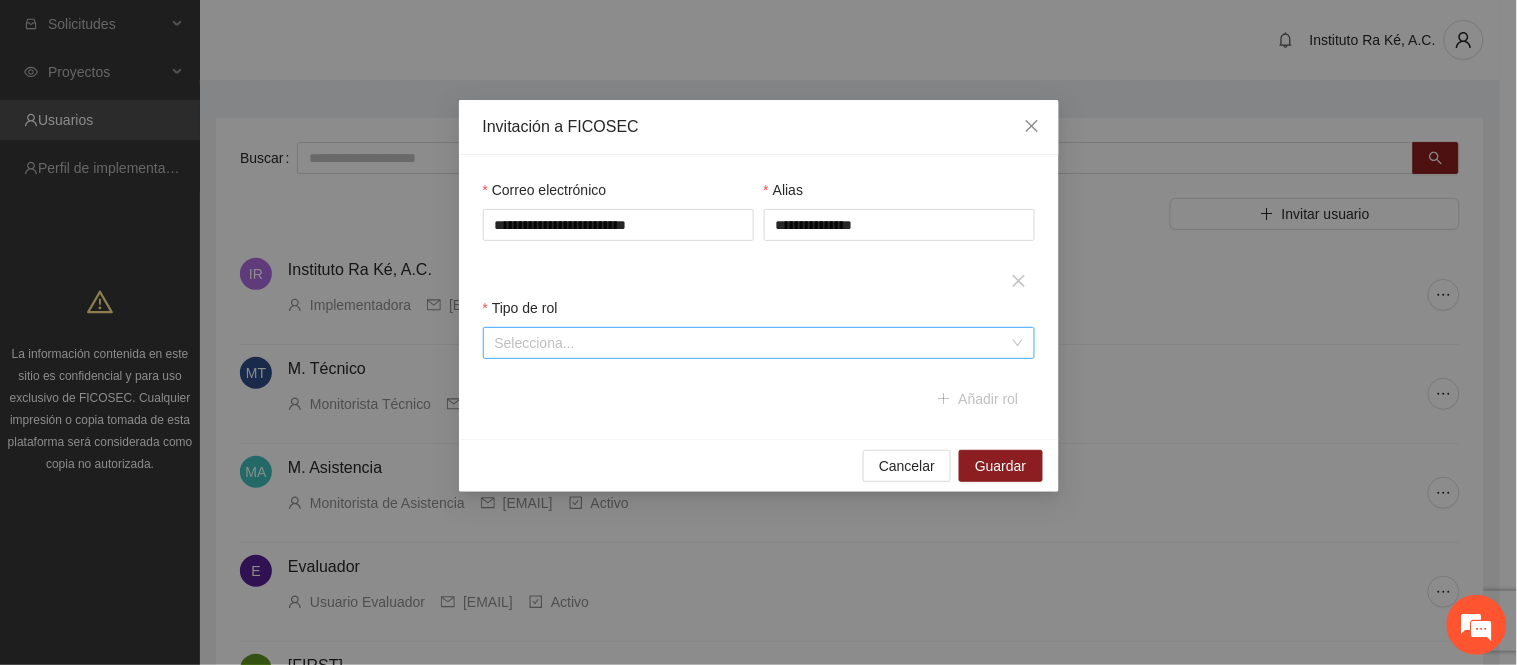 click at bounding box center (752, 343) 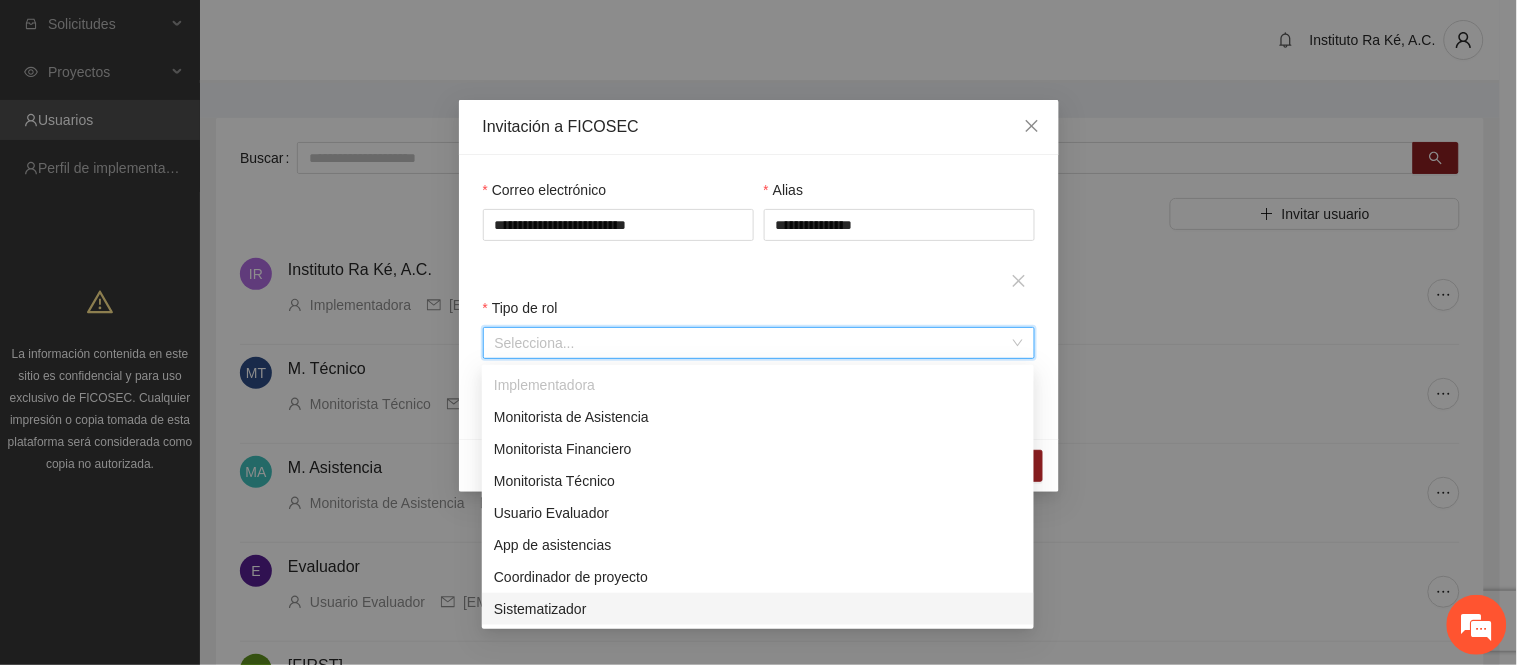 click on "Sistematizador" at bounding box center (758, 609) 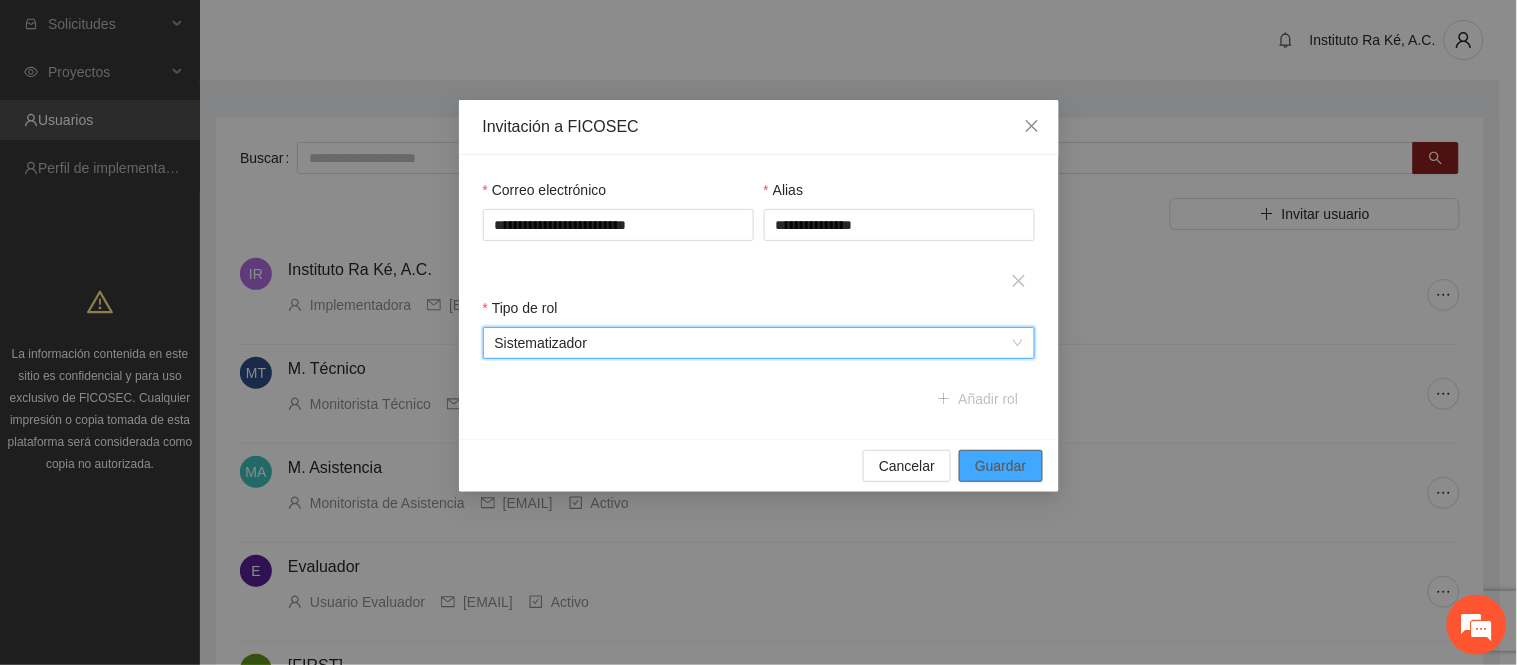 click on "Guardar" at bounding box center (1000, 466) 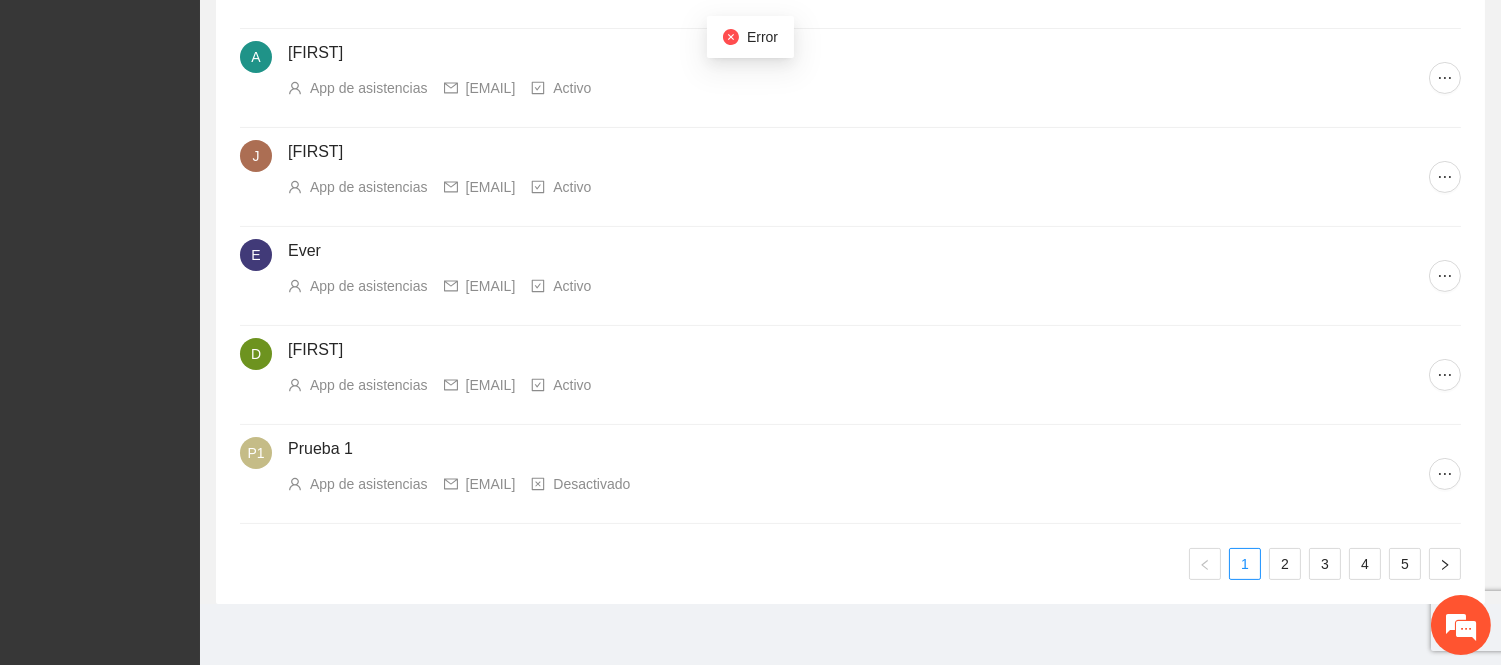 scroll, scrollTop: 726, scrollLeft: 0, axis: vertical 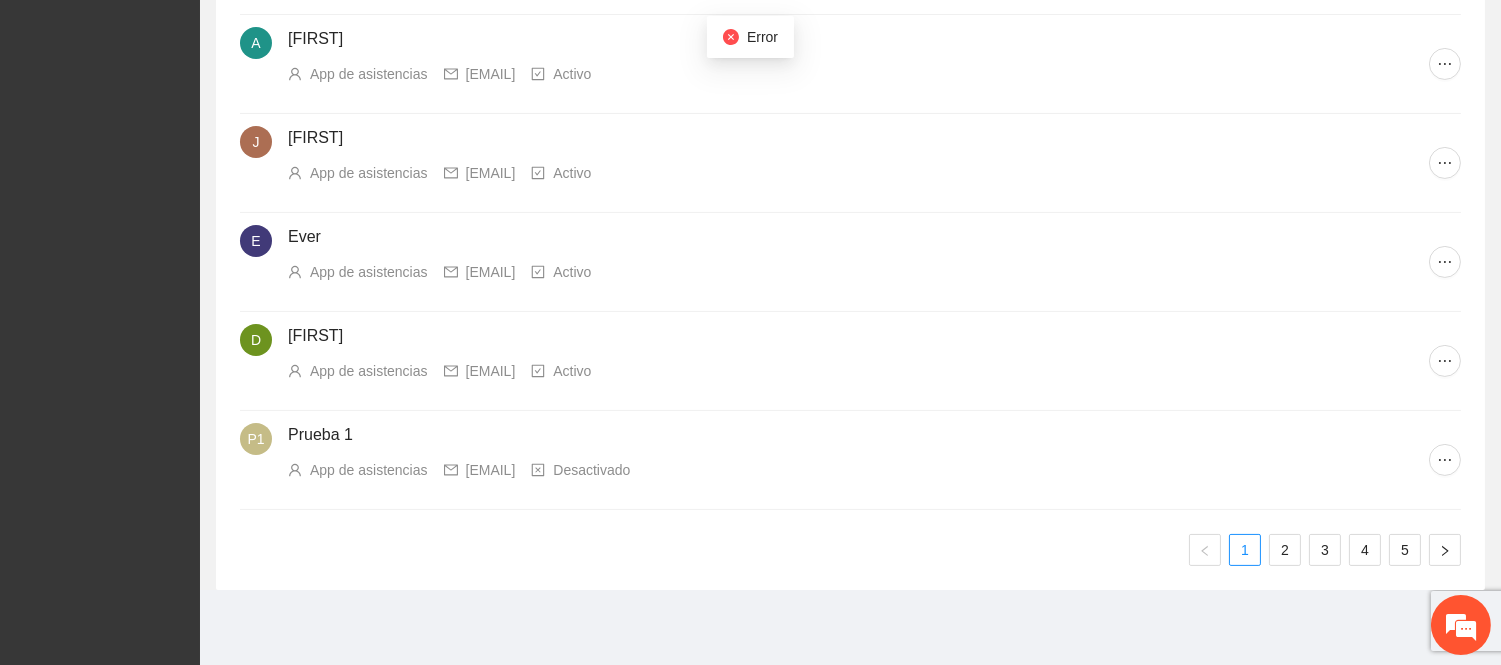click on "Desactivado" at bounding box center (591, 470) 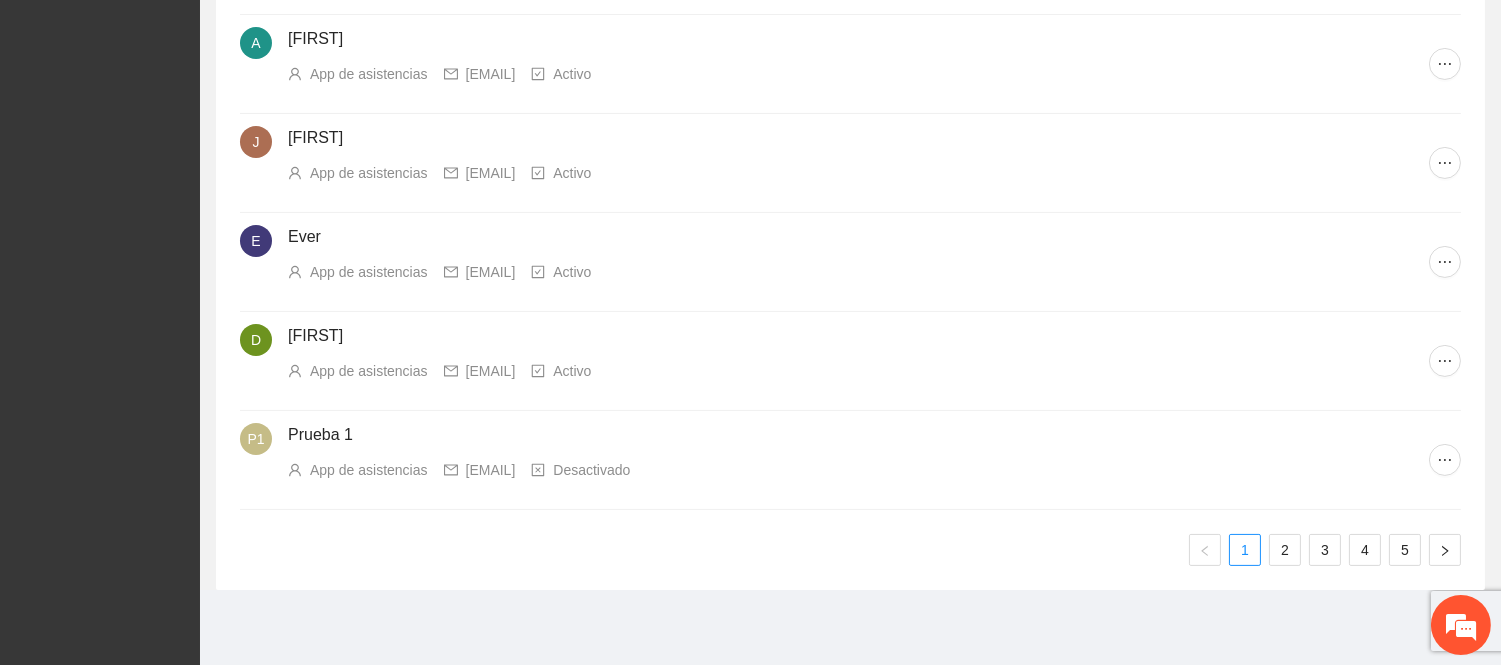 click on "Prueba 1" at bounding box center [858, 435] 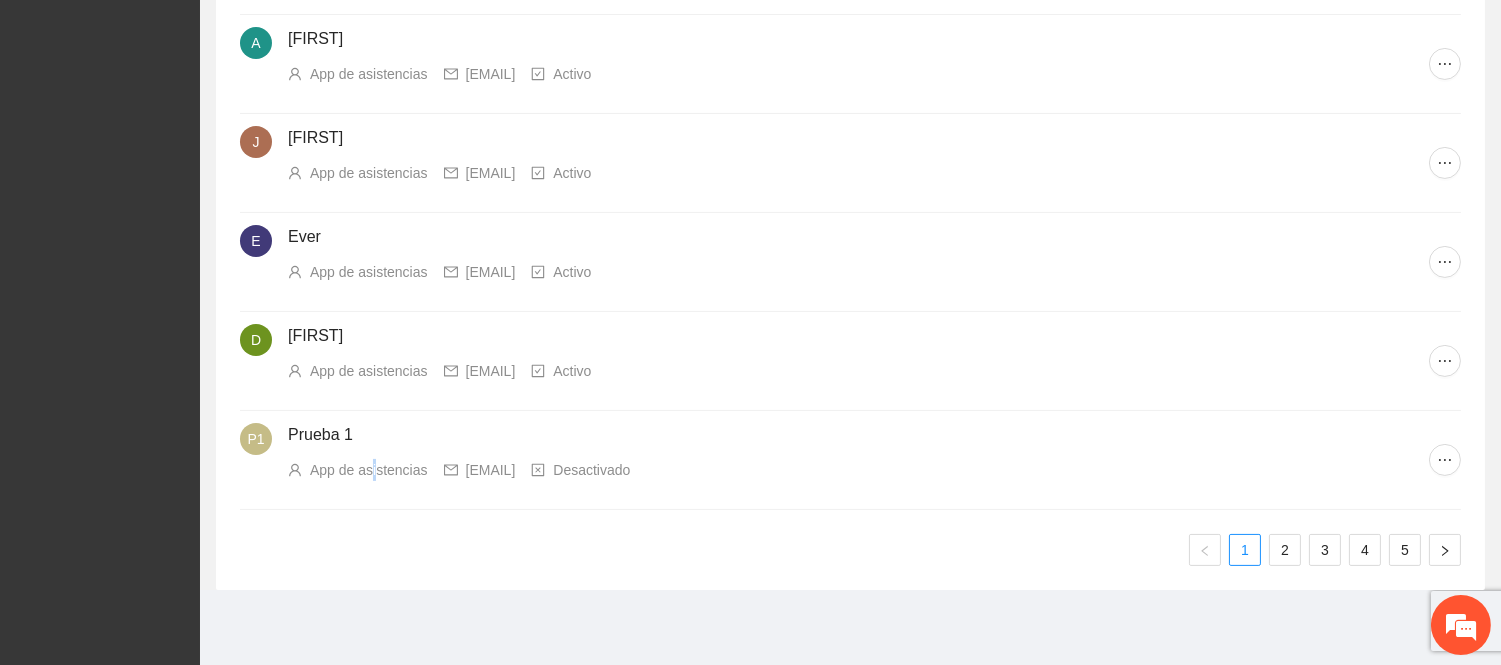 click on "App de asistencias" at bounding box center [369, 470] 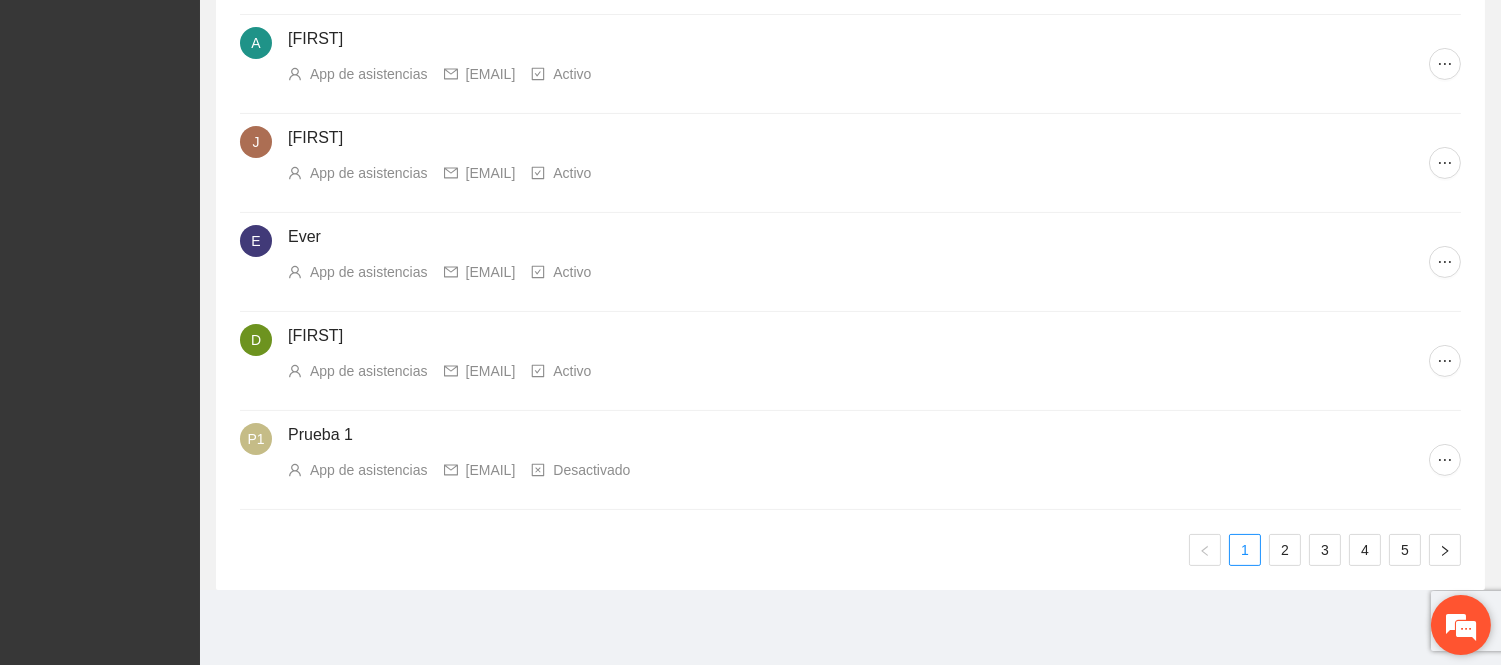 click at bounding box center [1461, 625] 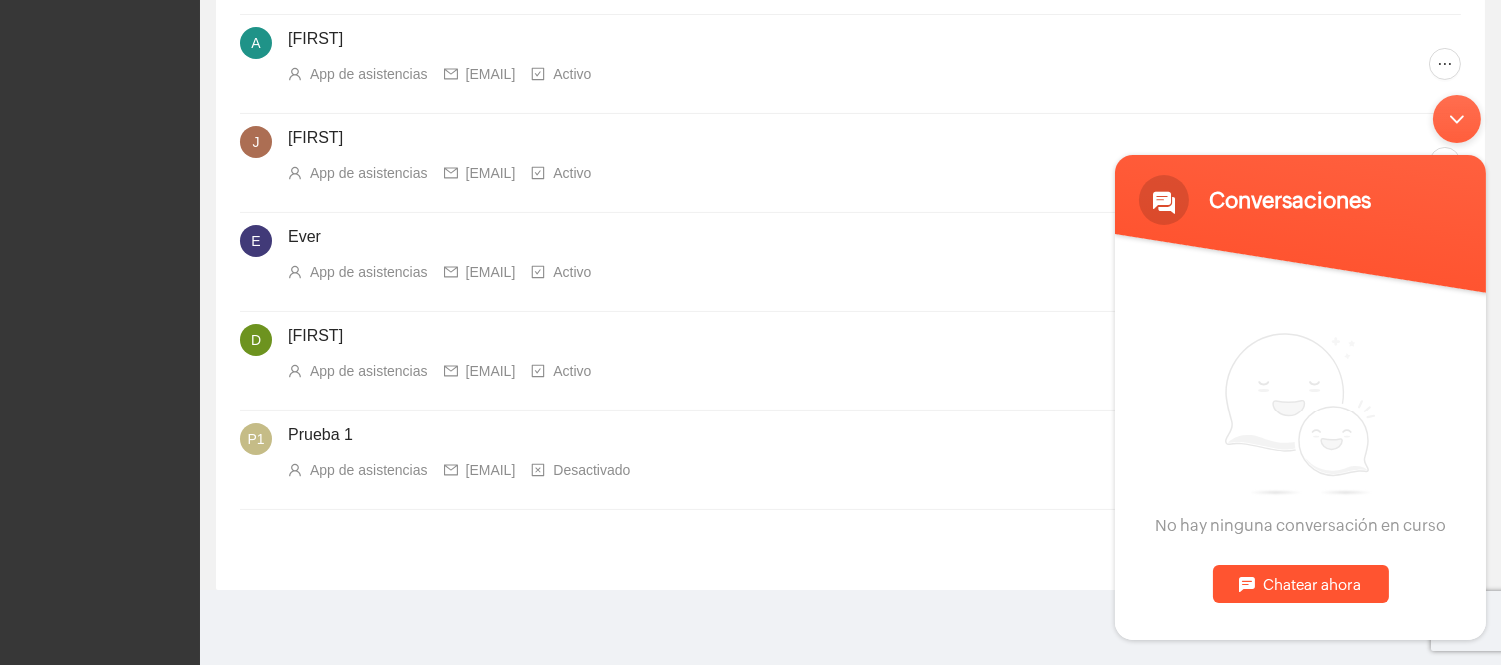 click on "Chatear ahora" at bounding box center [1300, 583] 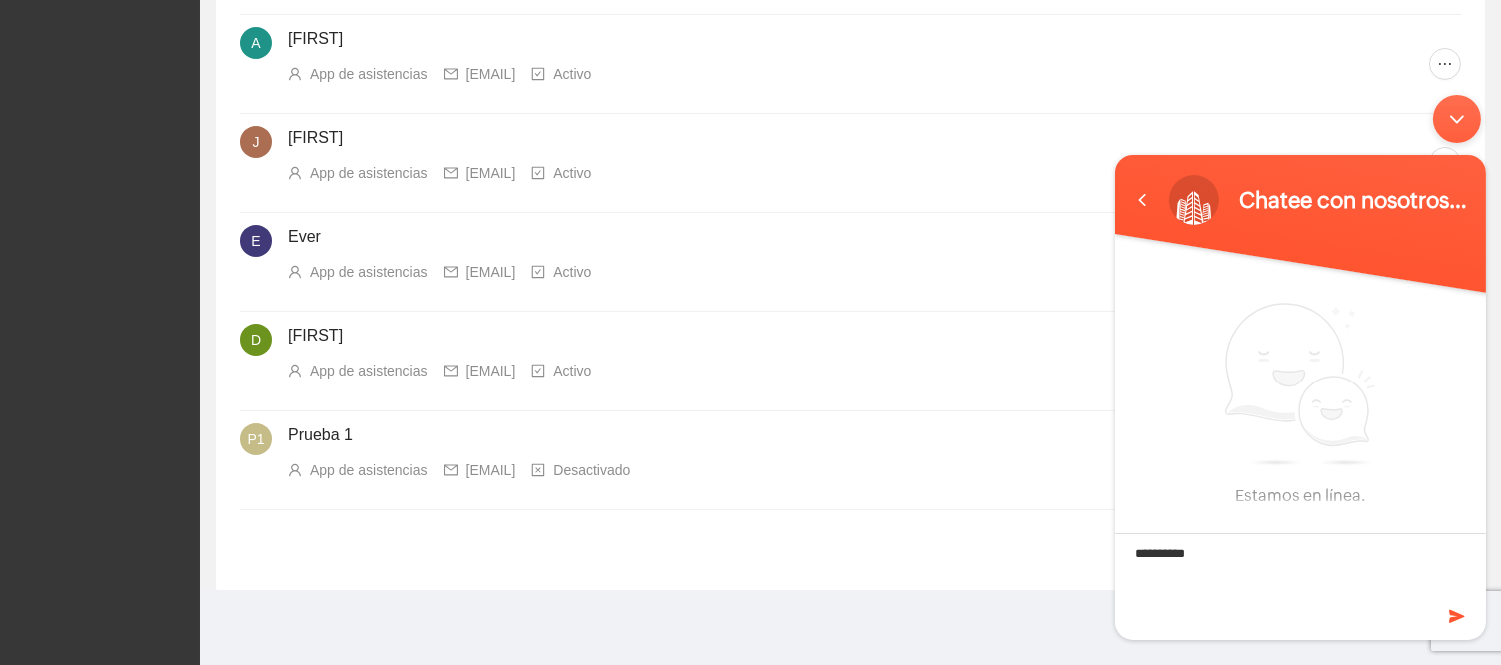 type on "**********" 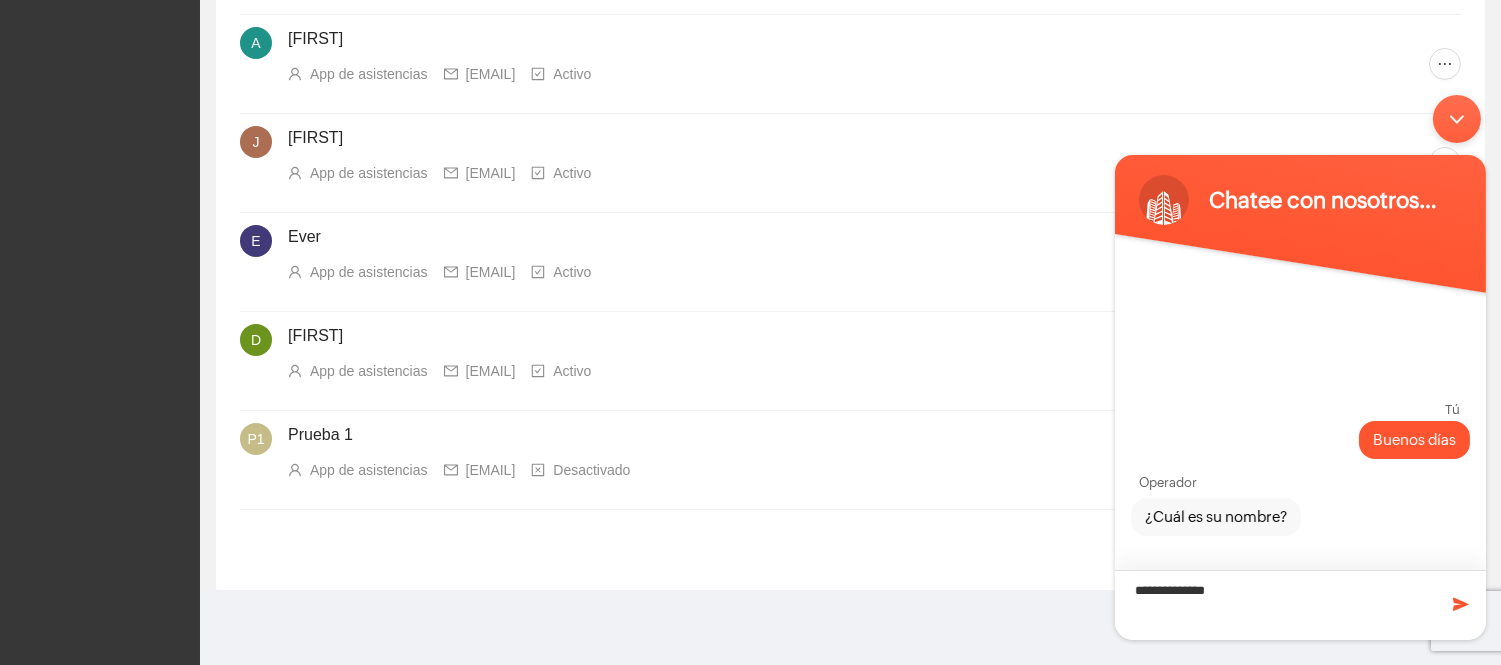 type on "**********" 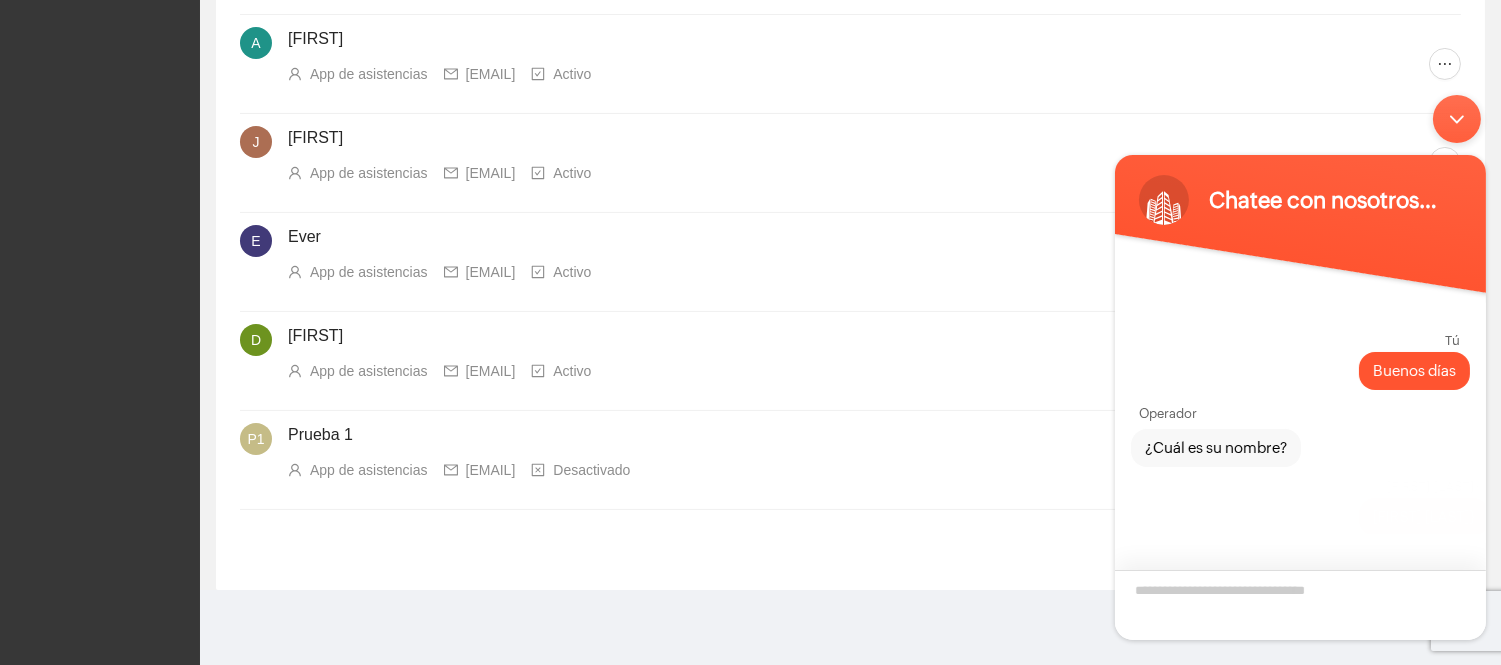 scroll, scrollTop: 72, scrollLeft: 0, axis: vertical 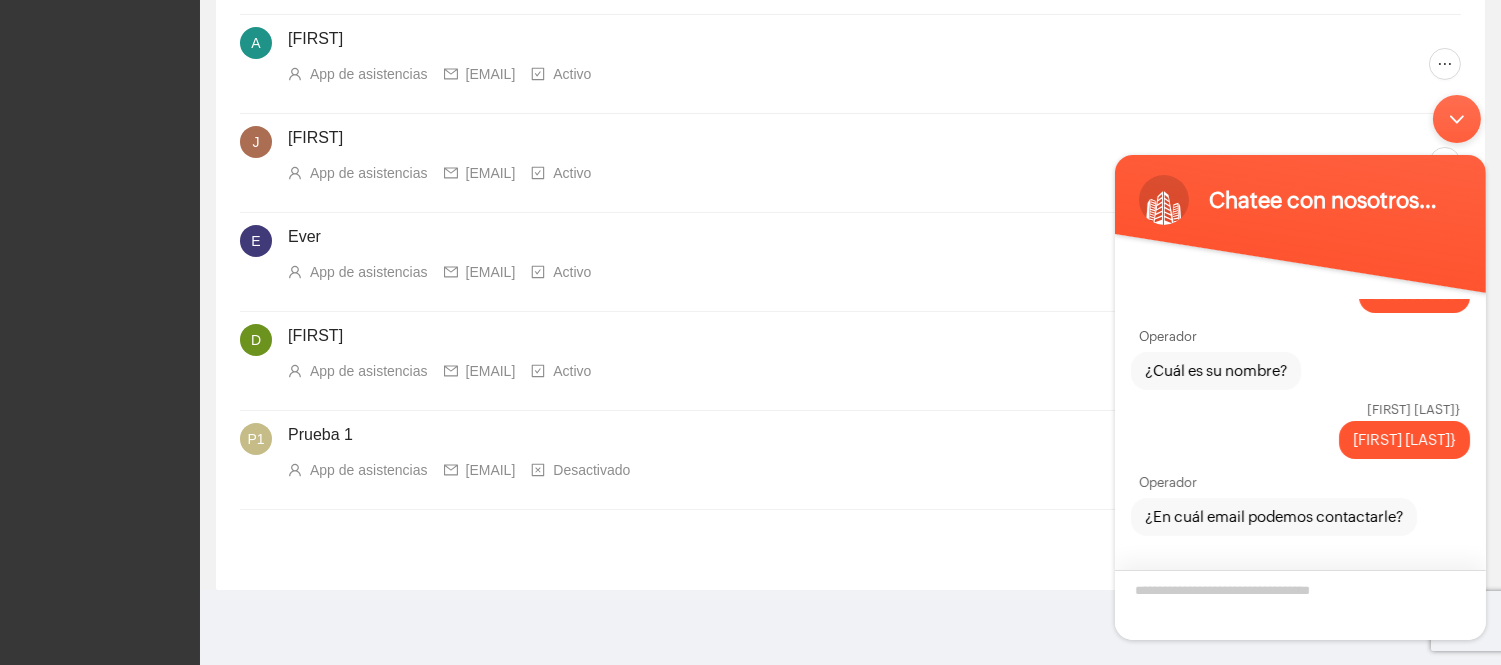 click at bounding box center (1299, 604) 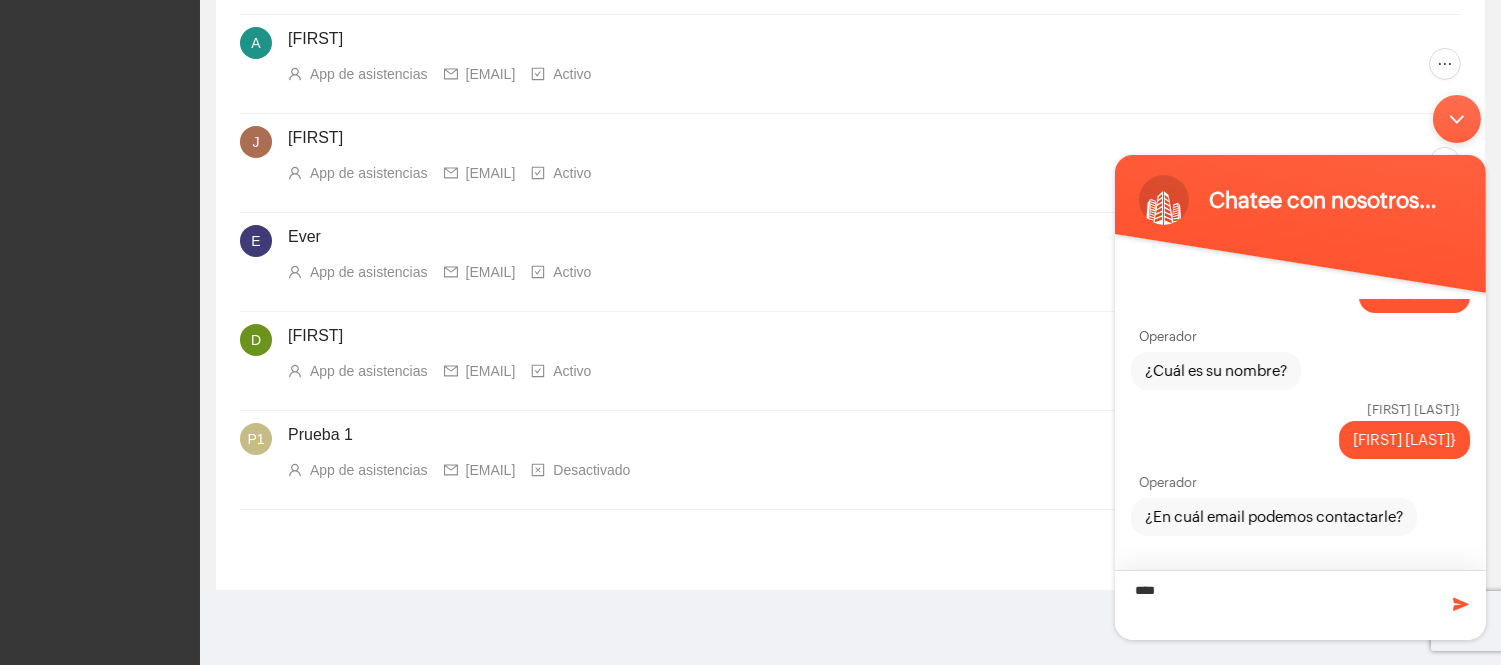 type on "****" 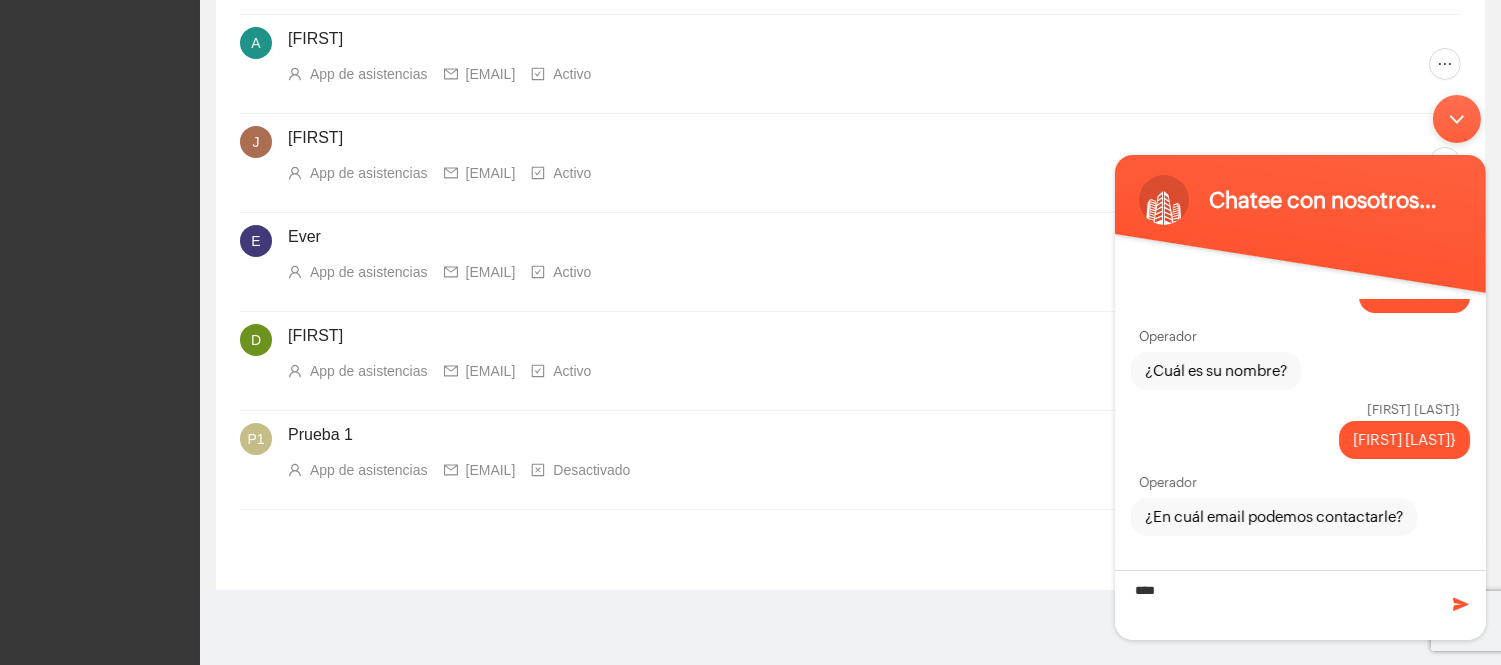 click at bounding box center [1456, 118] 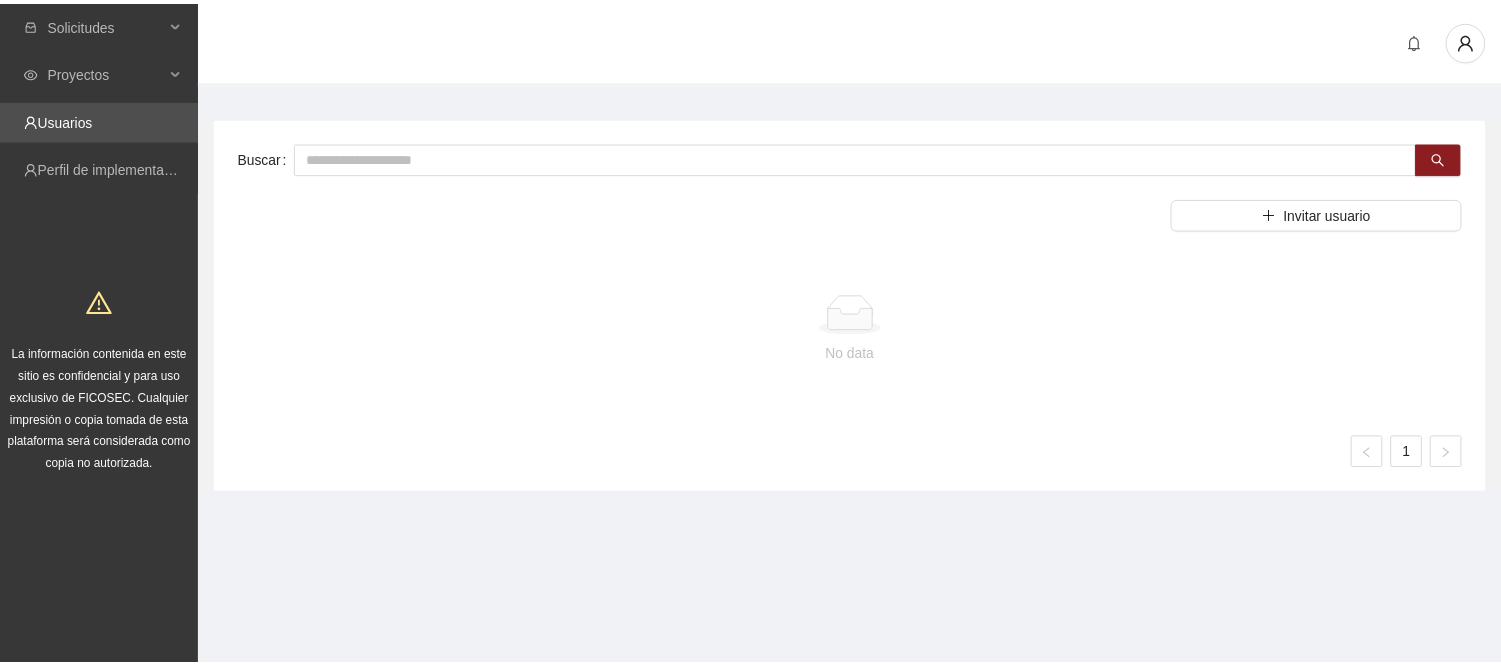 scroll, scrollTop: 0, scrollLeft: 0, axis: both 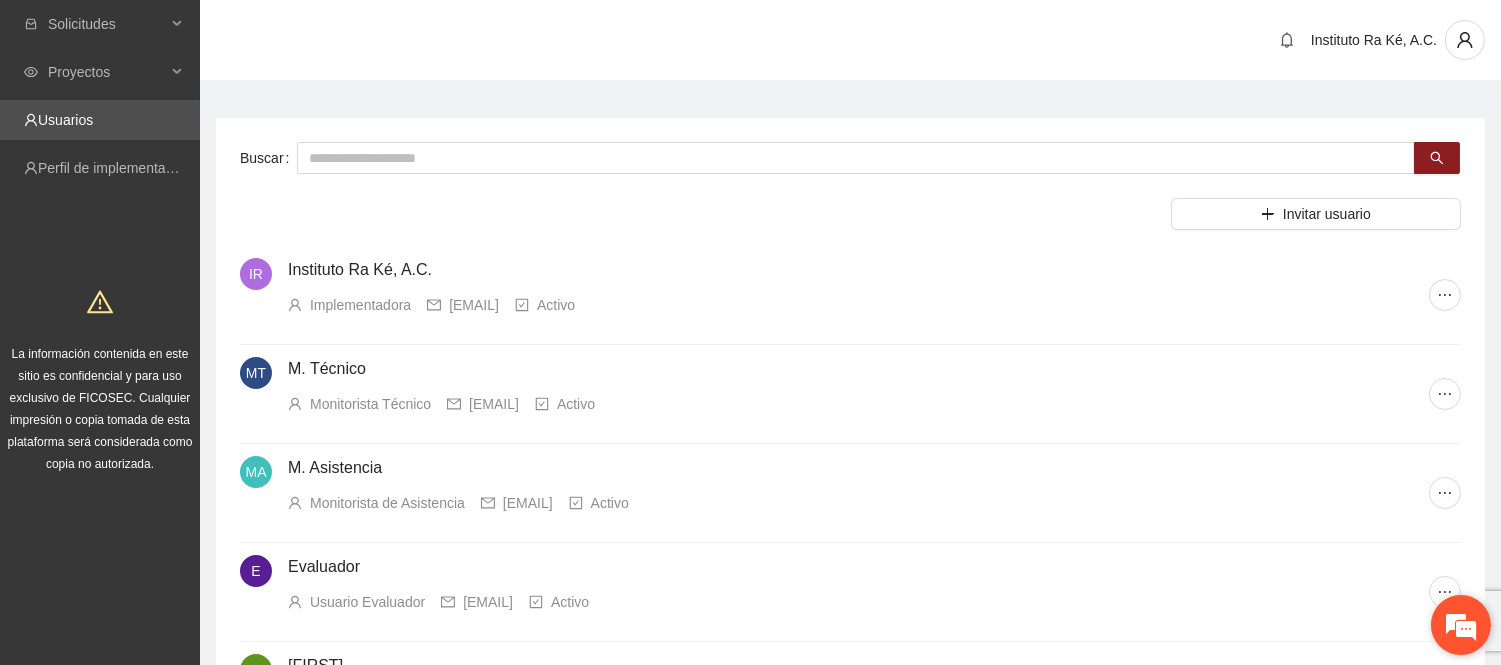 click on "¡Hola! ¿Cómo puedo ayudarte?" at bounding box center (1461, 625) 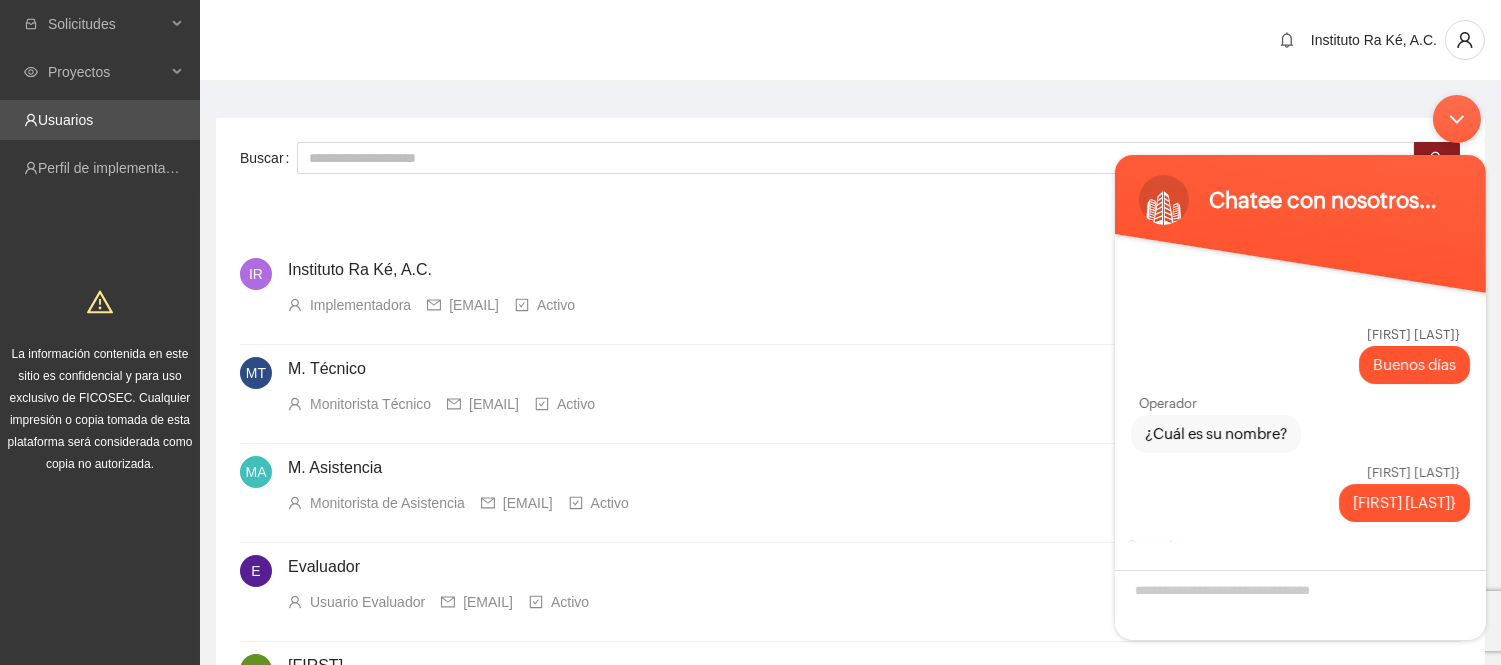 scroll, scrollTop: 0, scrollLeft: 0, axis: both 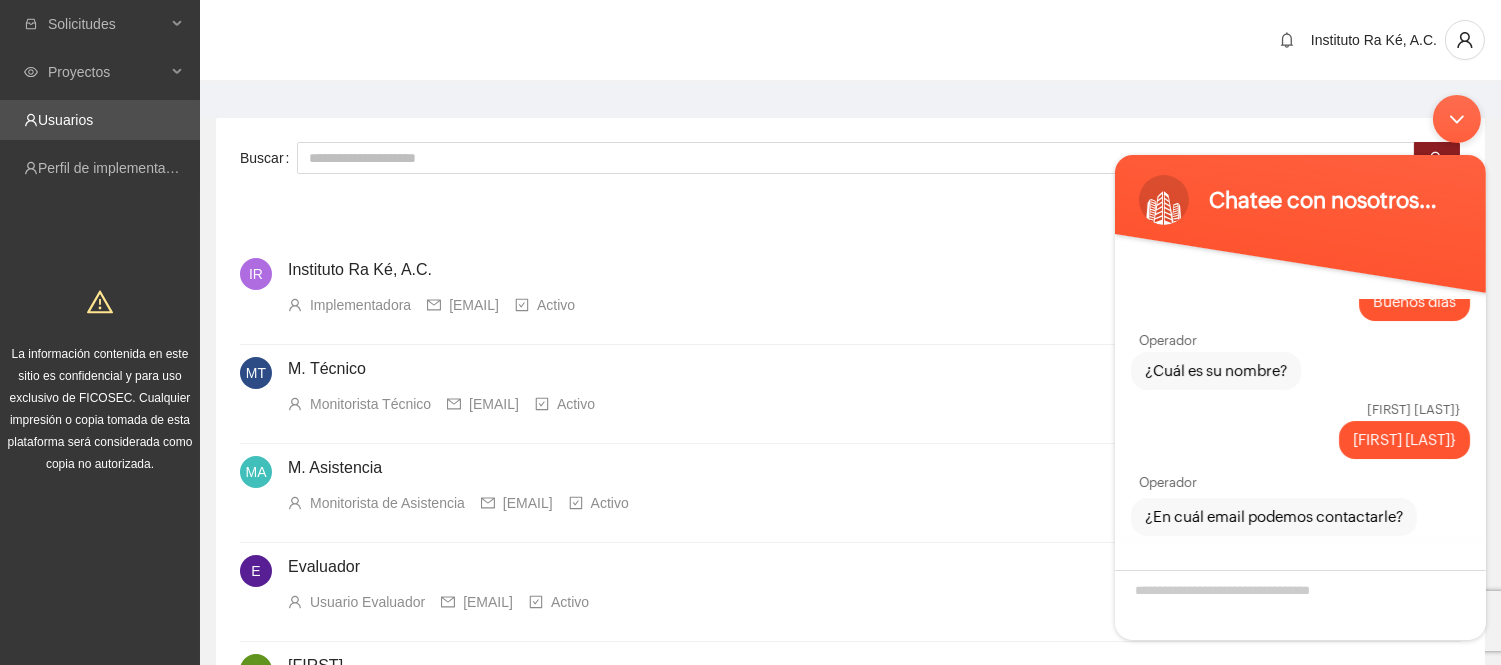 click at bounding box center (1299, 604) 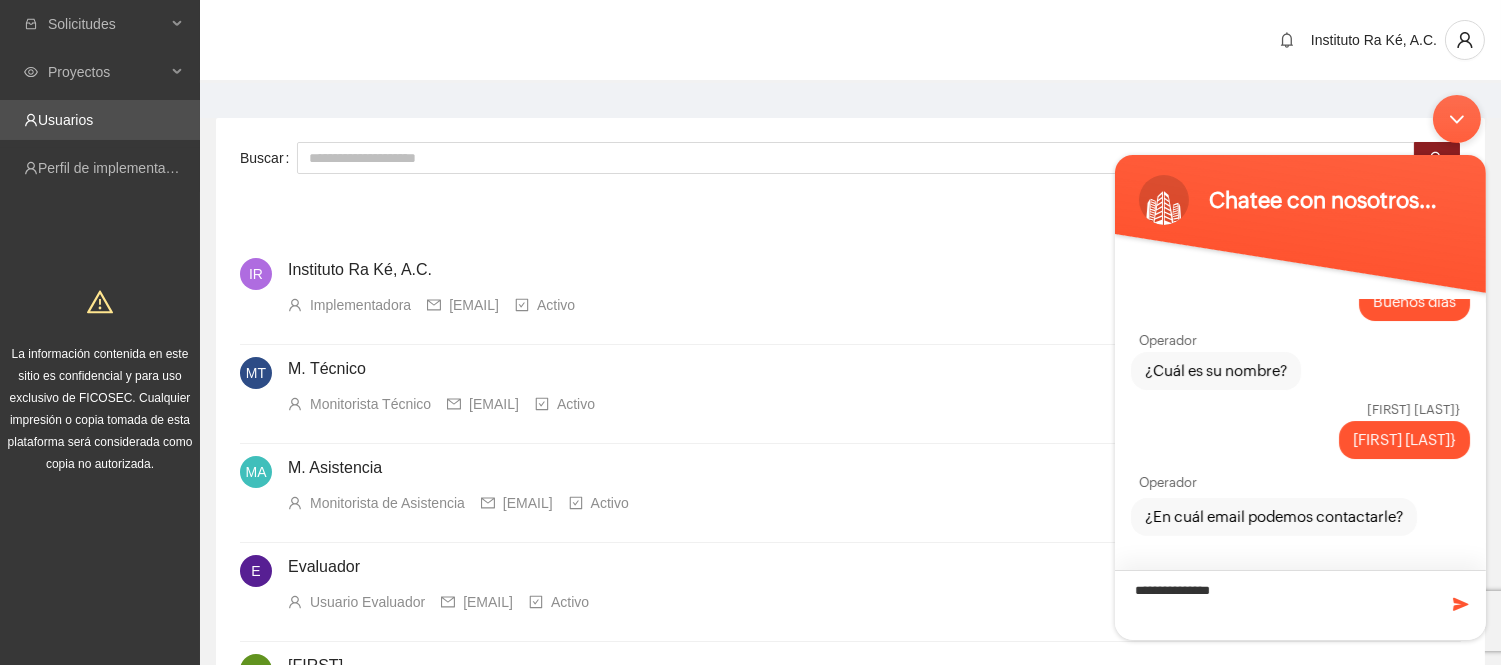 click on "**********" at bounding box center [1299, 604] 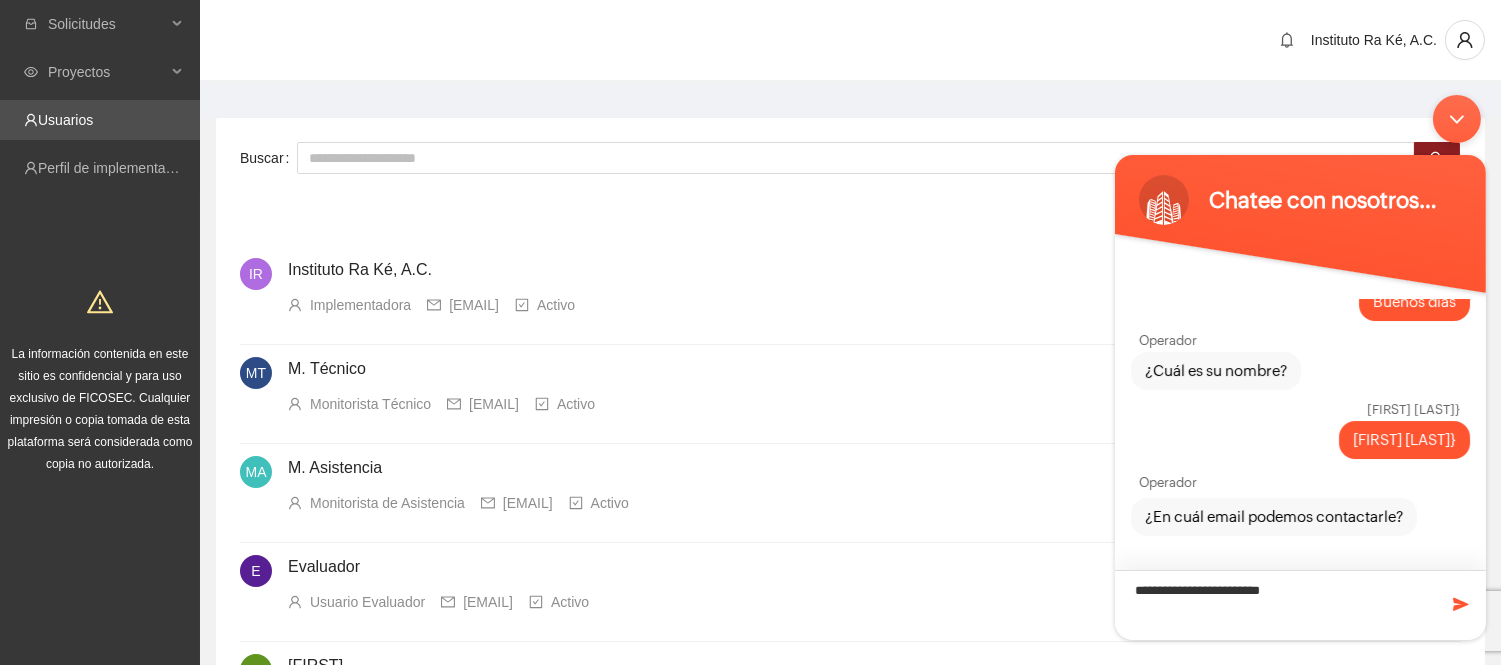 type on "**********" 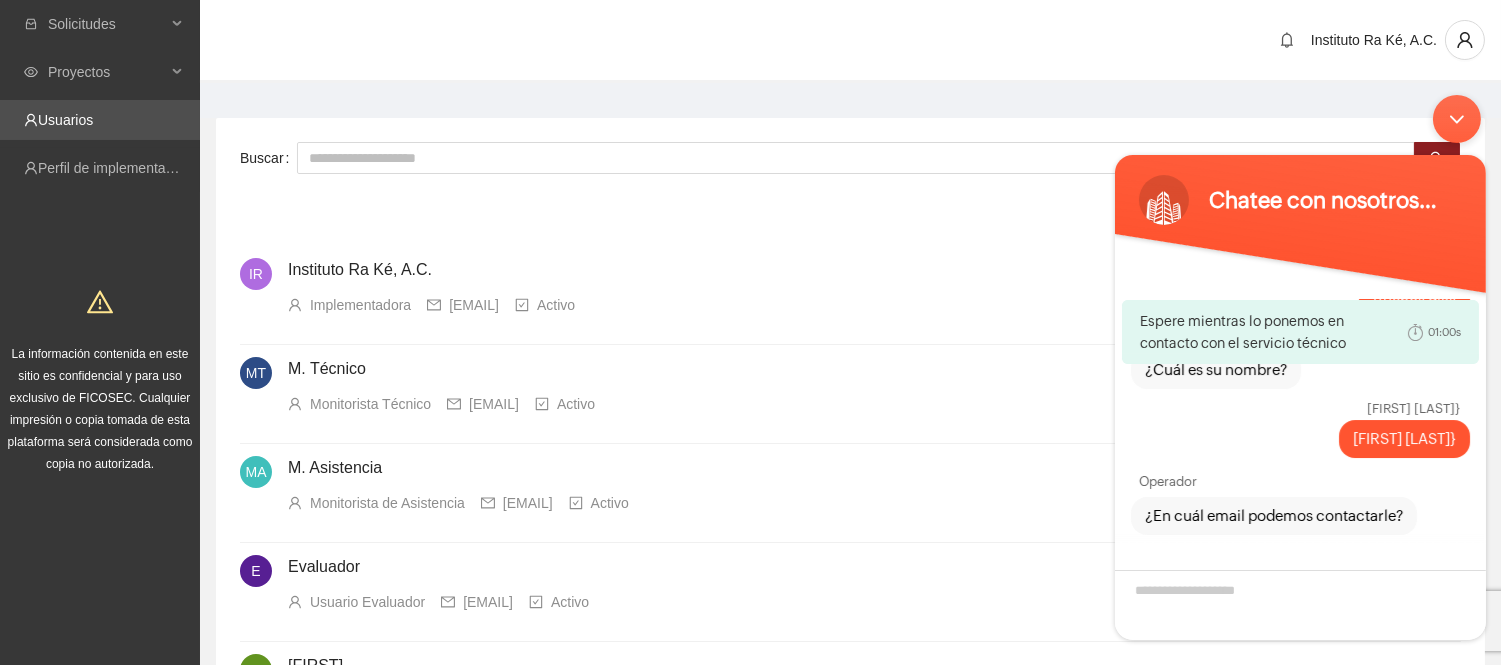 scroll, scrollTop: 134, scrollLeft: 0, axis: vertical 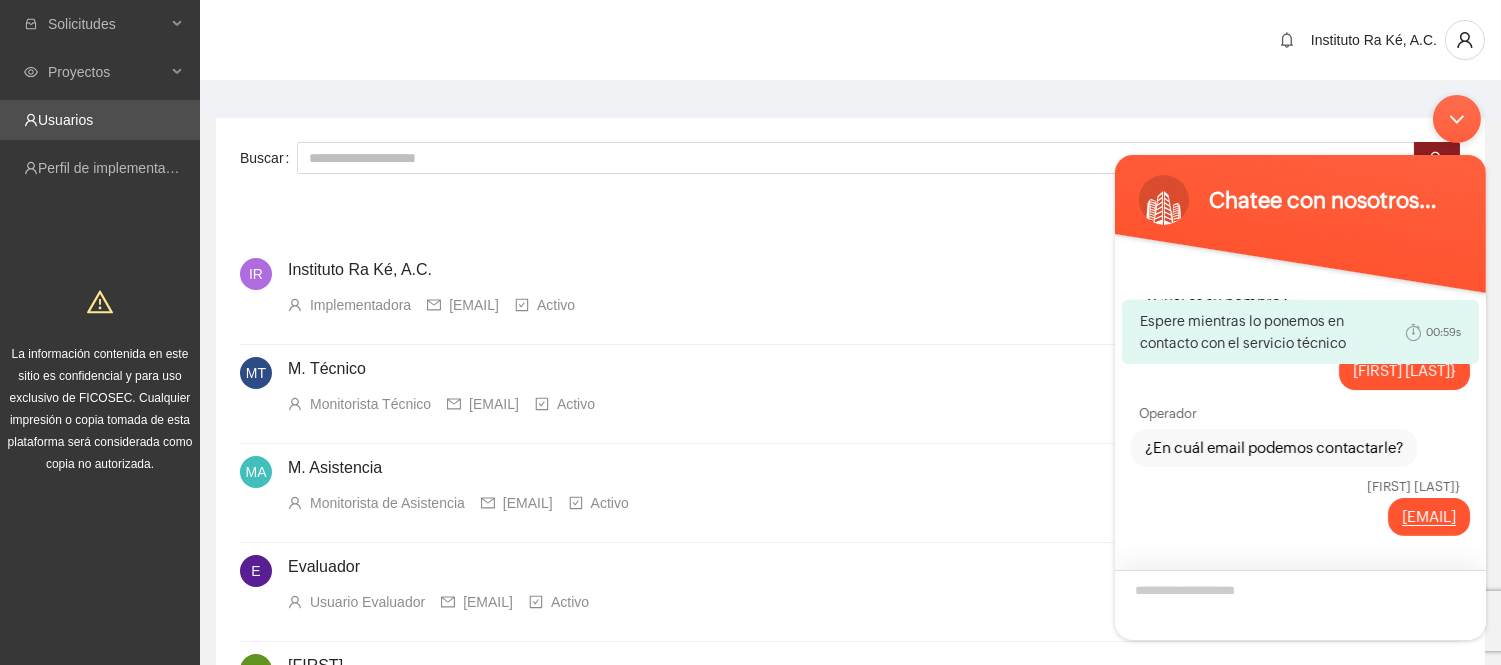 click at bounding box center [1299, 604] 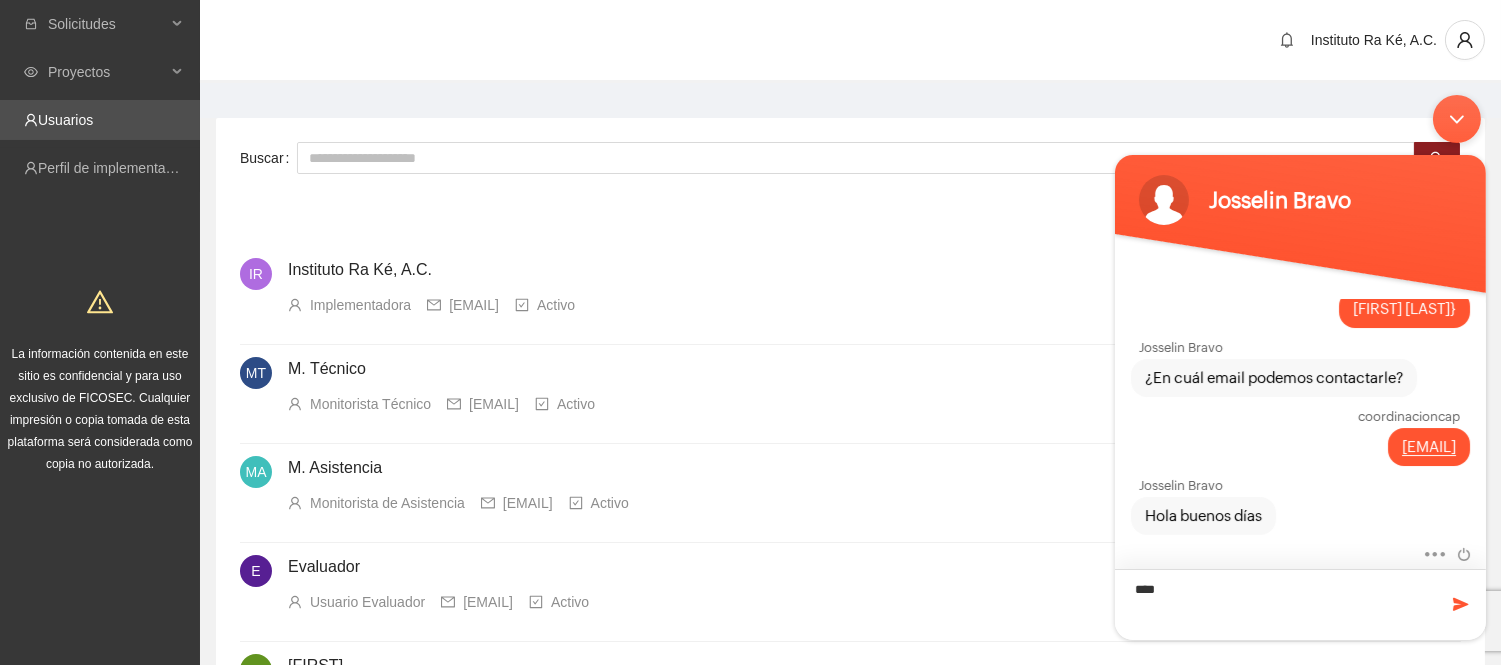 scroll, scrollTop: 238, scrollLeft: 0, axis: vertical 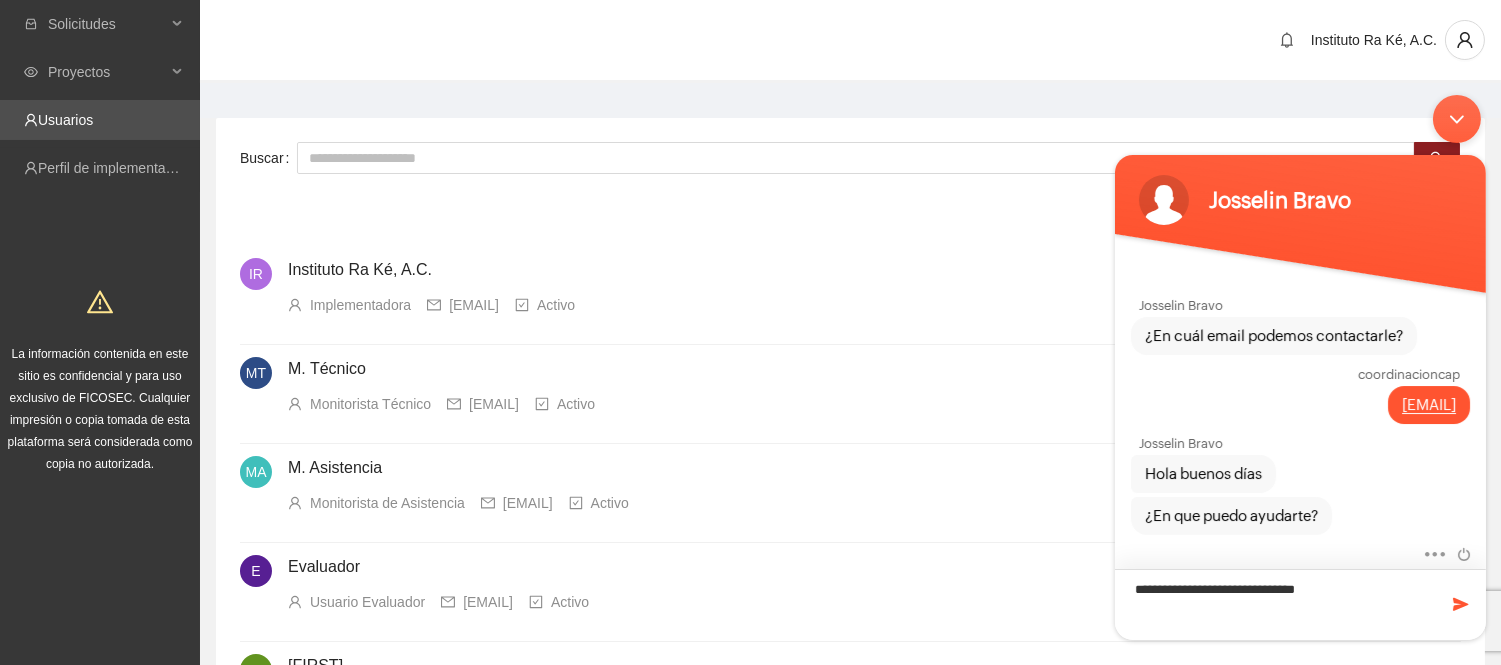 type on "**********" 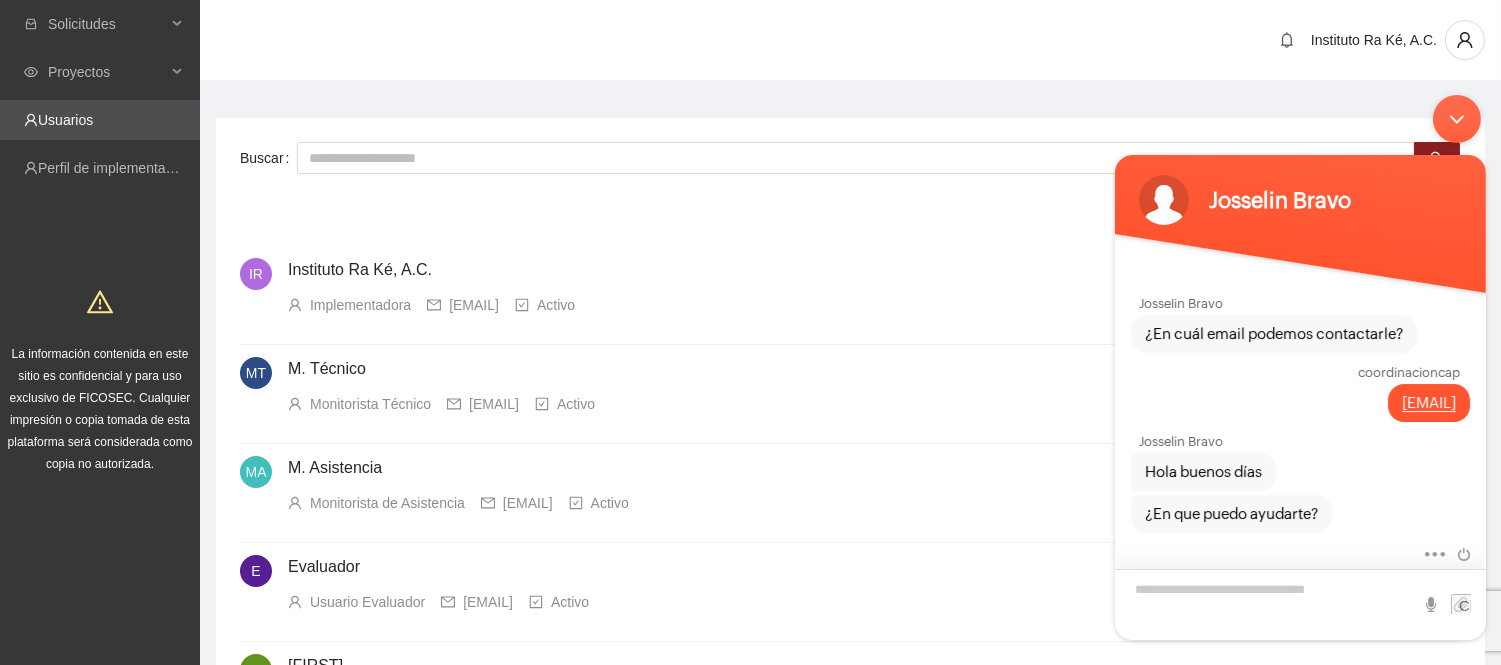 scroll, scrollTop: 306, scrollLeft: 0, axis: vertical 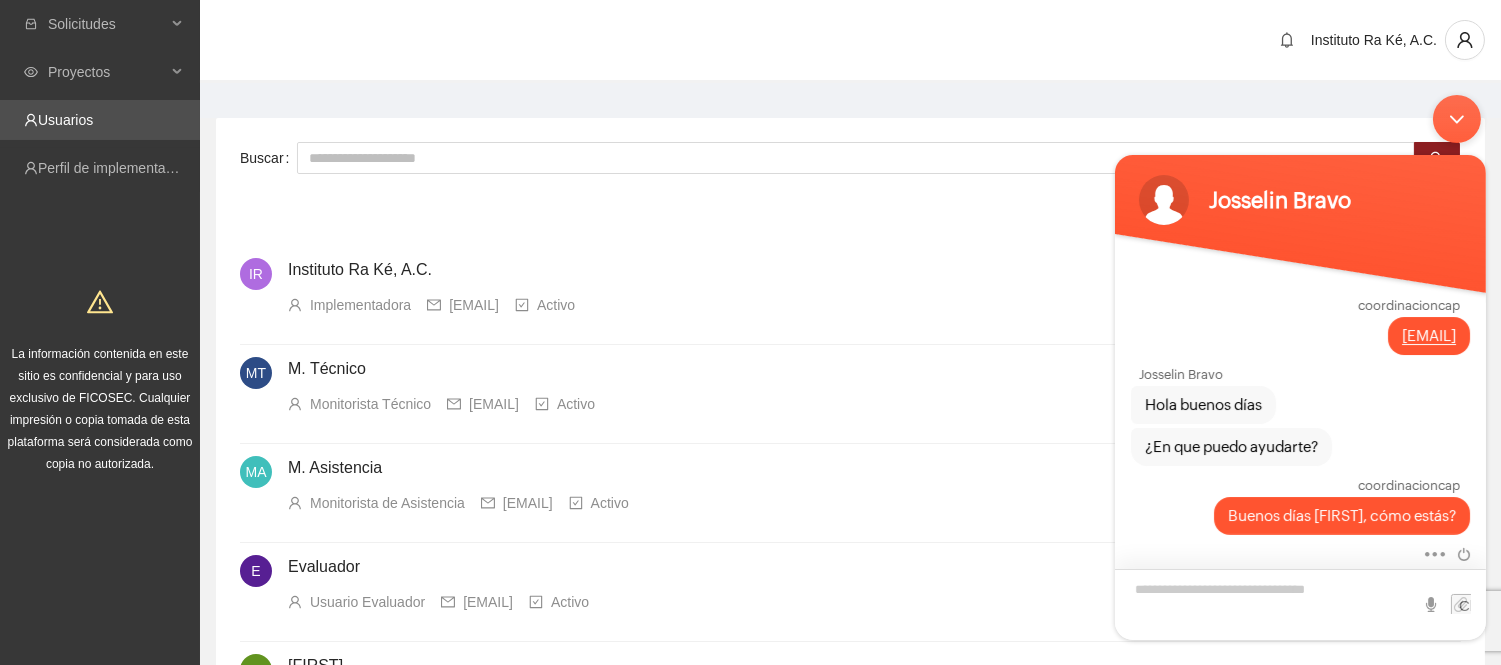 type on "*" 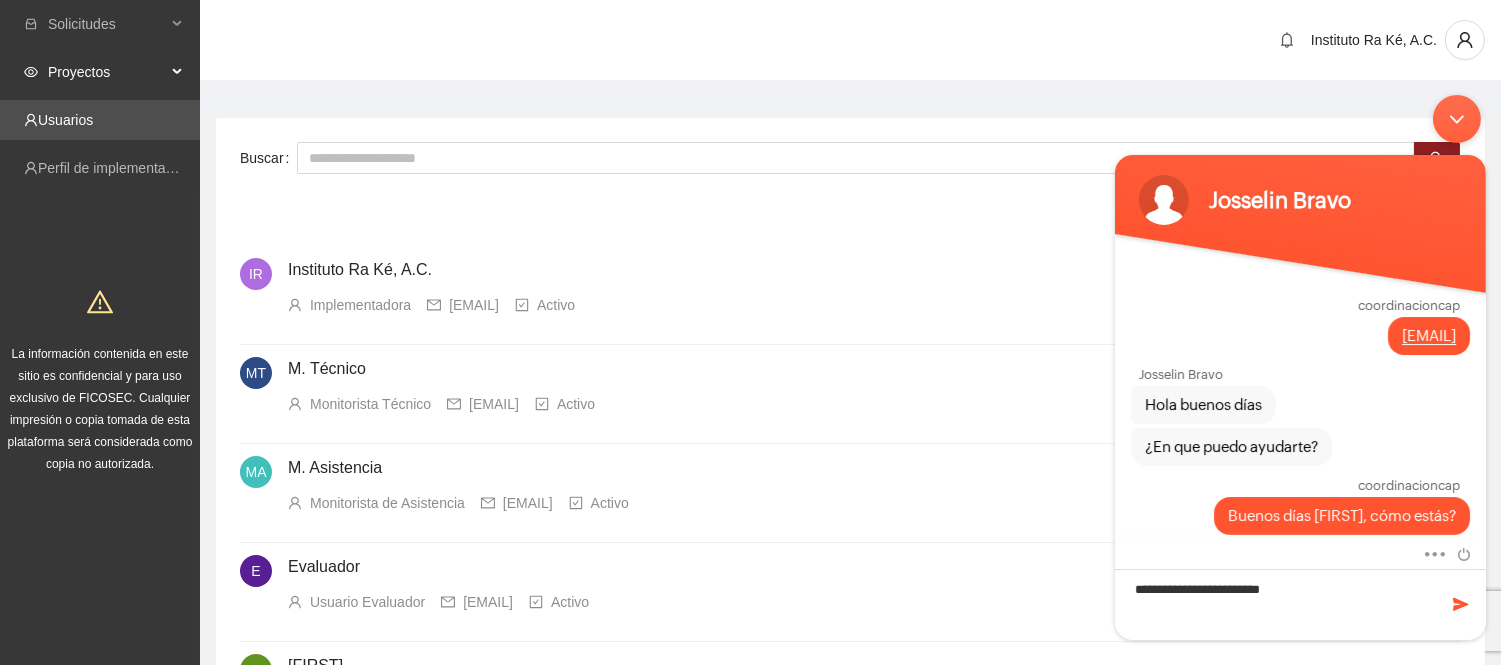 click on "Proyectos" at bounding box center (107, 72) 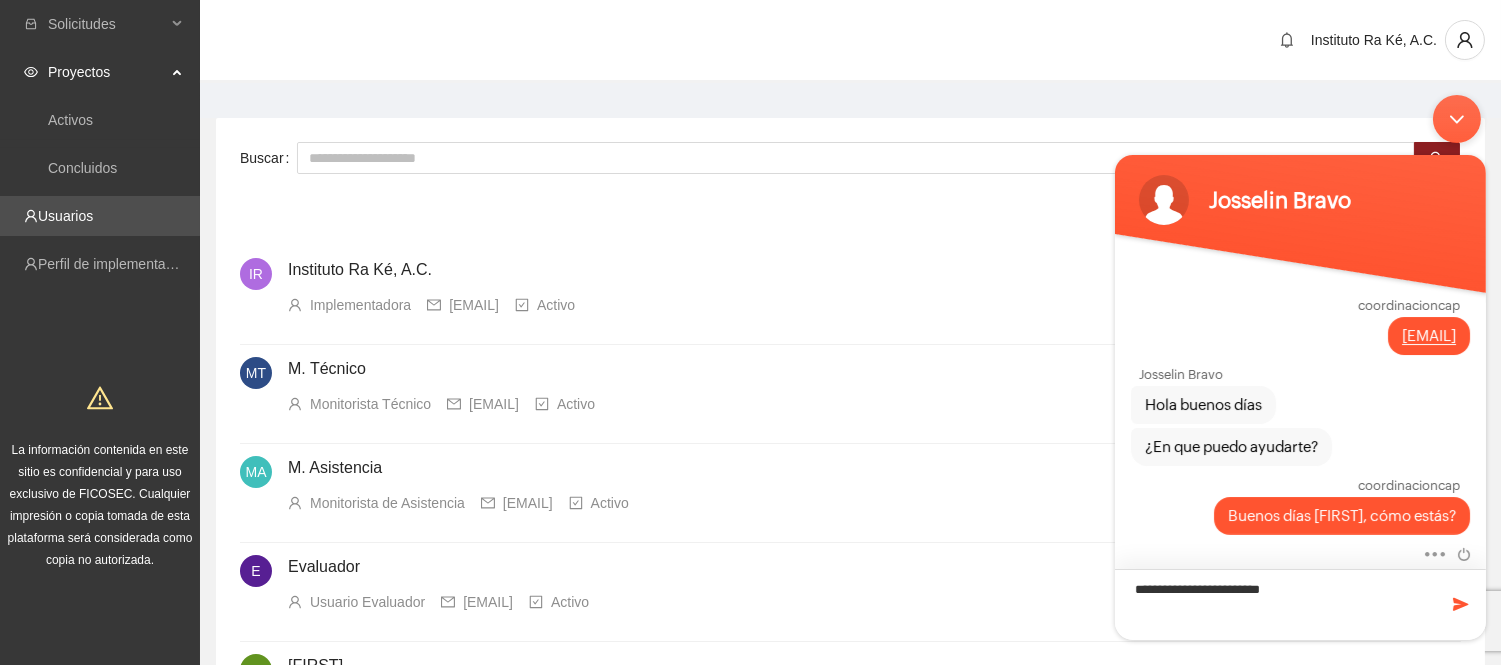 click on "**********" at bounding box center (1299, 603) 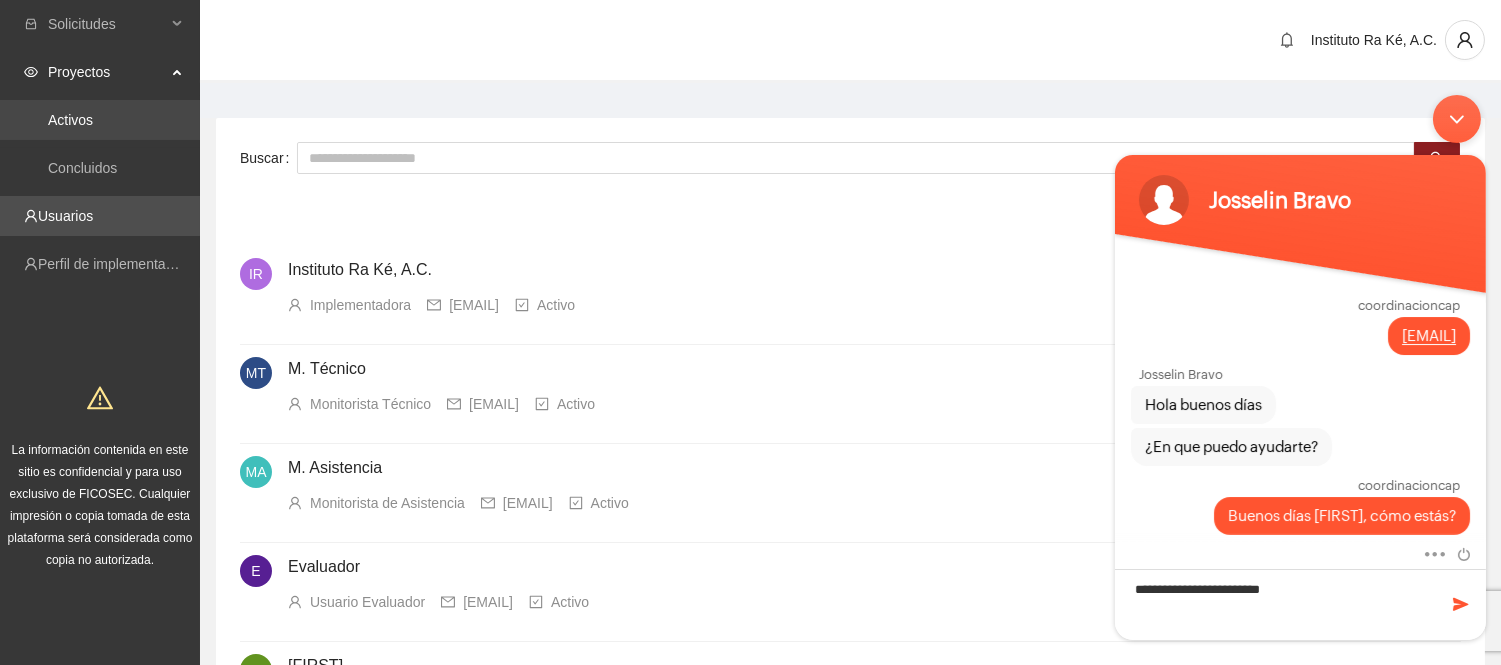 click on "Activos" at bounding box center (70, 120) 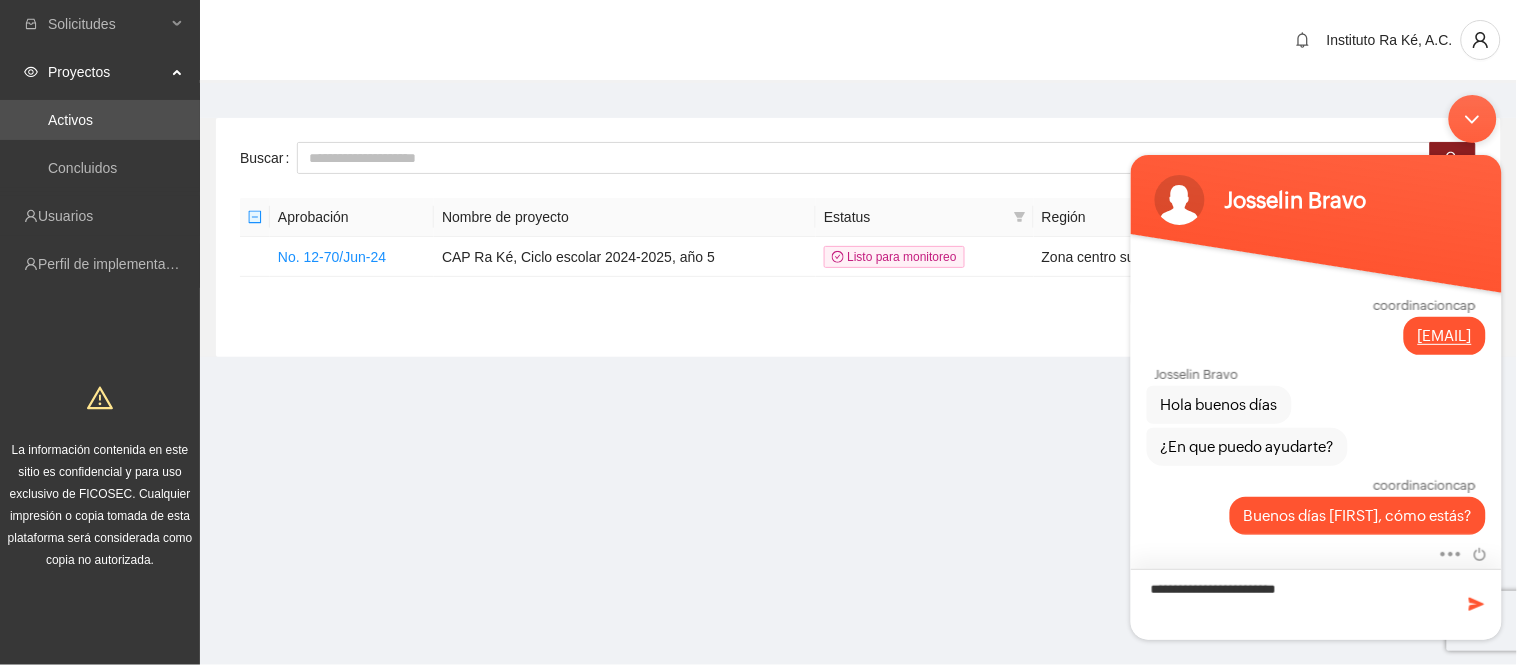 click on "**********" at bounding box center (1315, 603) 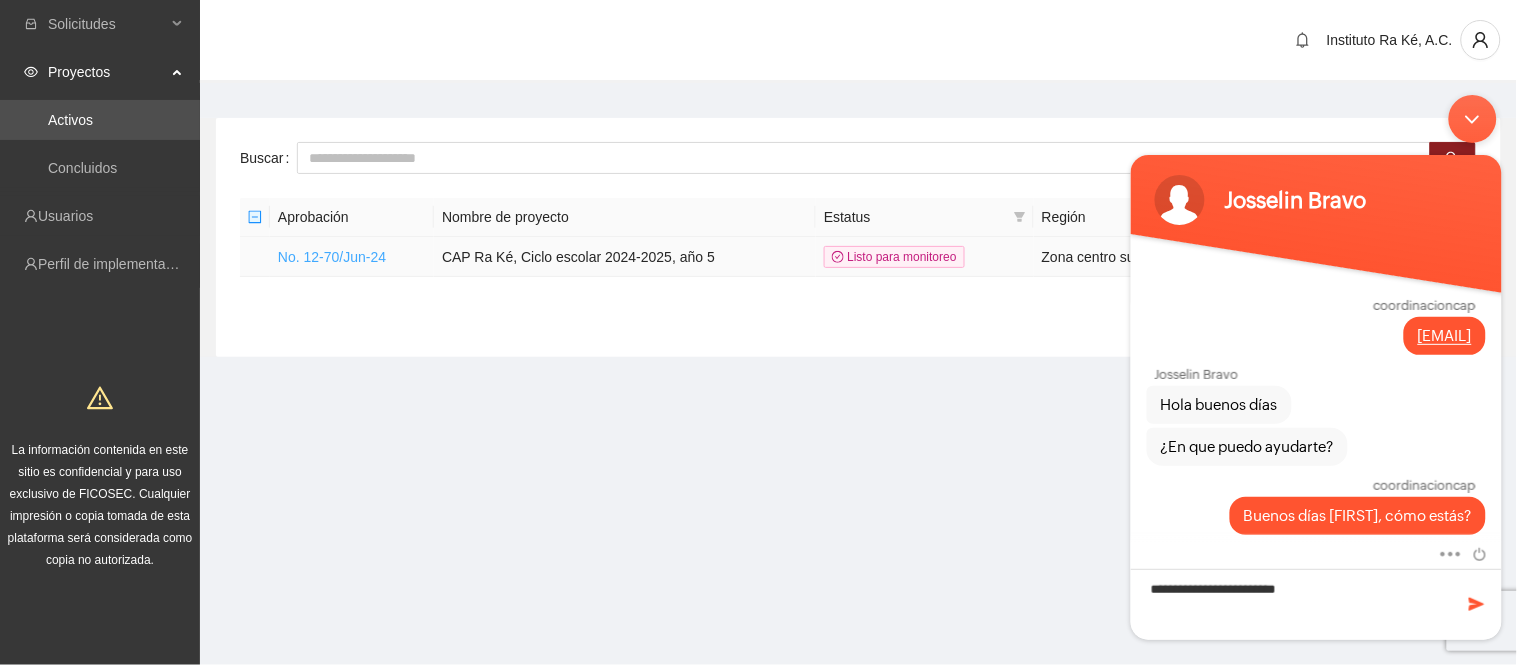 click on "No. 12-70/Jun-24" at bounding box center [332, 257] 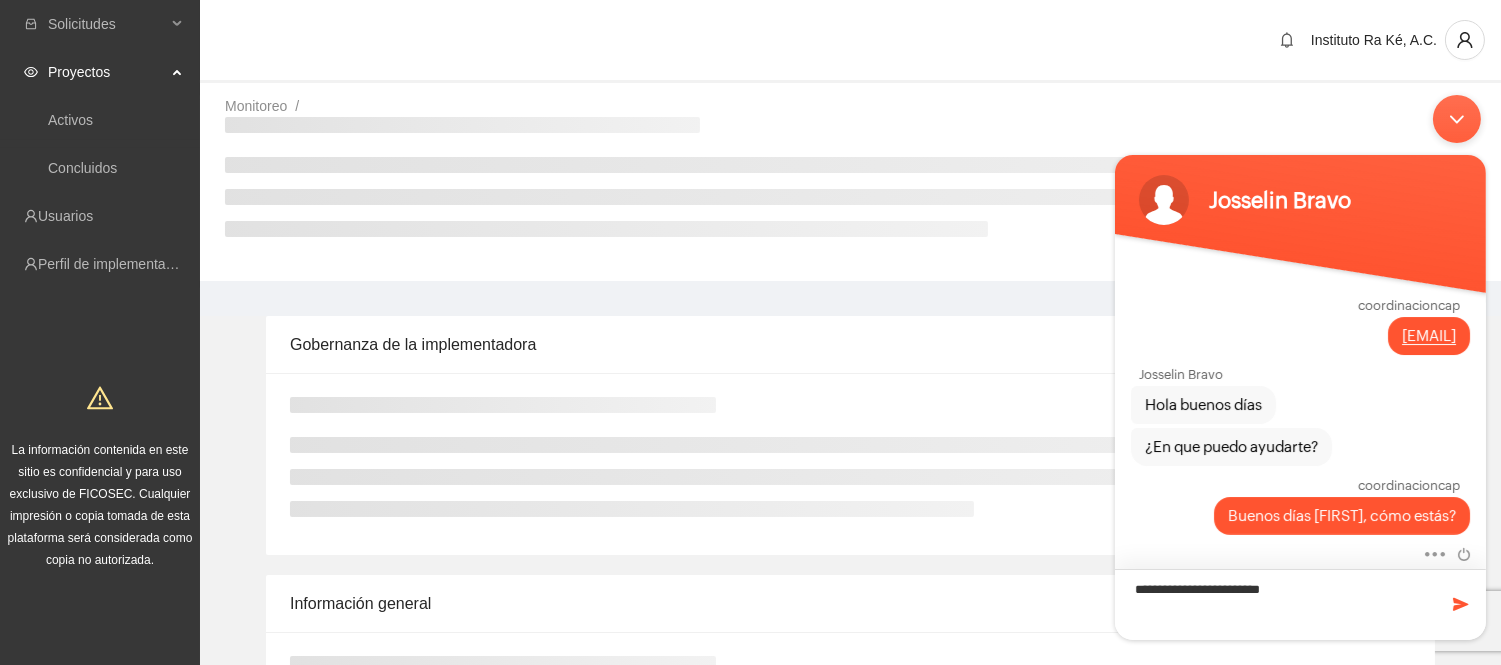 click on "**********" at bounding box center (1299, 603) 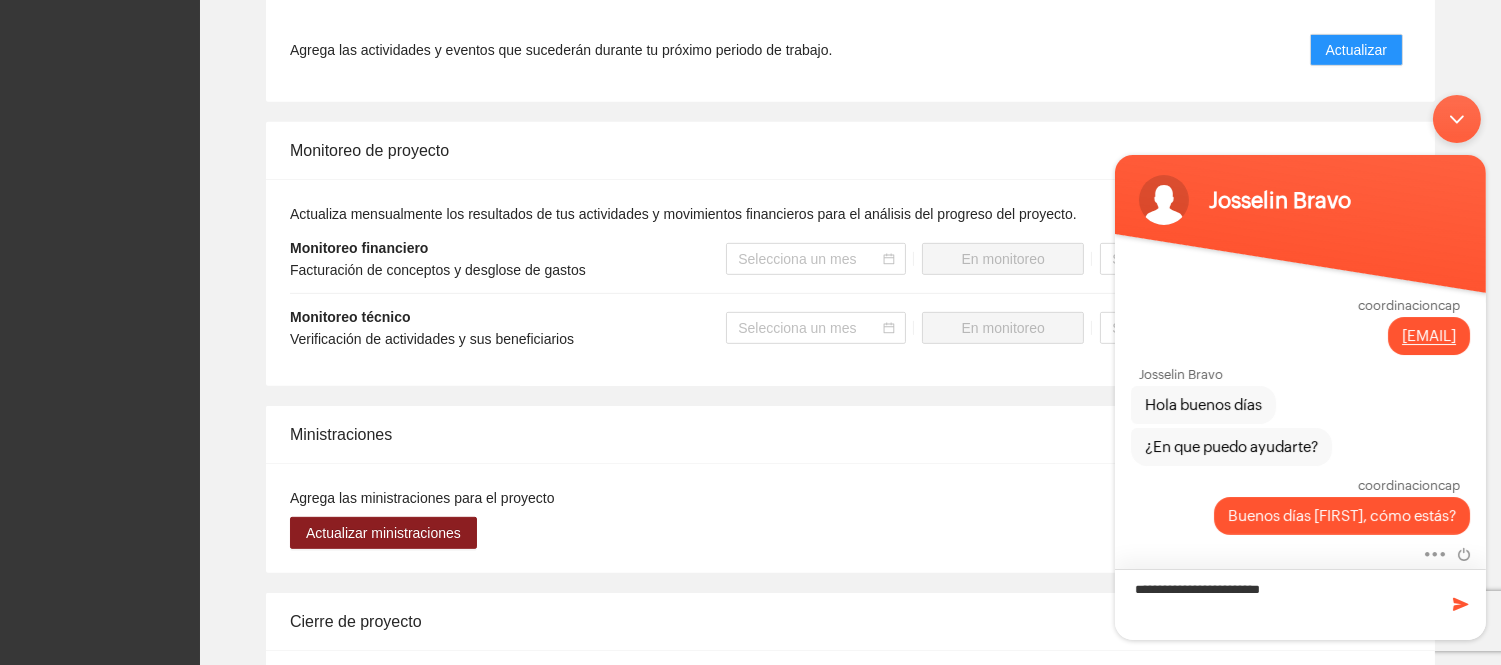 scroll, scrollTop: 2364, scrollLeft: 0, axis: vertical 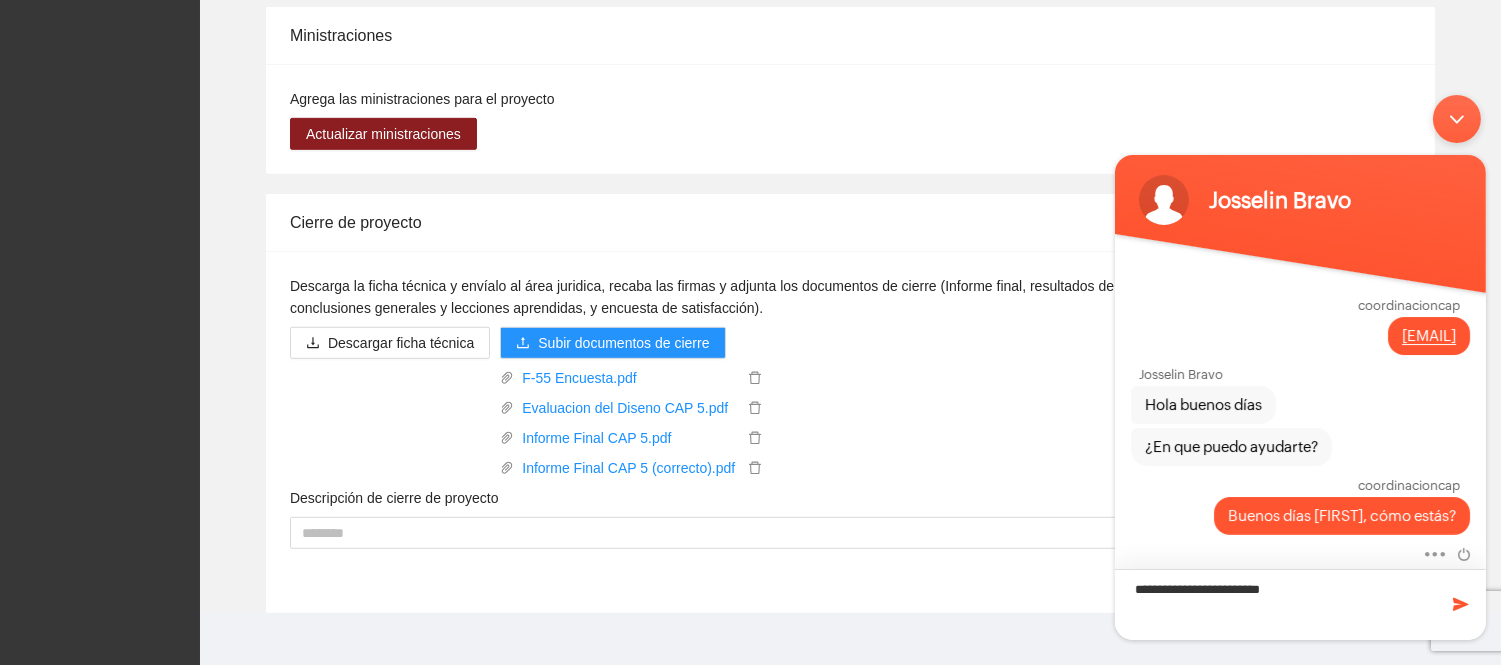 click on "**********" at bounding box center (1299, 603) 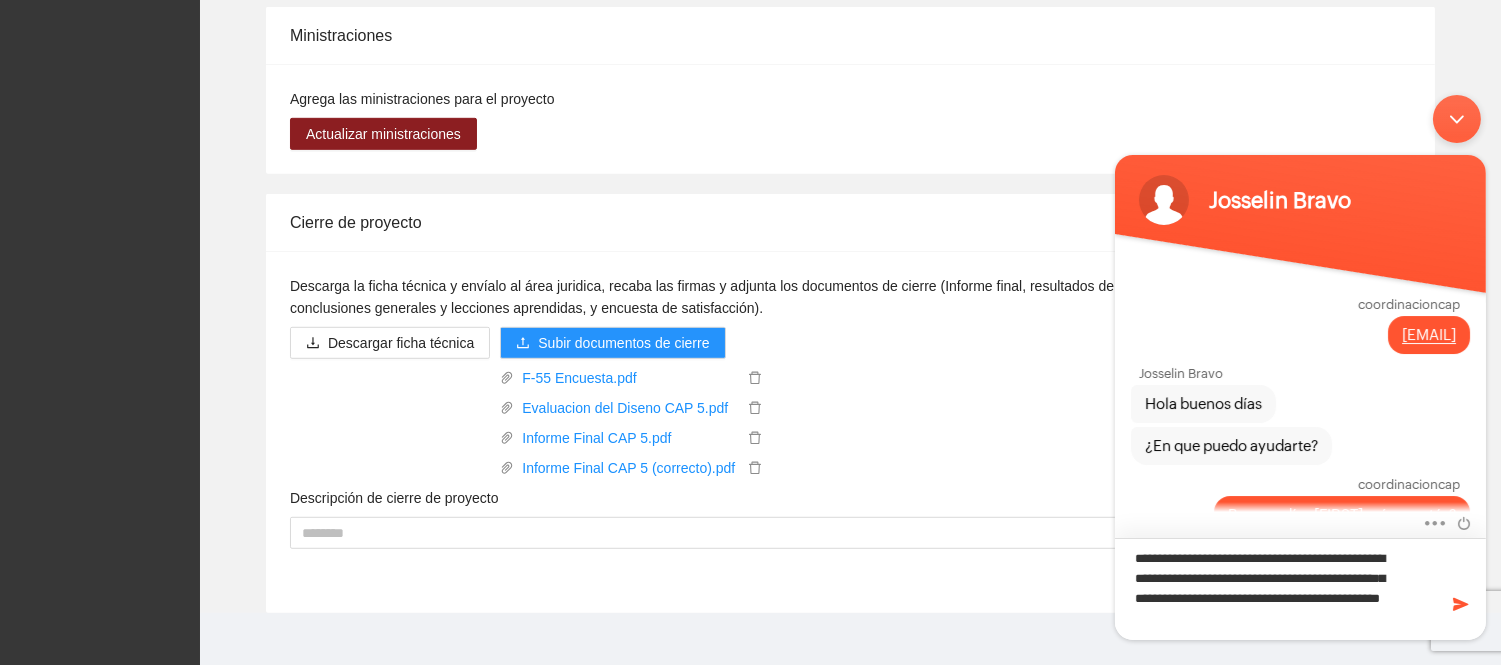 scroll, scrollTop: 0, scrollLeft: 0, axis: both 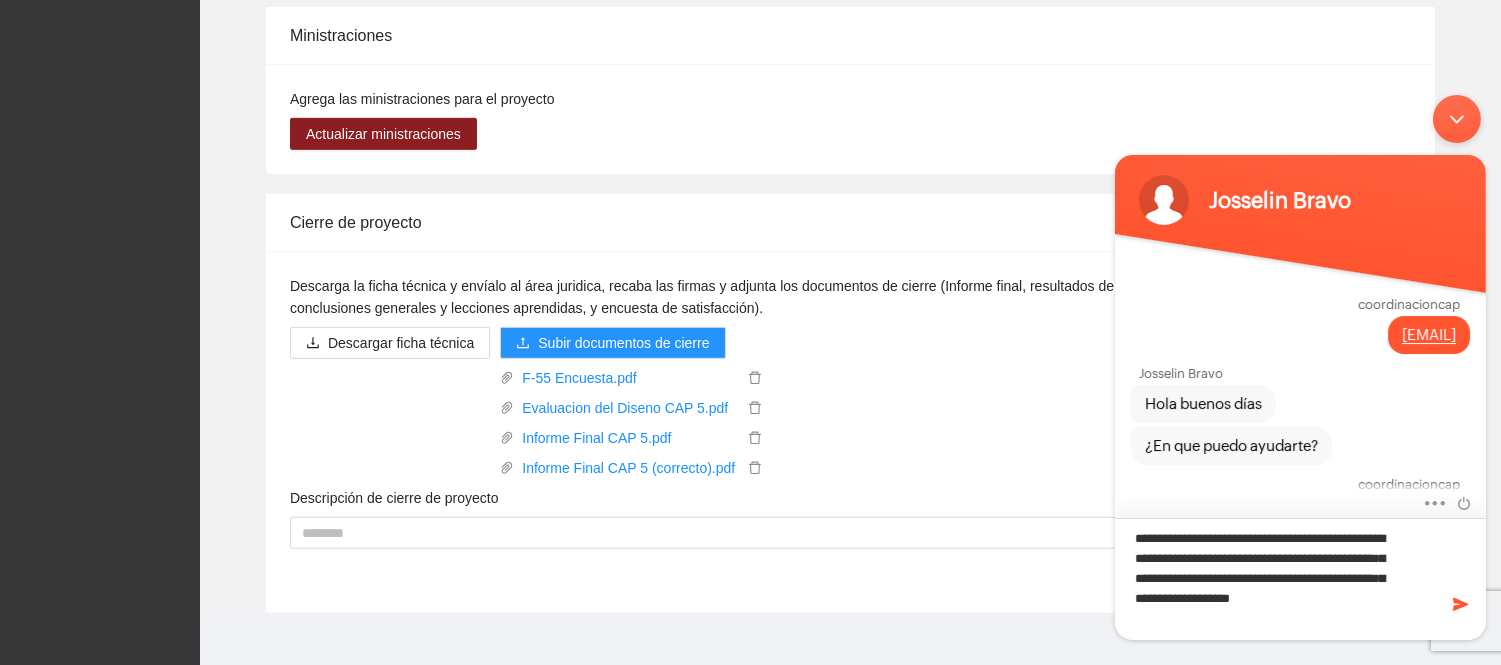 type on "**********" 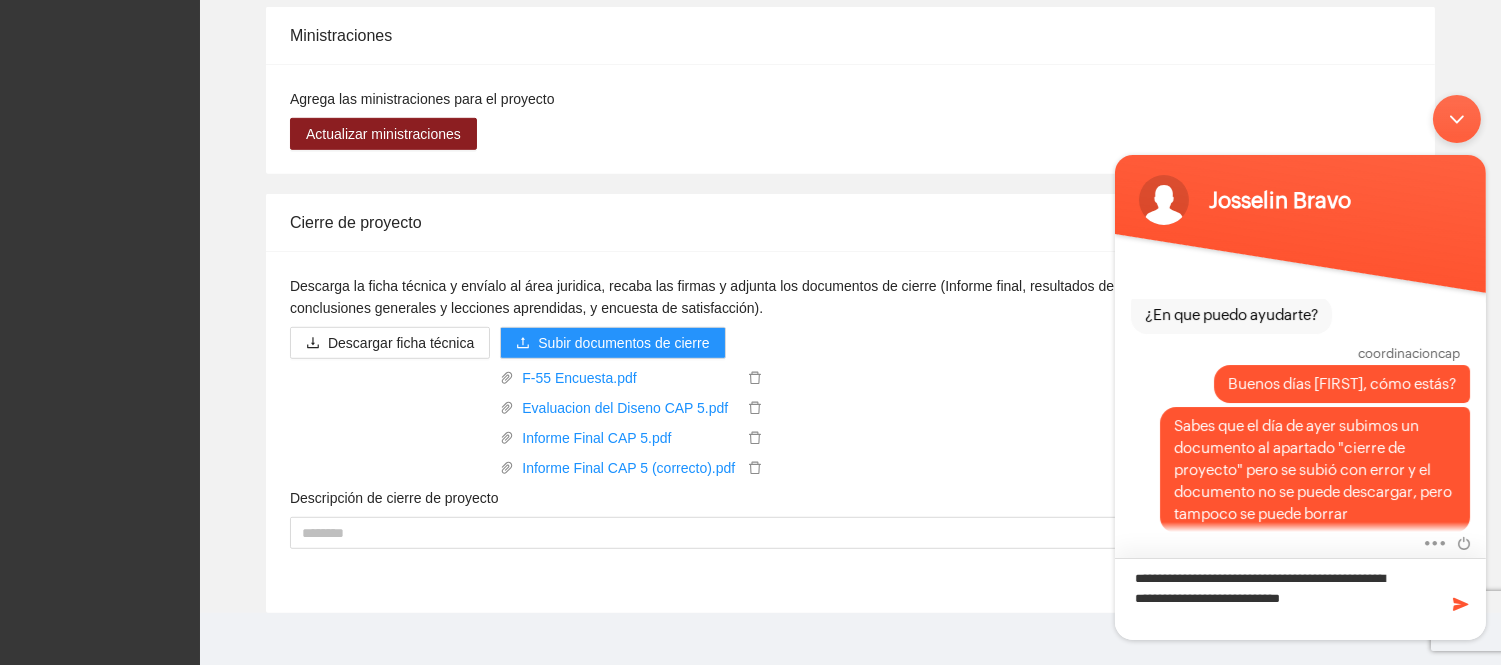 scroll, scrollTop: 448, scrollLeft: 0, axis: vertical 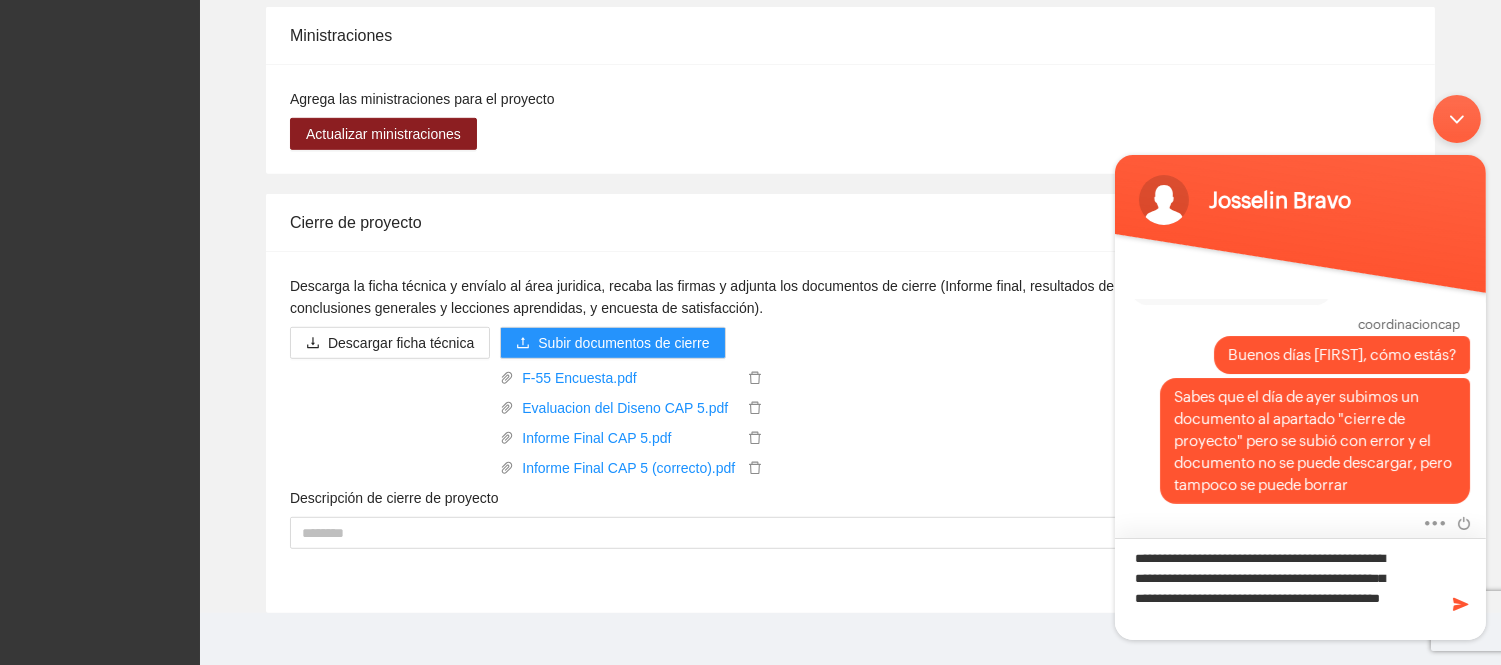 type on "**********" 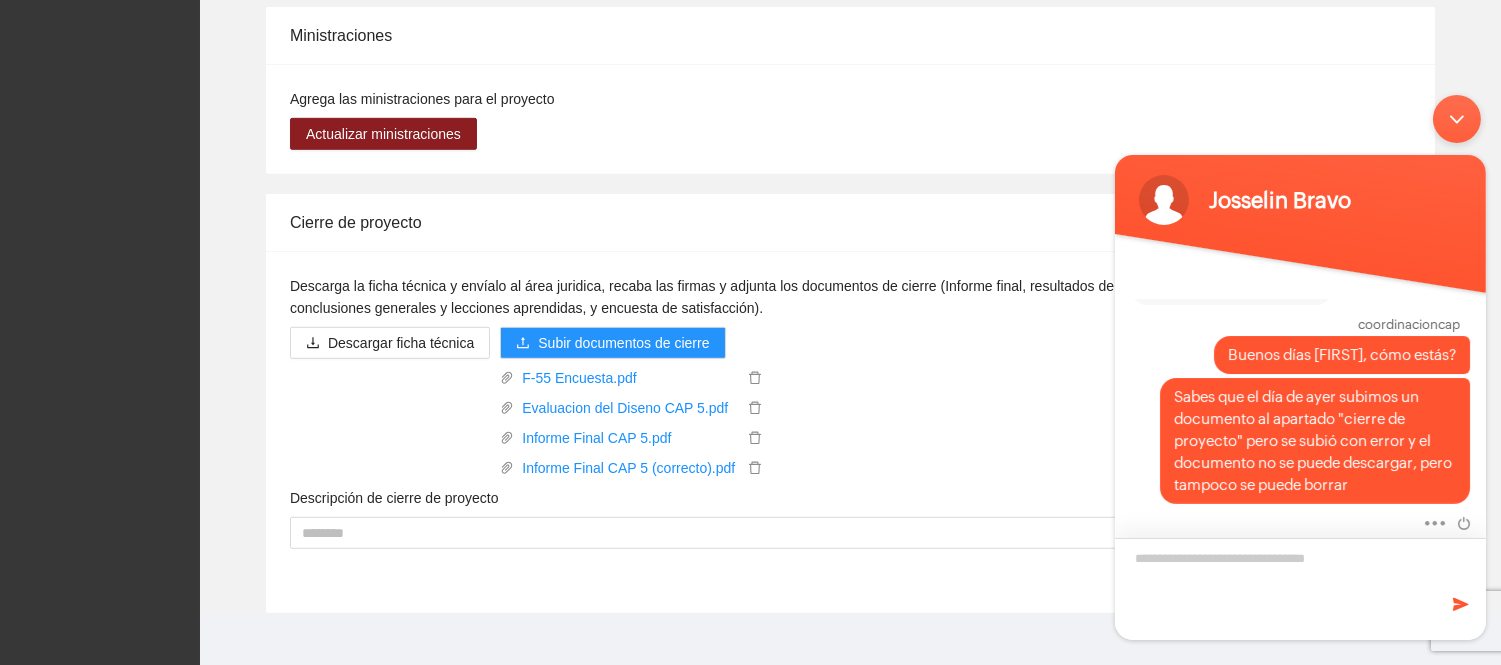 scroll, scrollTop: 546, scrollLeft: 0, axis: vertical 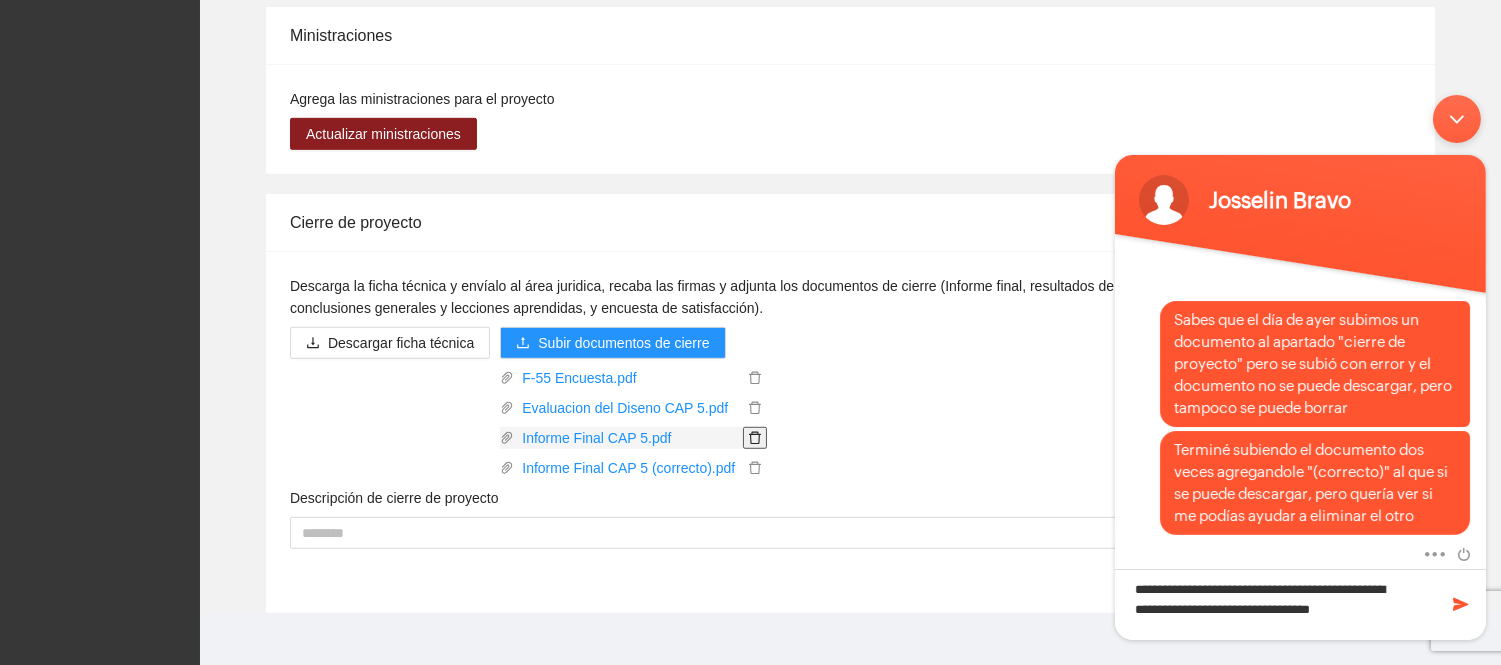 click 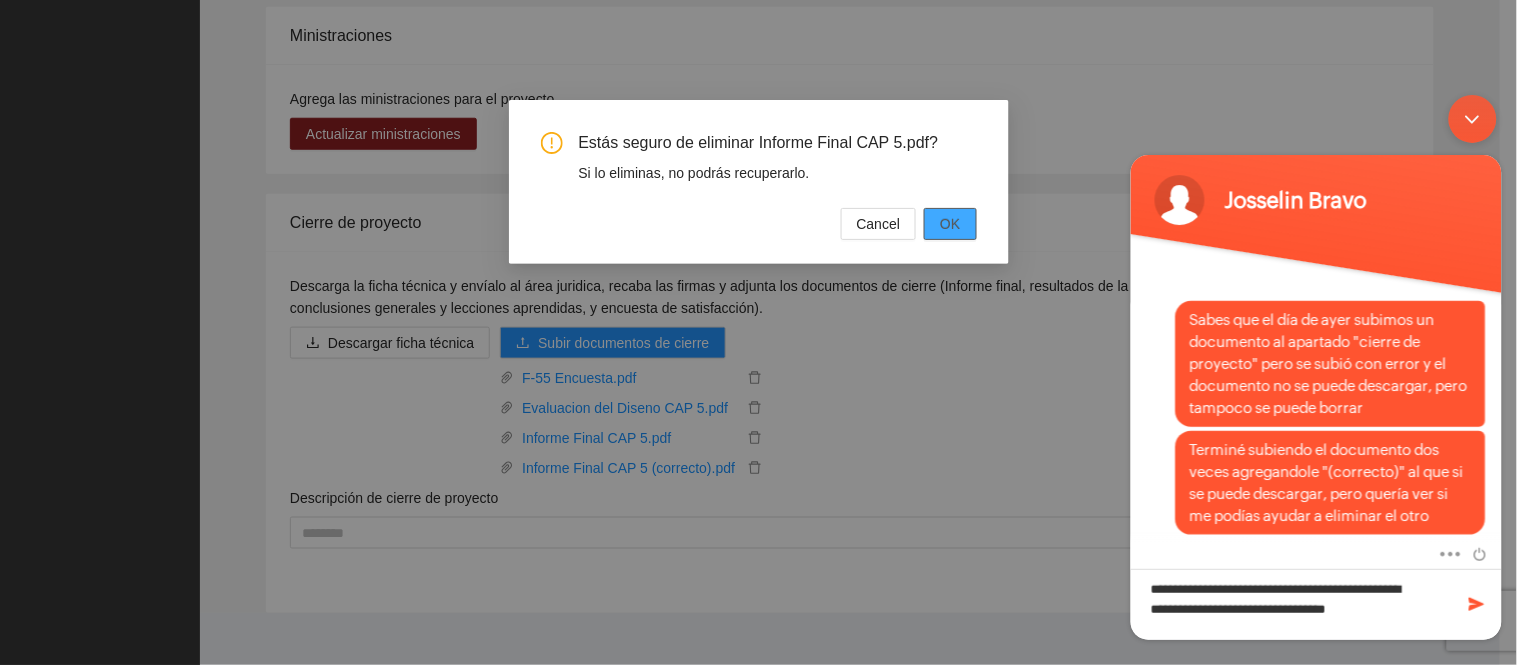 click on "OK" at bounding box center (950, 224) 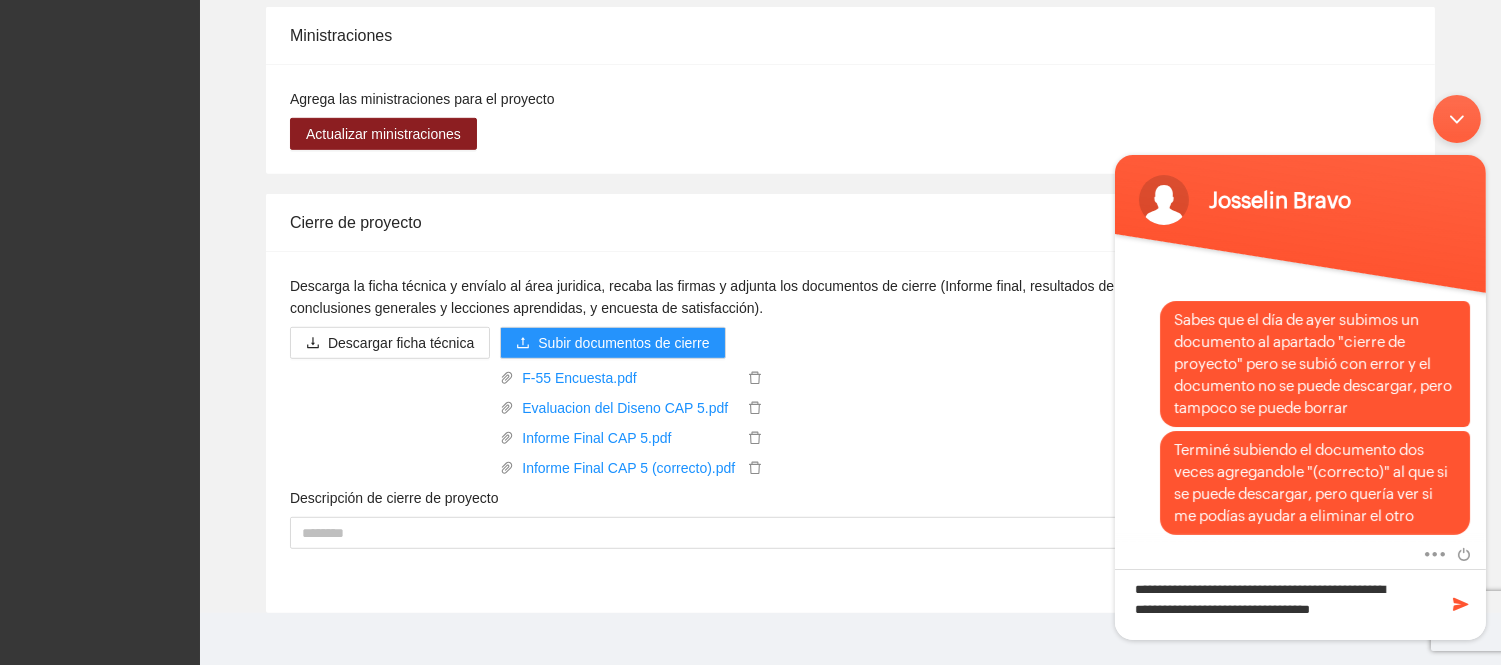 click on "**********" at bounding box center (1299, 603) 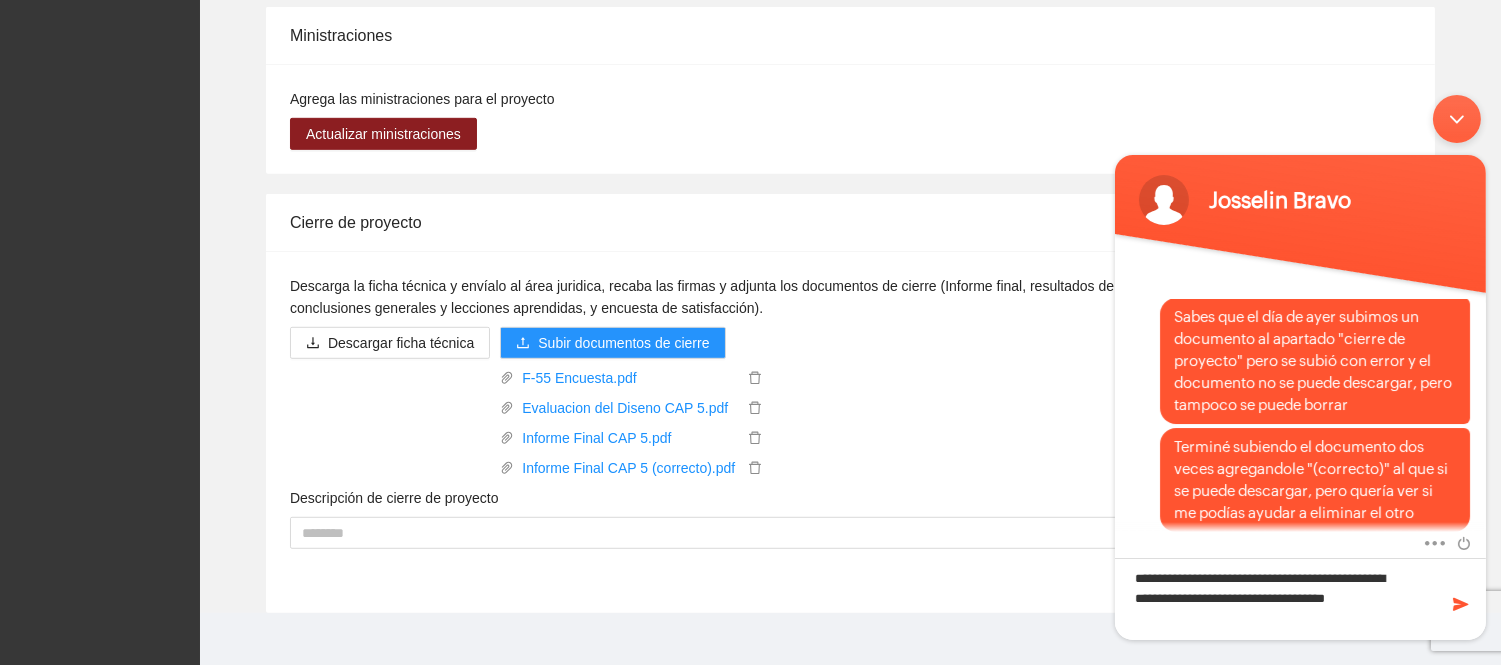 scroll, scrollTop: 557, scrollLeft: 0, axis: vertical 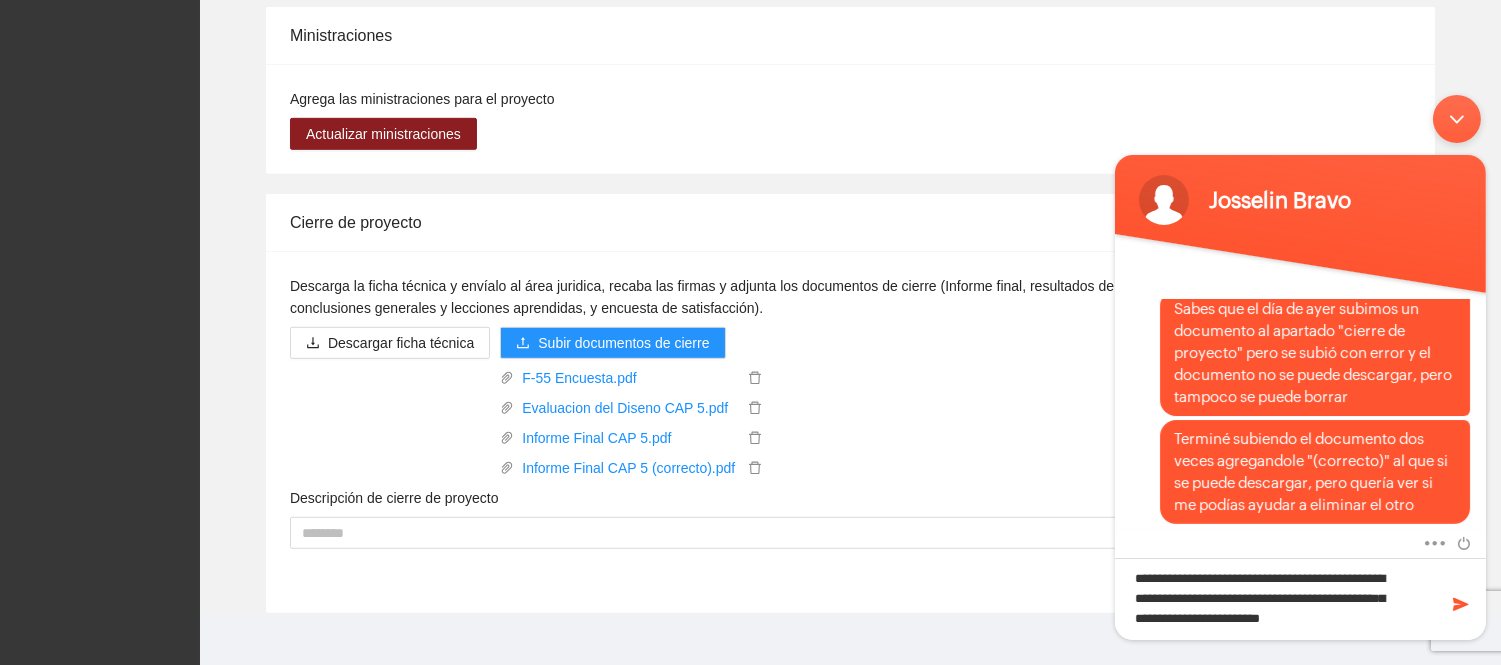 click on "Informe Final CAP 5.pdf" at bounding box center (633, 434) 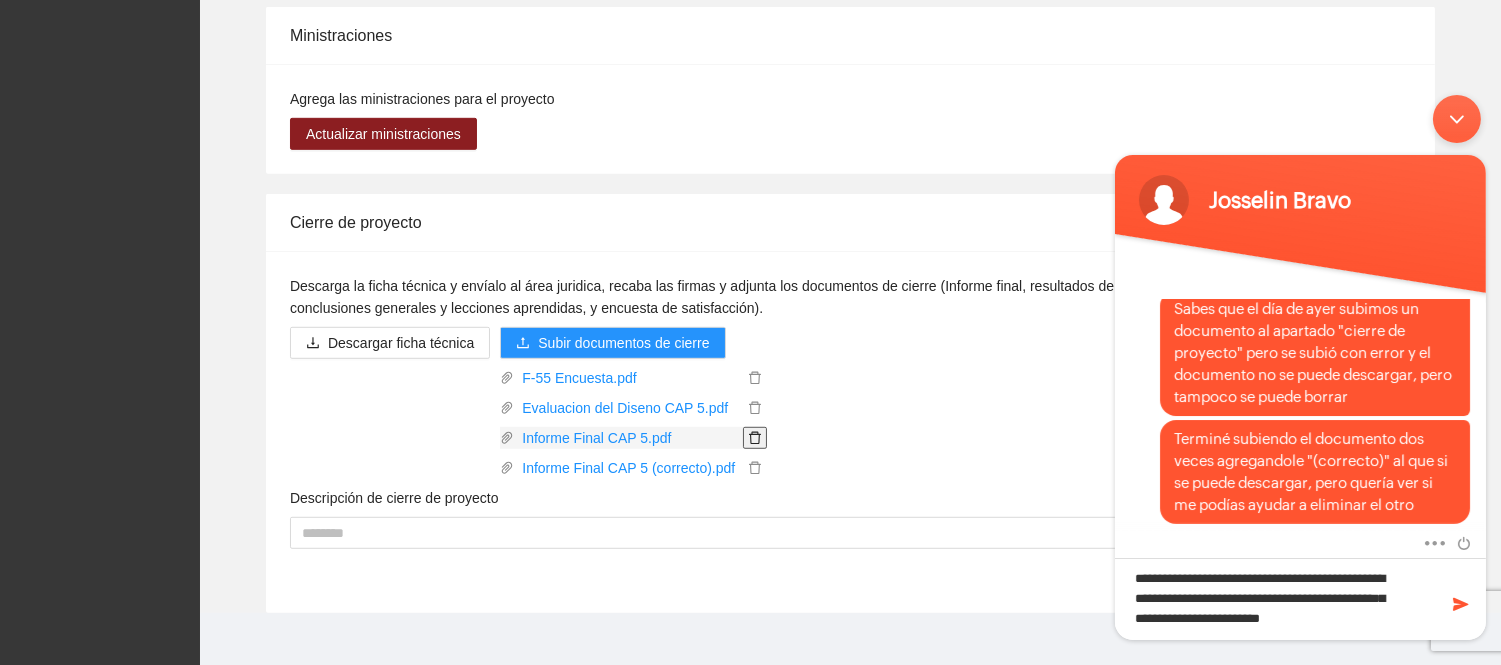 click 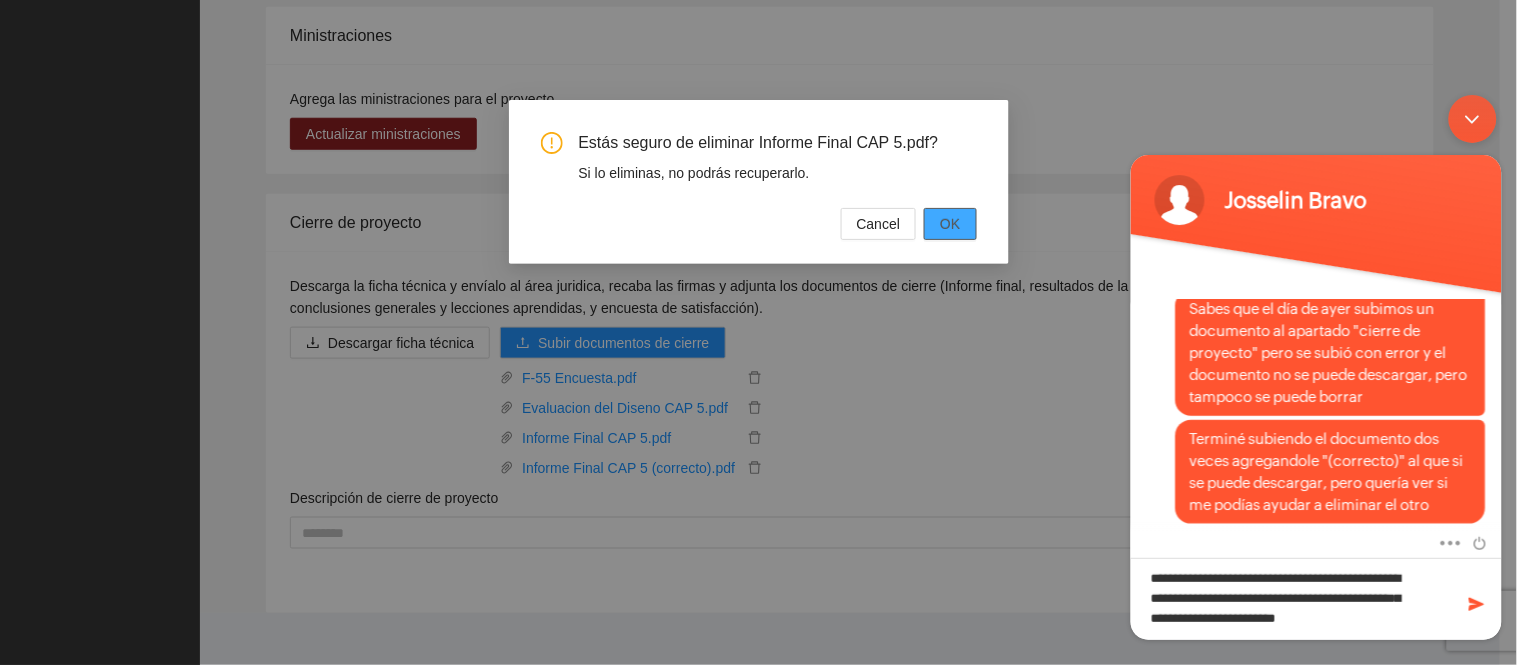 click on "OK" at bounding box center (950, 224) 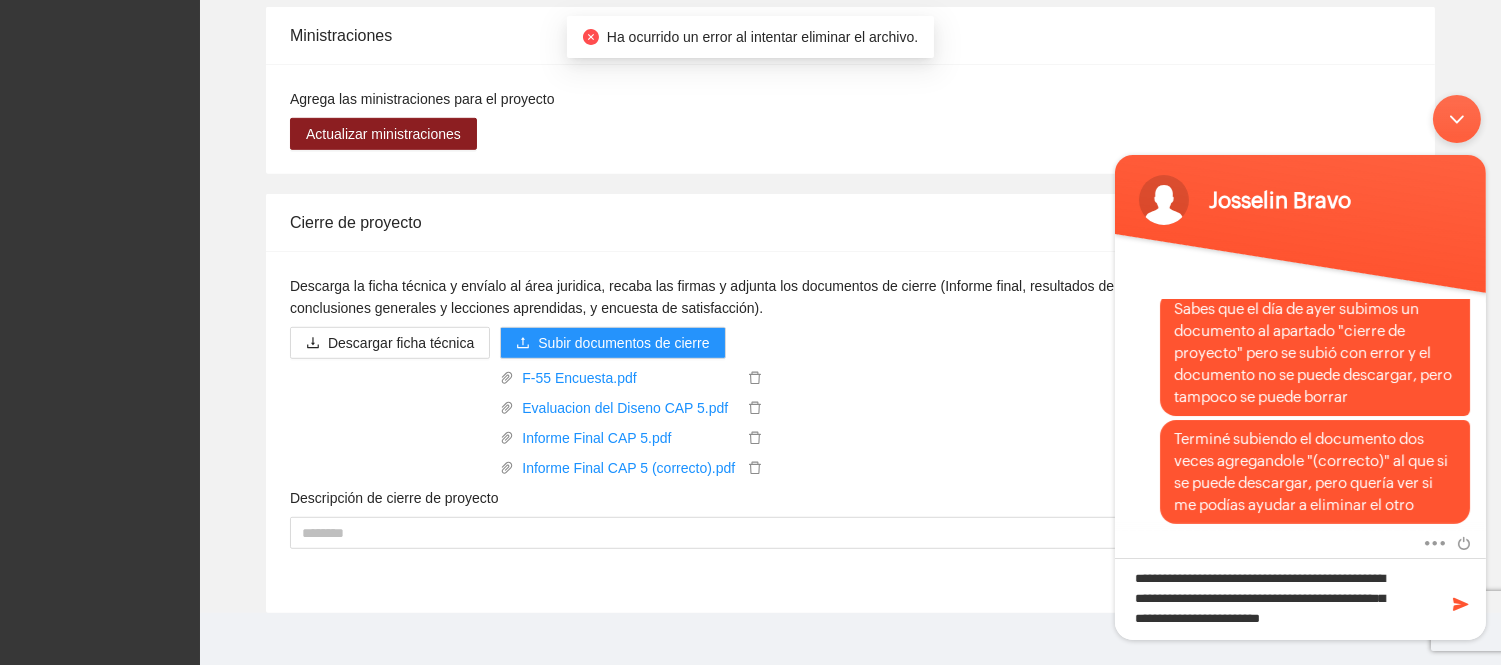 click on "**********" at bounding box center (1299, 598) 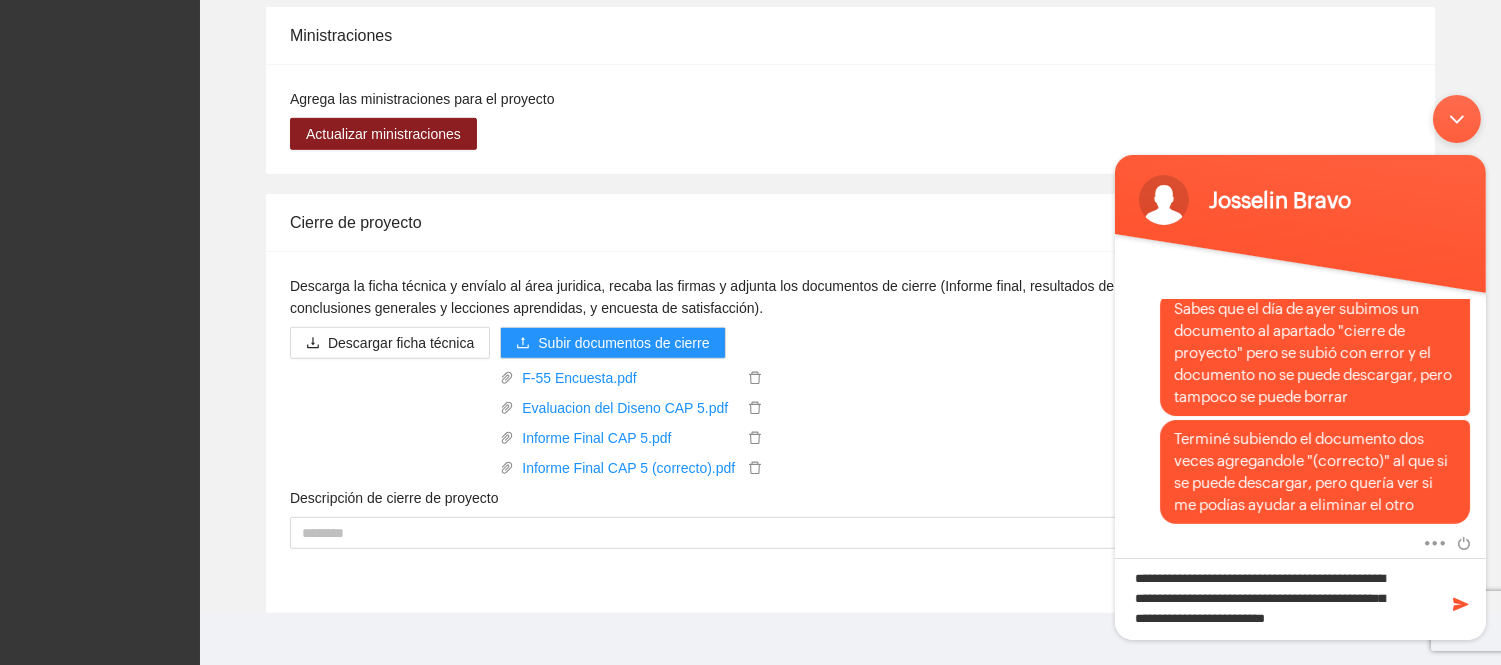 scroll, scrollTop: 0, scrollLeft: 0, axis: both 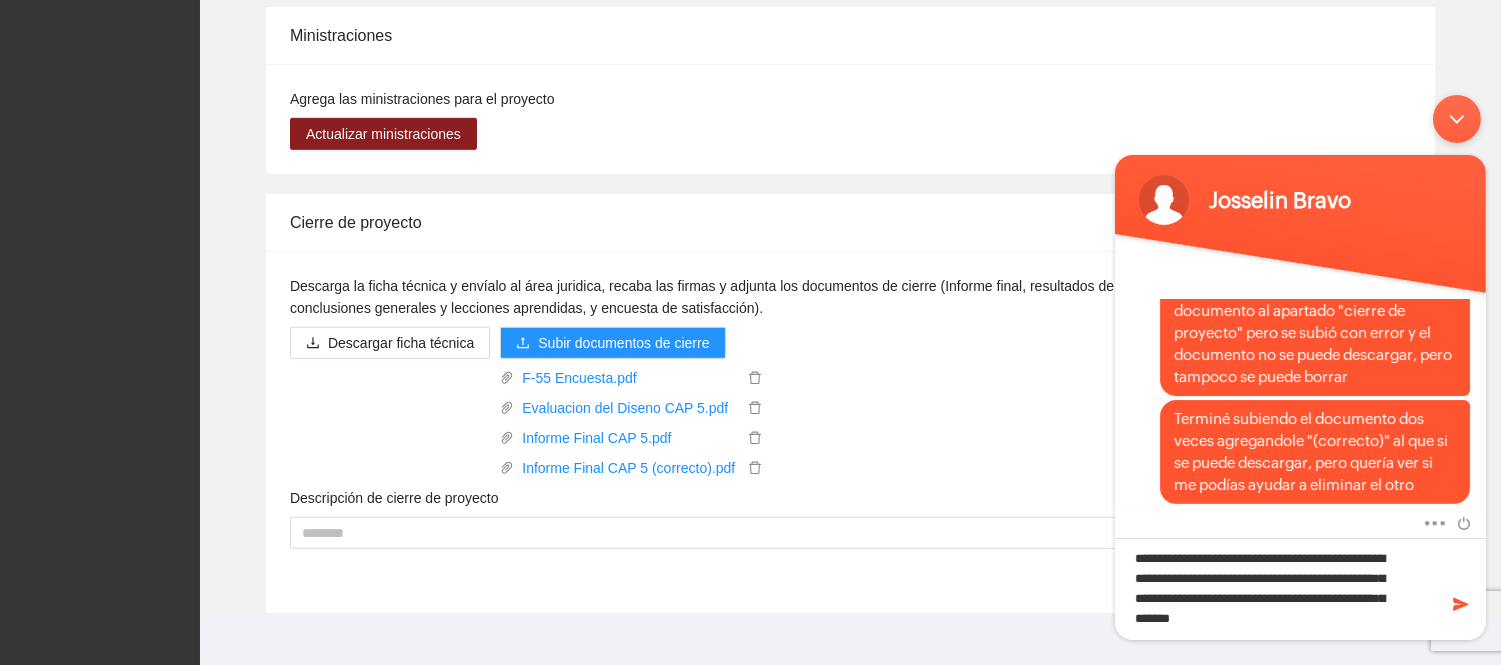 type on "**********" 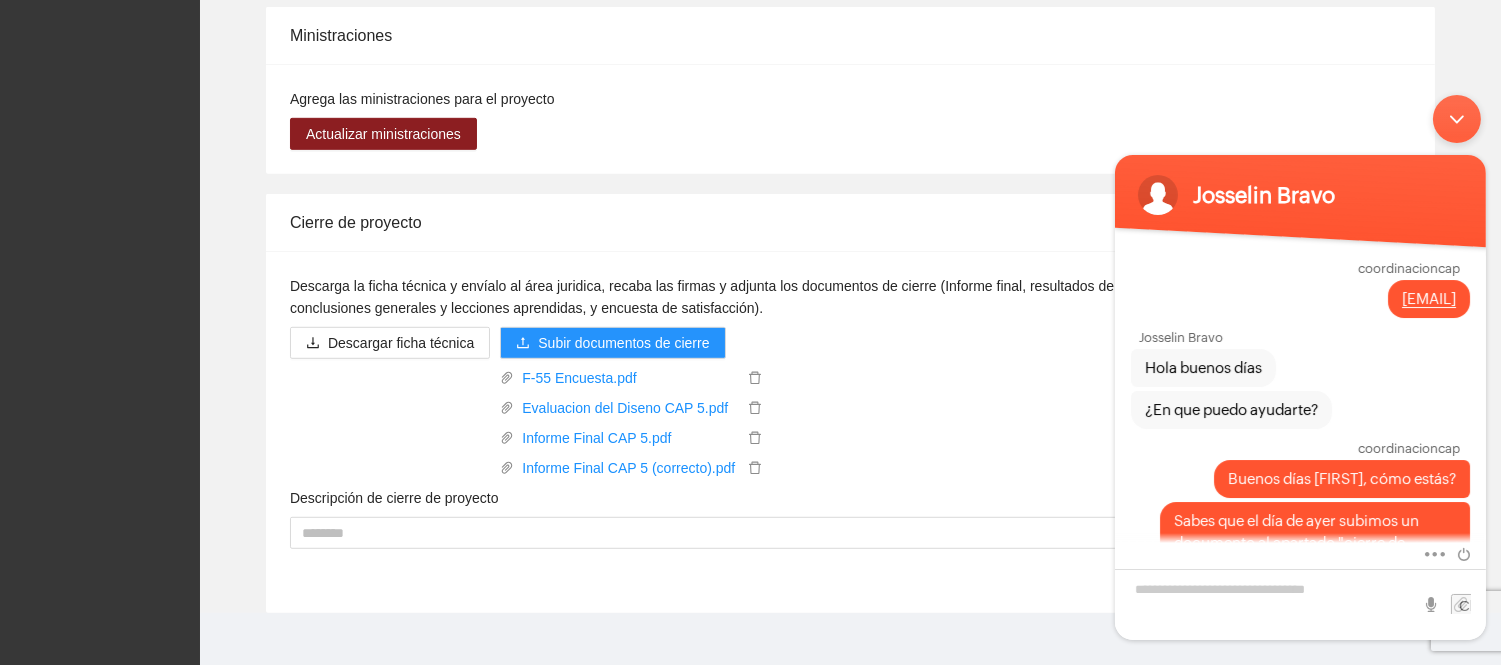 scroll, scrollTop: 627, scrollLeft: 0, axis: vertical 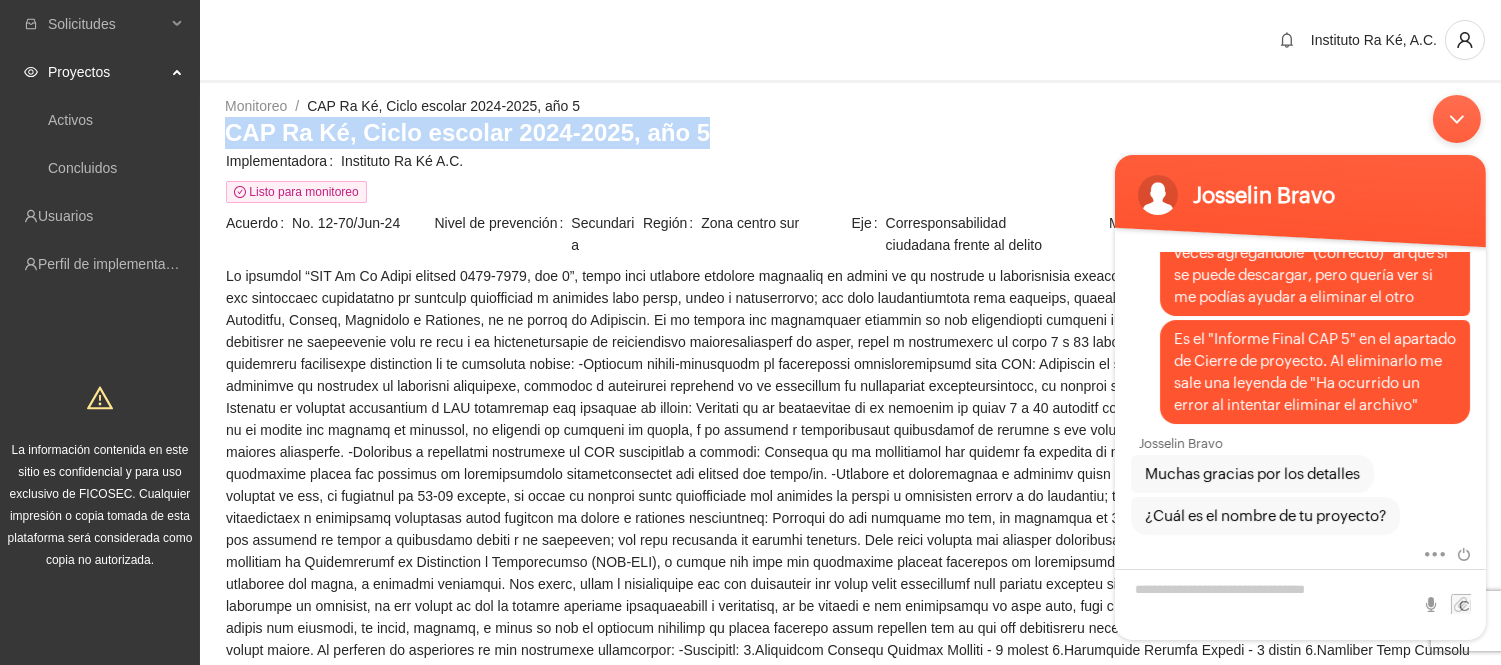 drag, startPoint x: 220, startPoint y: 133, endPoint x: 705, endPoint y: 145, distance: 485.14844 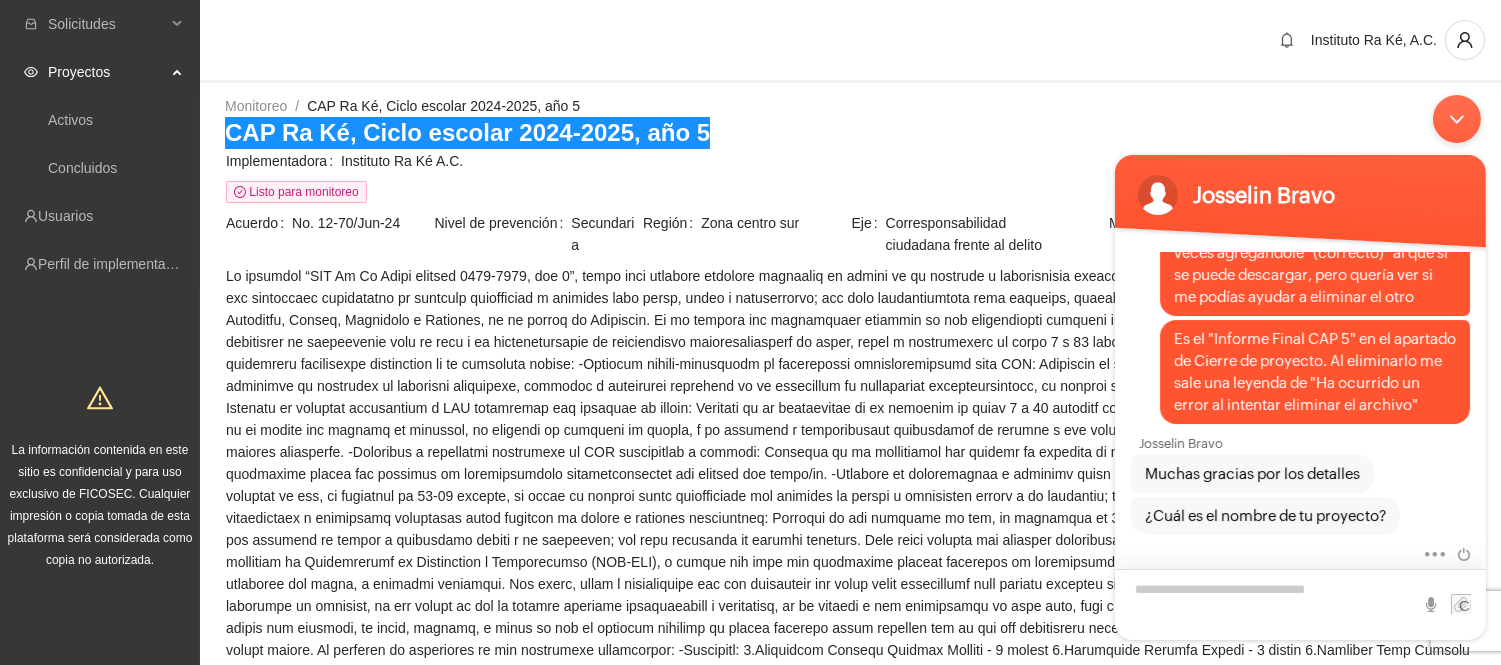 click at bounding box center (1299, 603) 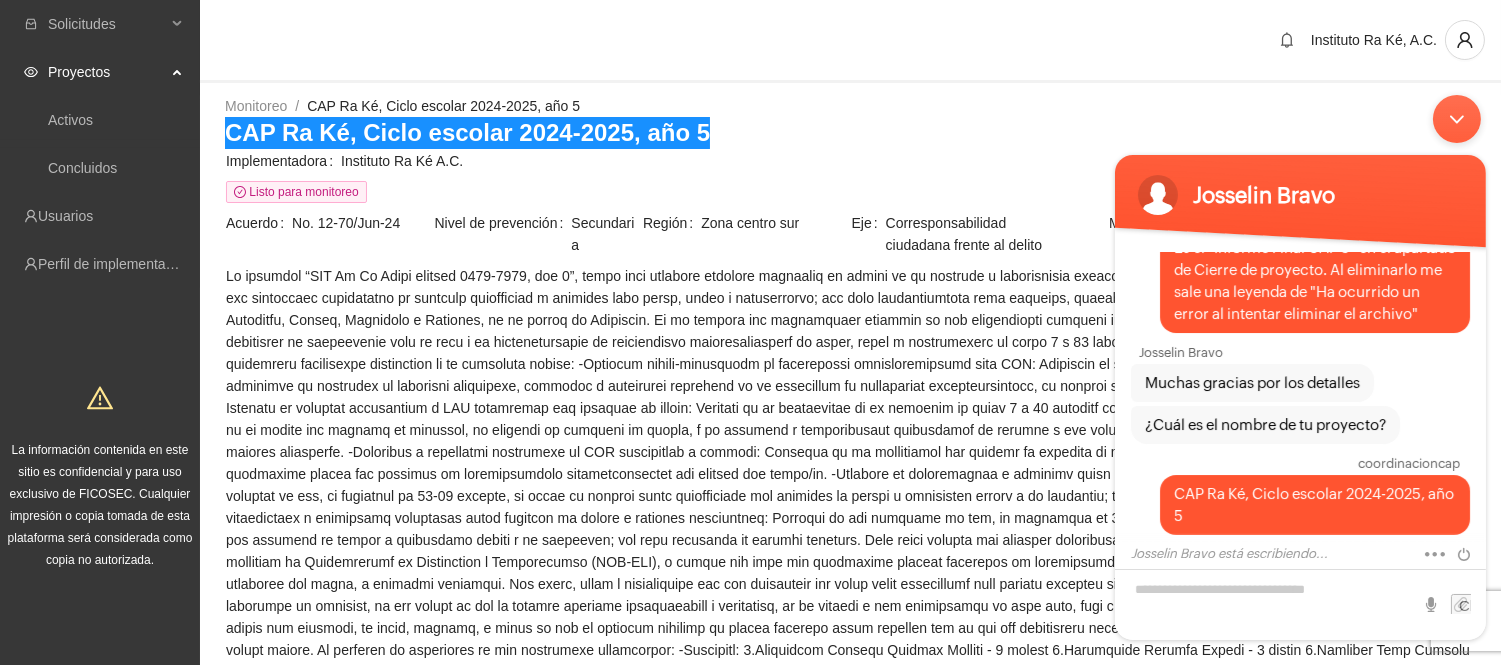 scroll, scrollTop: 901, scrollLeft: 0, axis: vertical 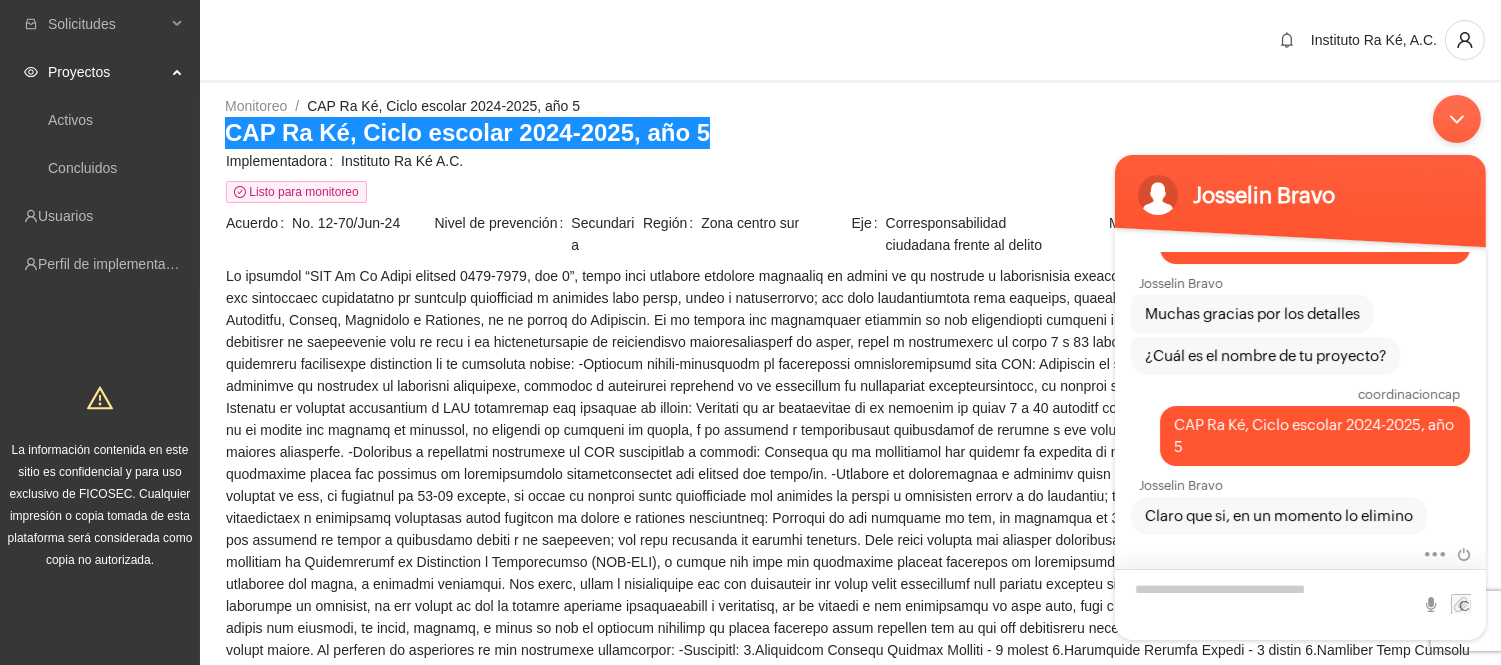 click at bounding box center (1299, 603) 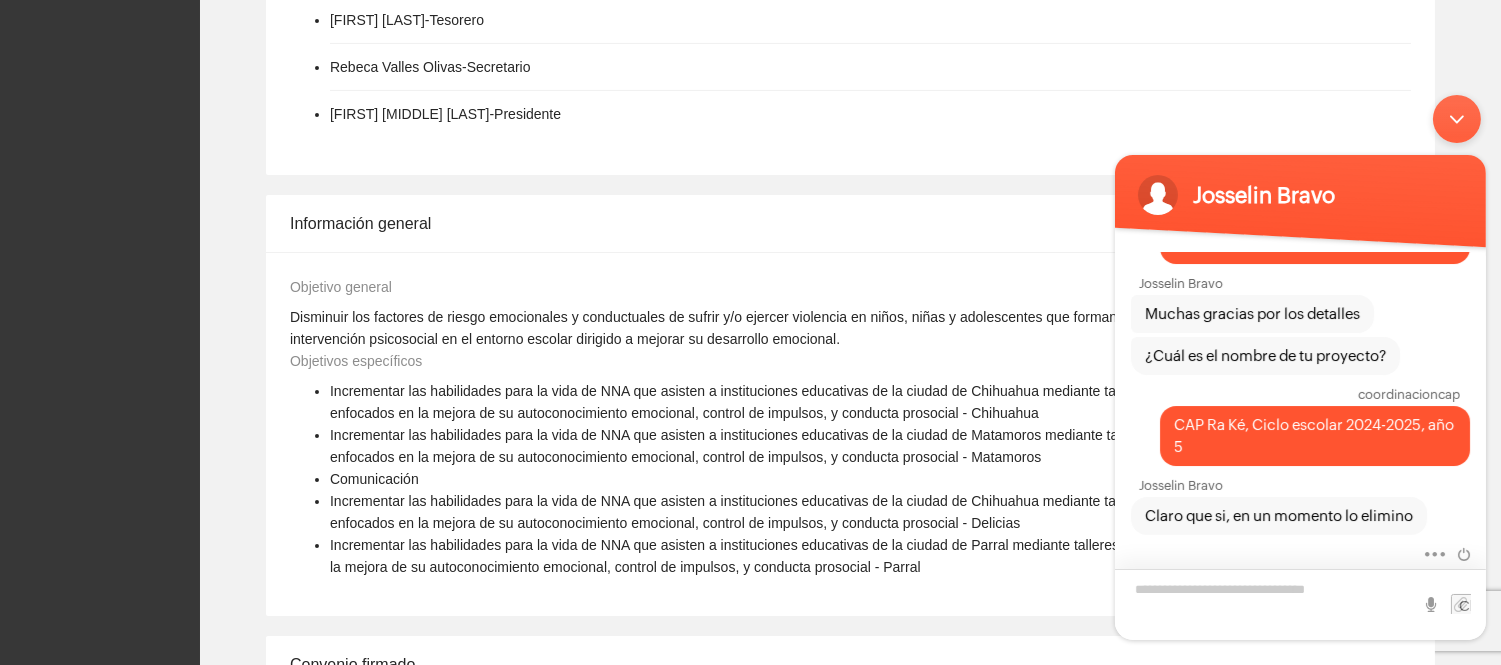 scroll, scrollTop: 1222, scrollLeft: 0, axis: vertical 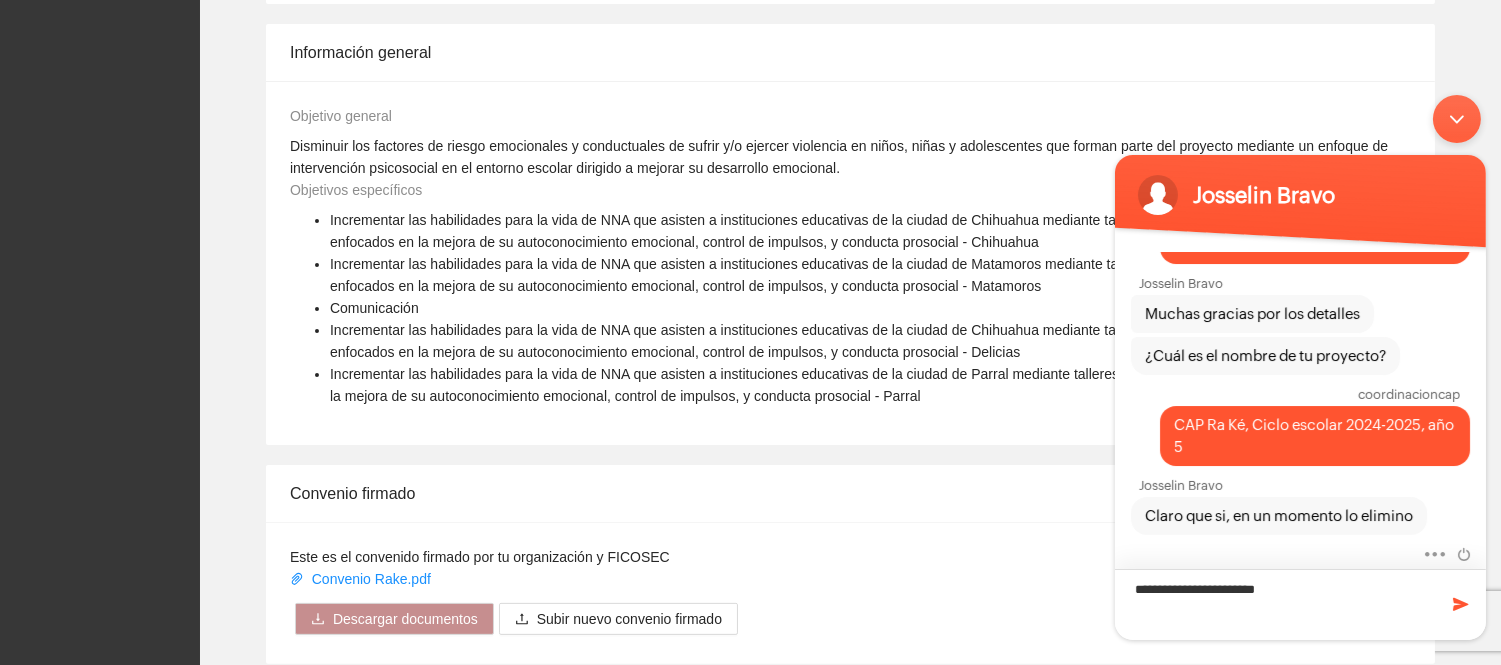 type on "**********" 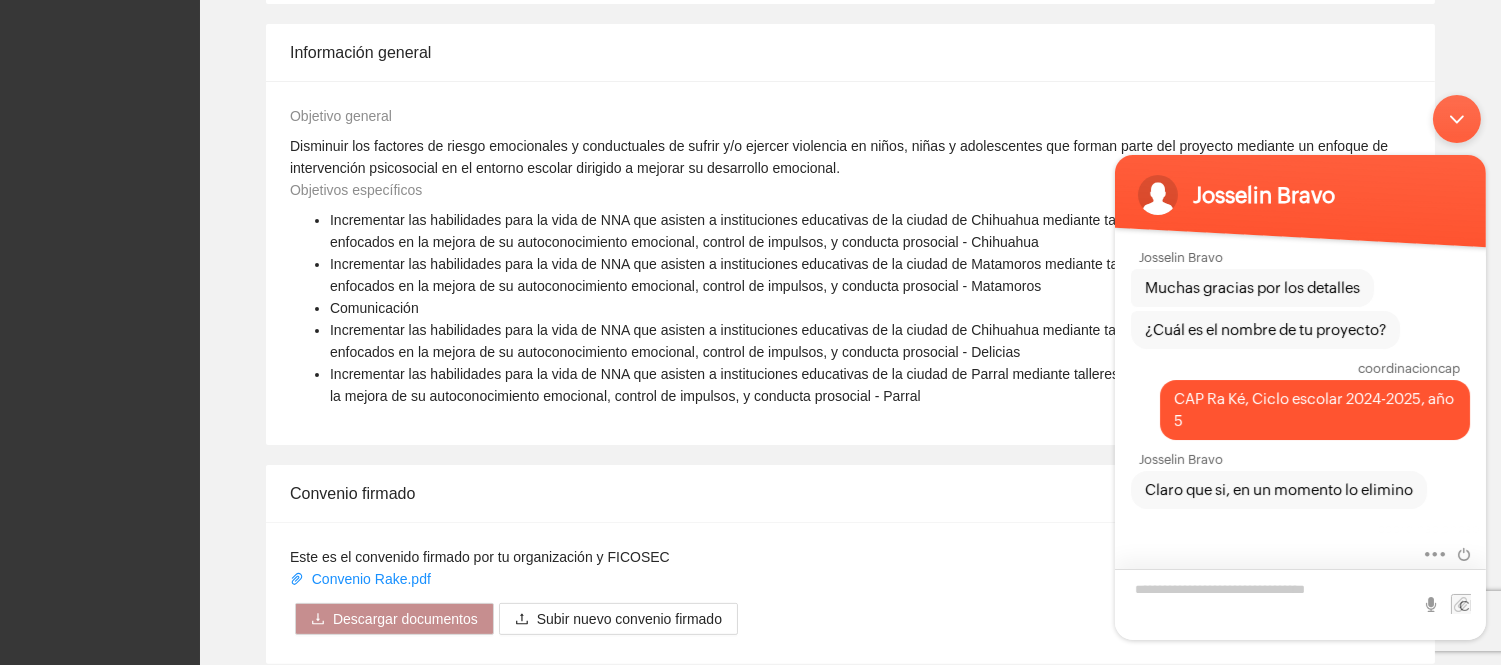 scroll, scrollTop: 970, scrollLeft: 0, axis: vertical 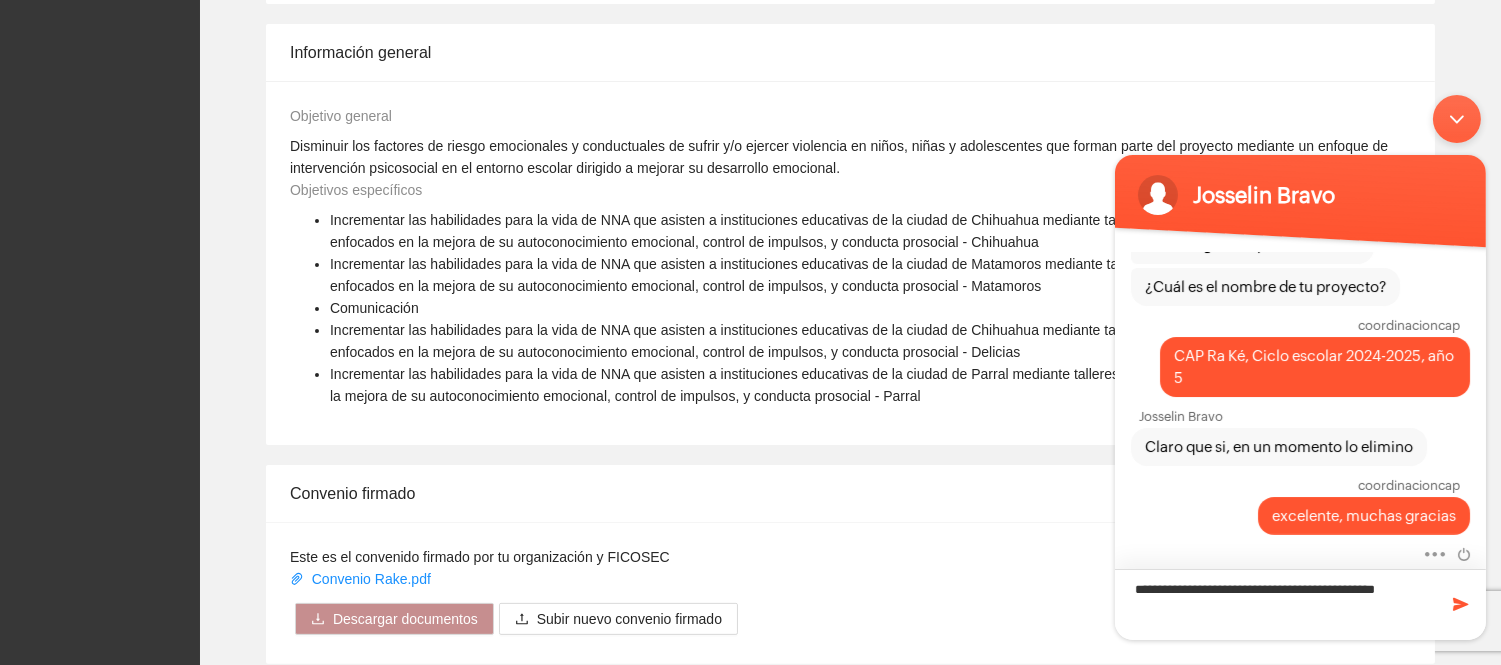 type on "**********" 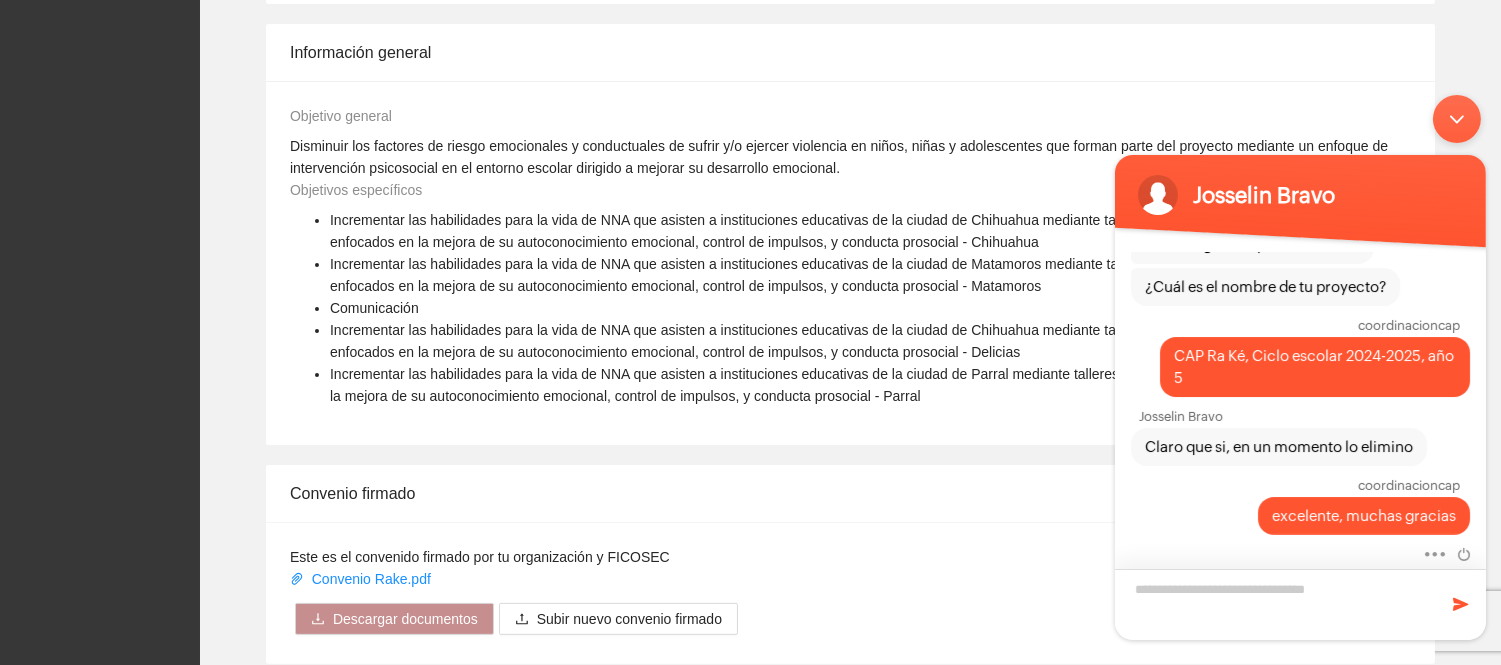 scroll, scrollTop: 1034, scrollLeft: 0, axis: vertical 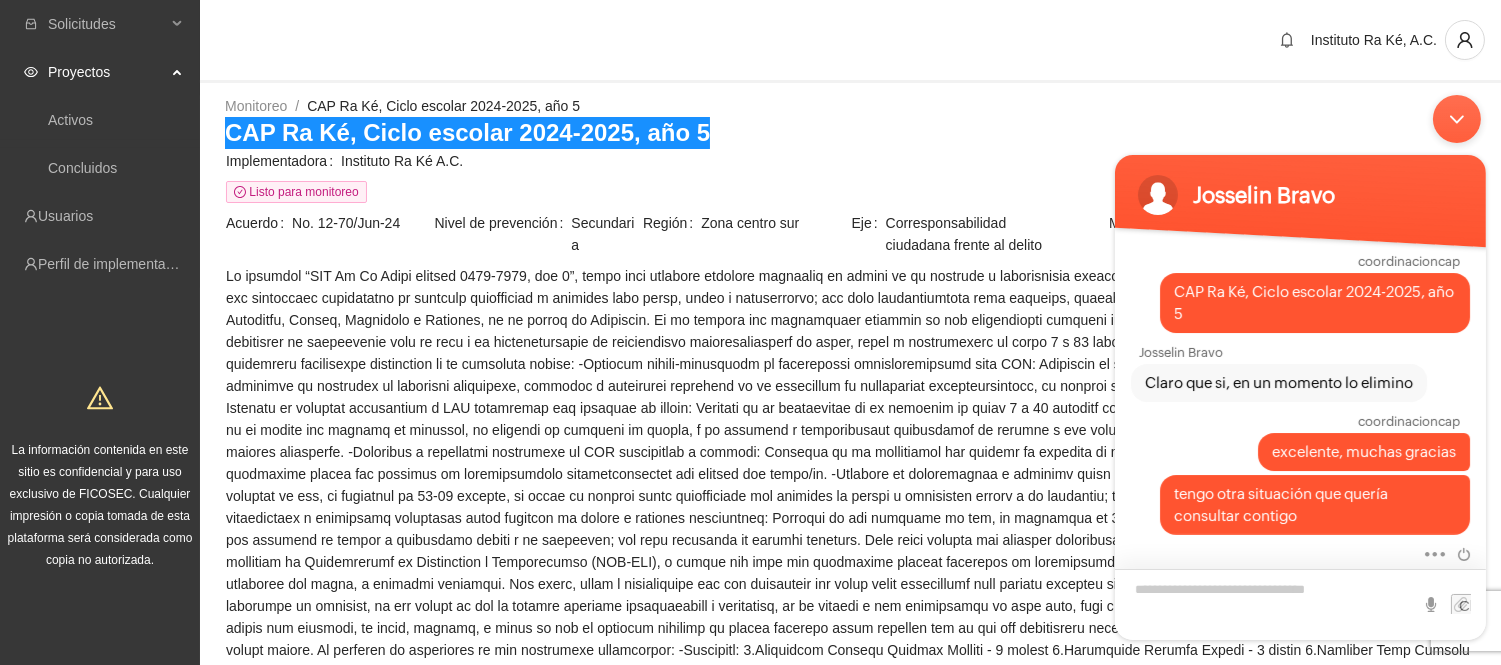 click at bounding box center (1299, 603) 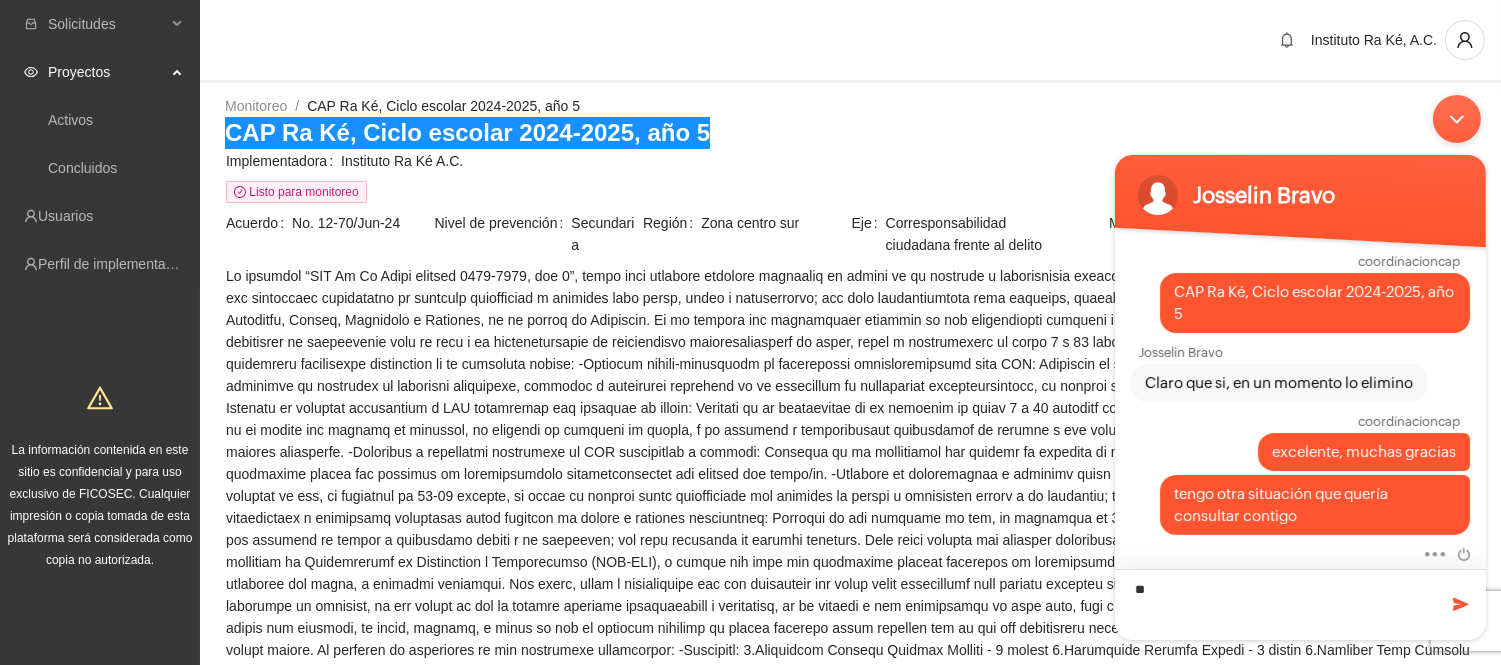 type on "*" 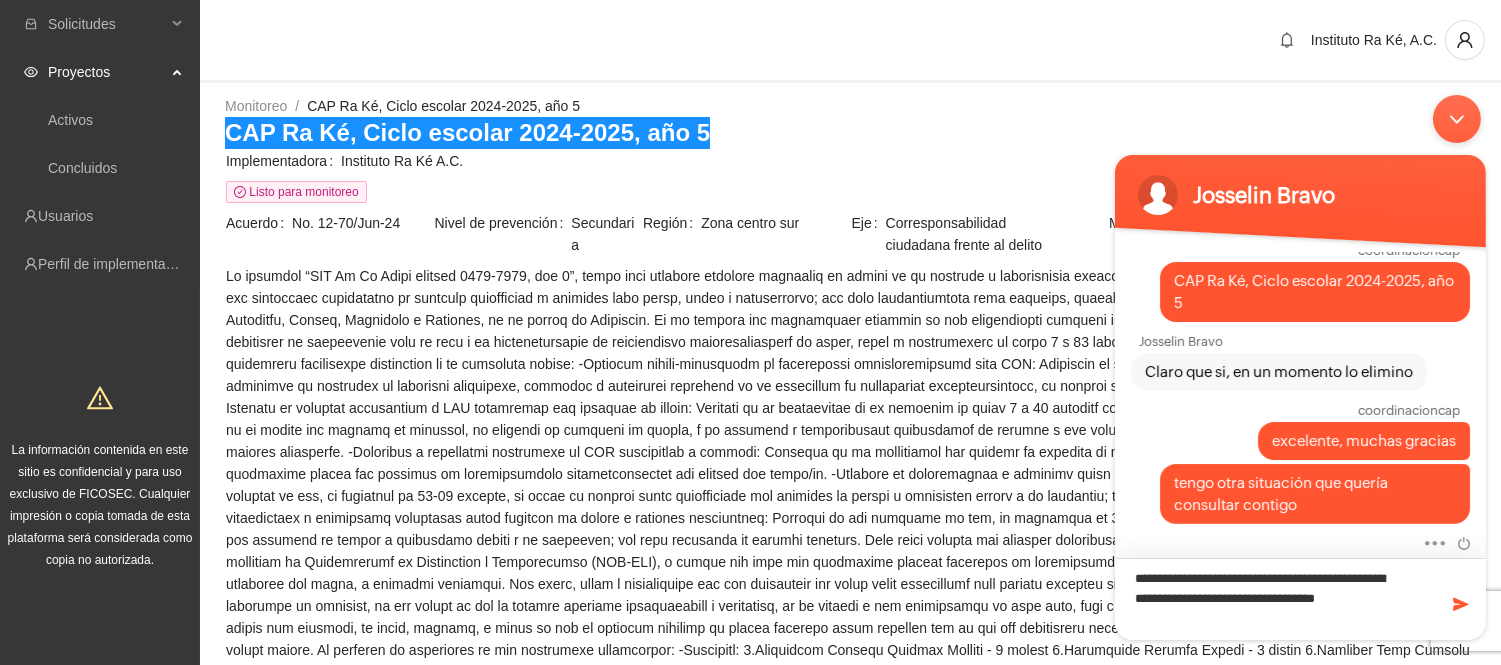 click on "**********" at bounding box center [1299, 598] 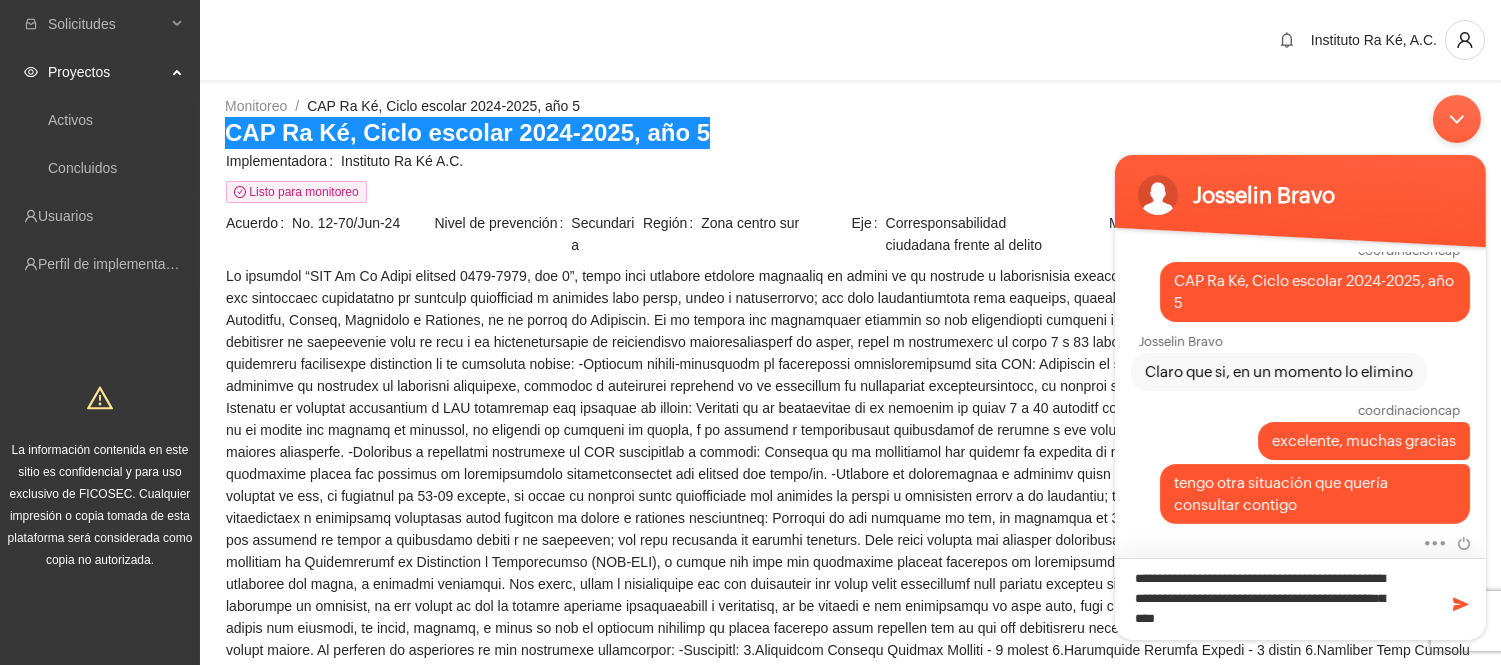 click on "**********" at bounding box center [1299, 598] 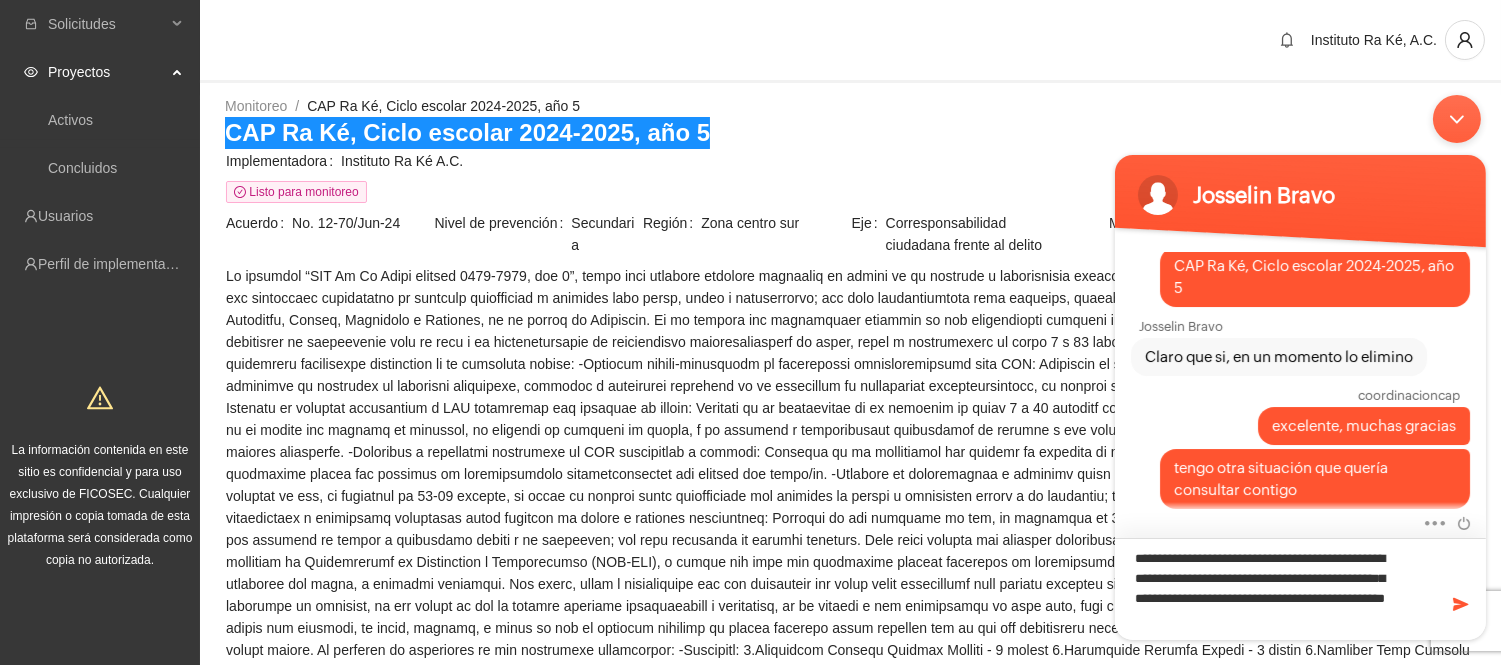 scroll, scrollTop: 0, scrollLeft: 0, axis: both 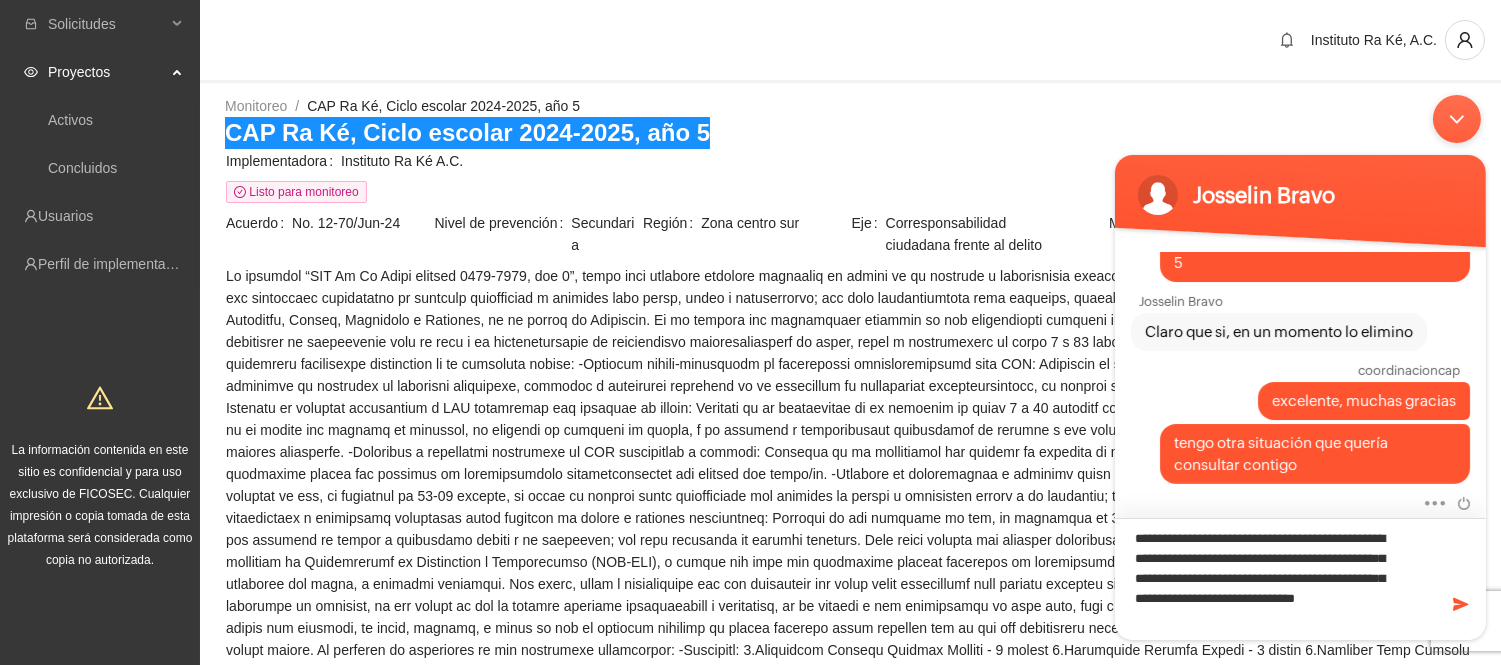 click on "**********" at bounding box center [1299, 578] 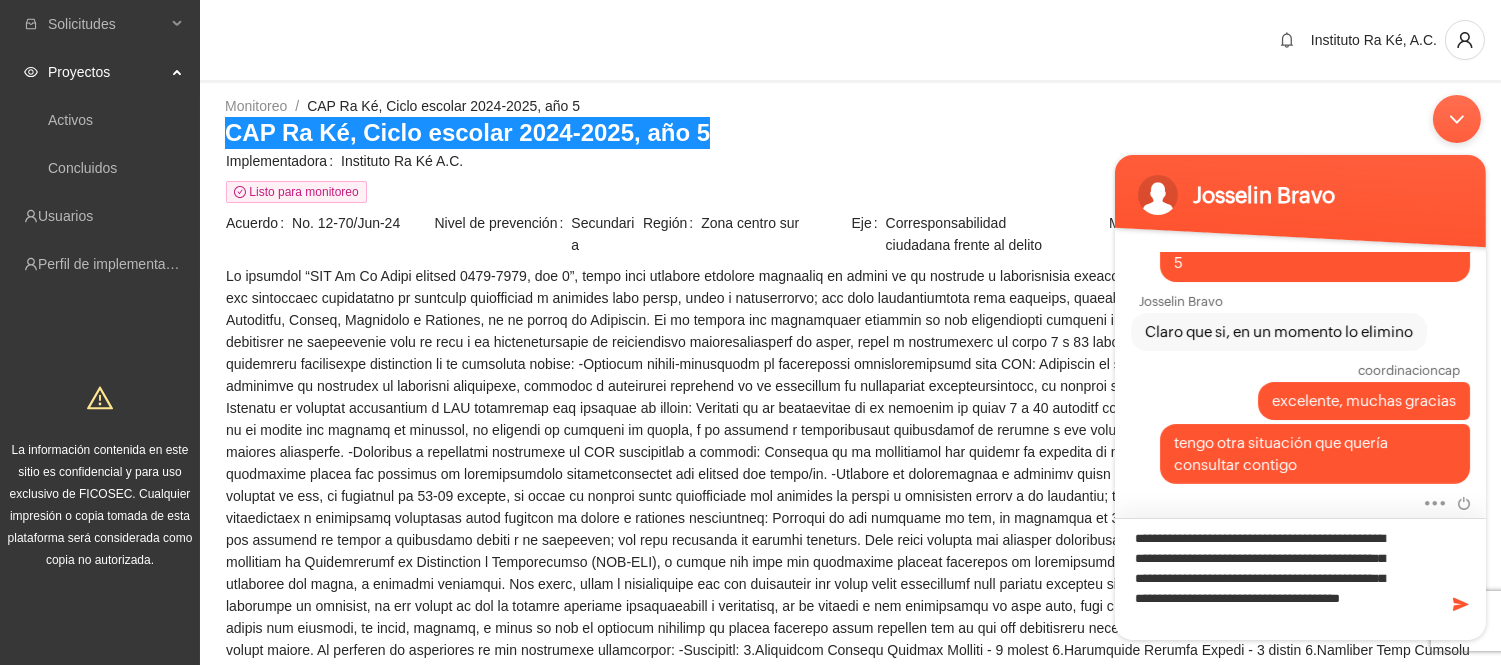 scroll, scrollTop: 1, scrollLeft: 0, axis: vertical 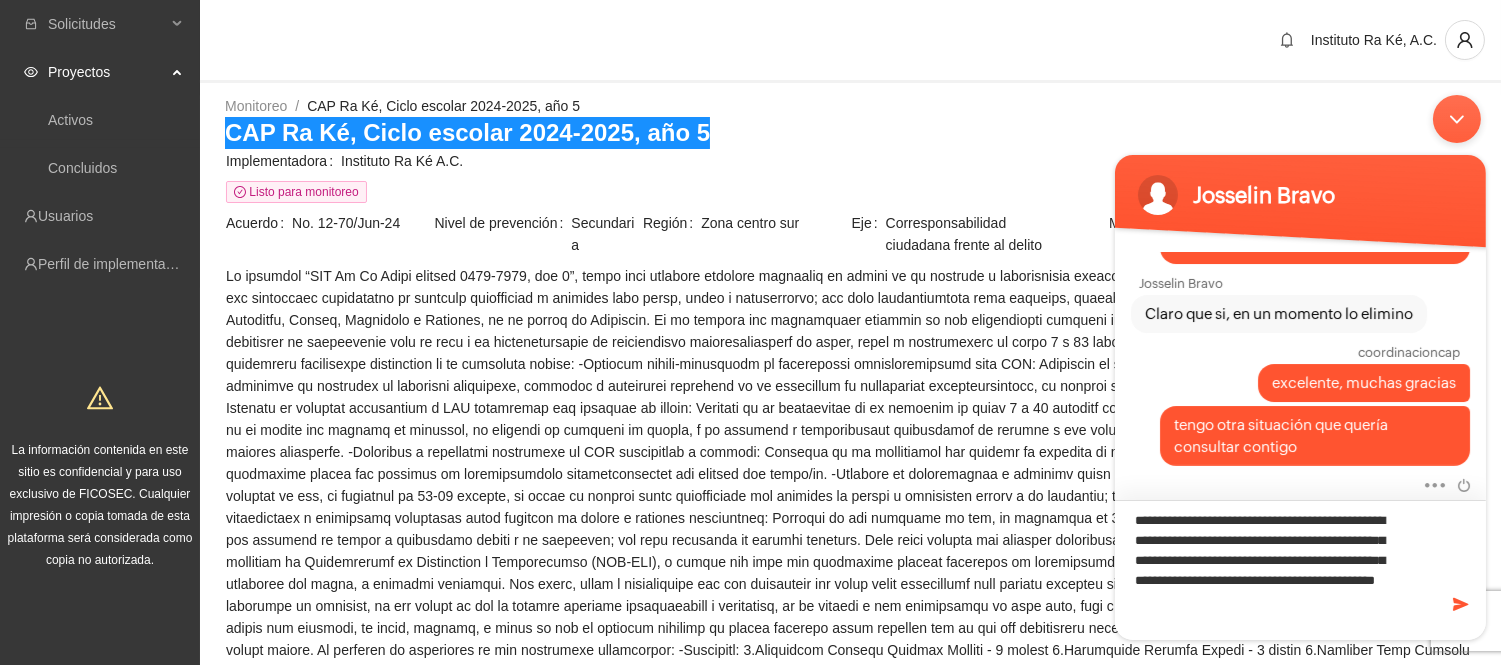 click on "**********" at bounding box center (1299, 569) 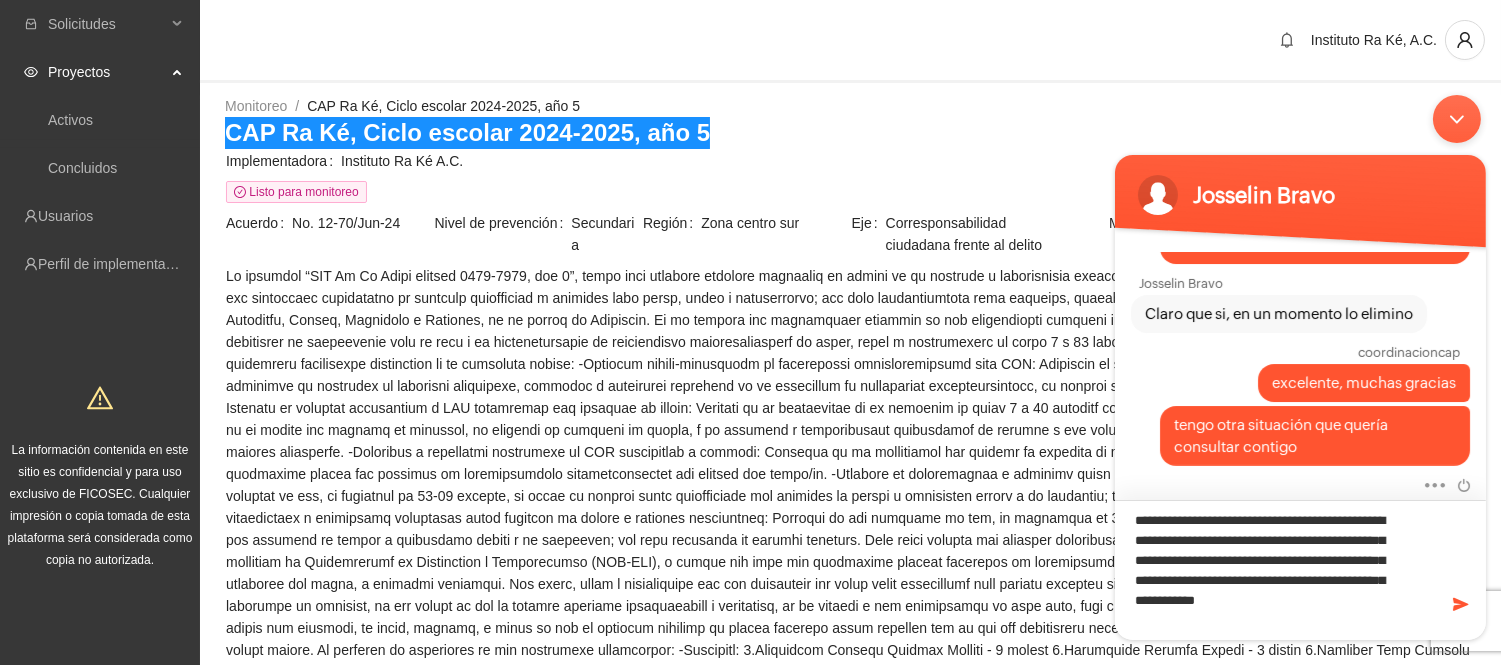 click on "**********" at bounding box center (1299, 569) 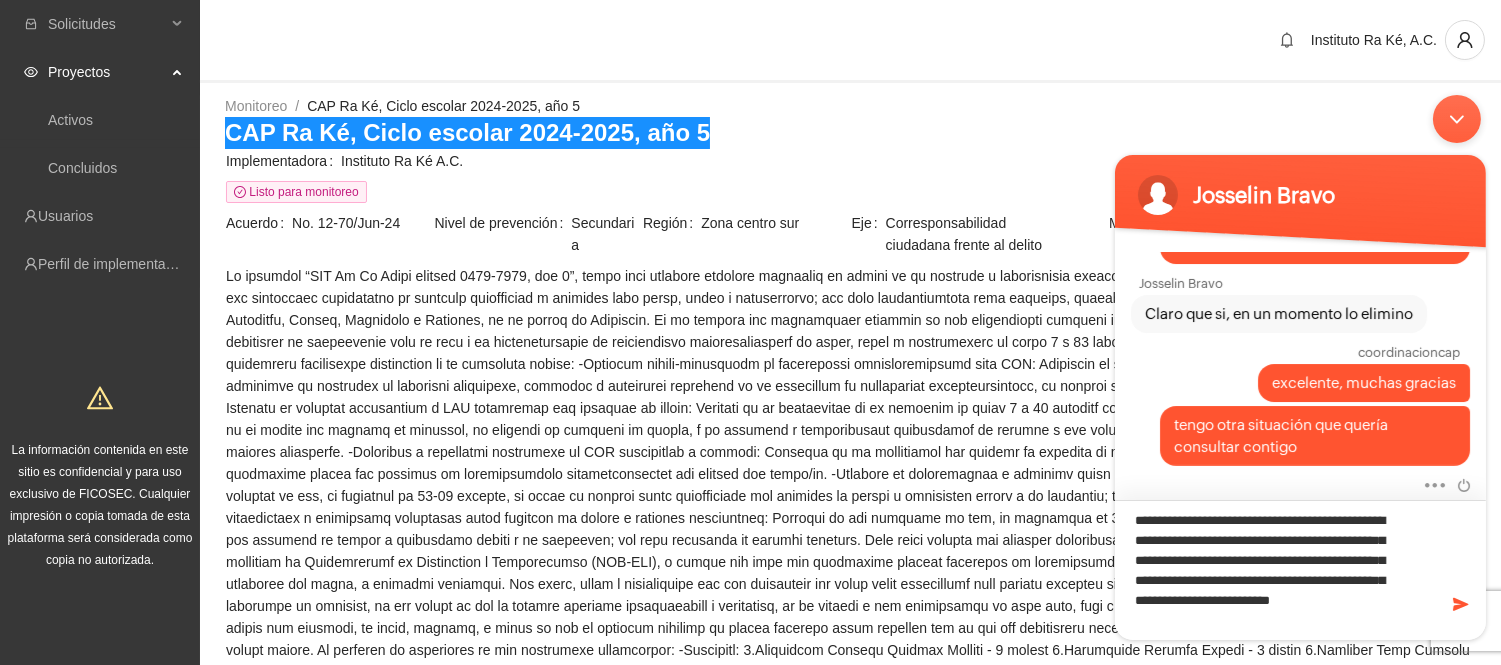 click on "**********" at bounding box center [1299, 569] 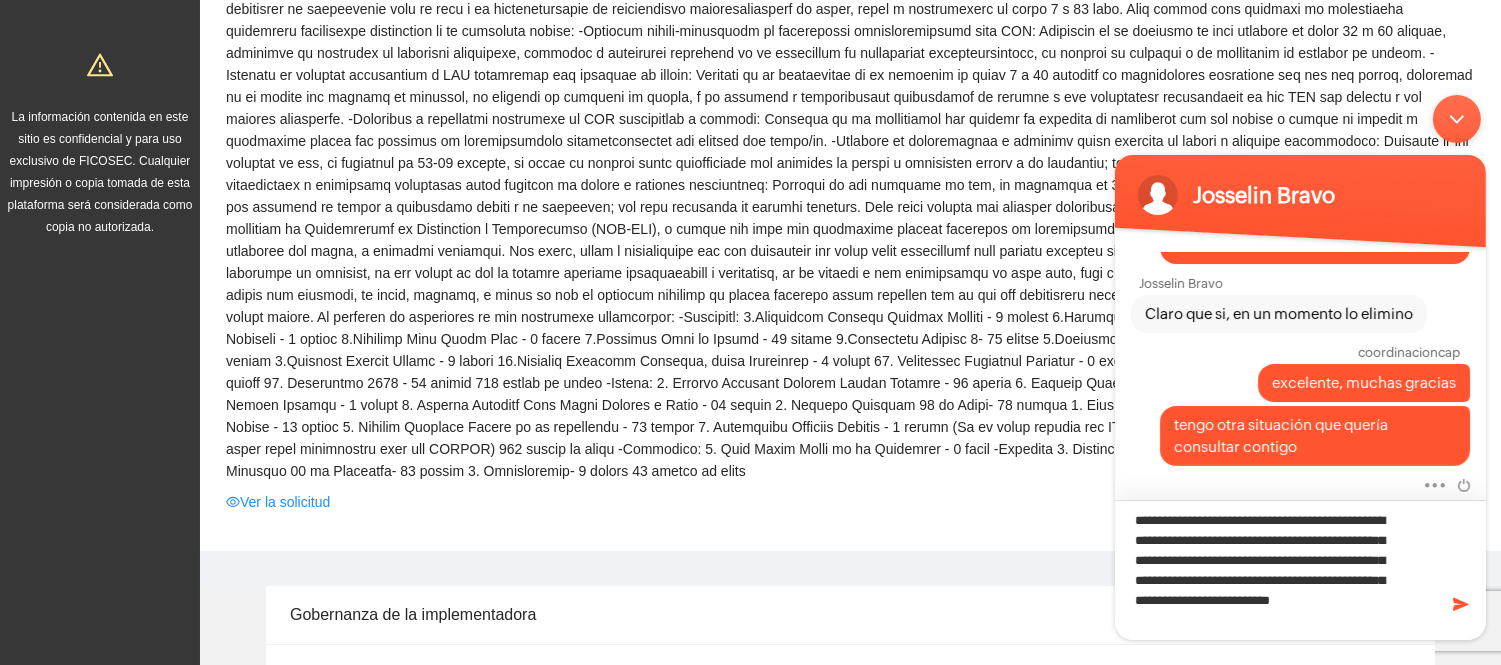 scroll, scrollTop: 444, scrollLeft: 0, axis: vertical 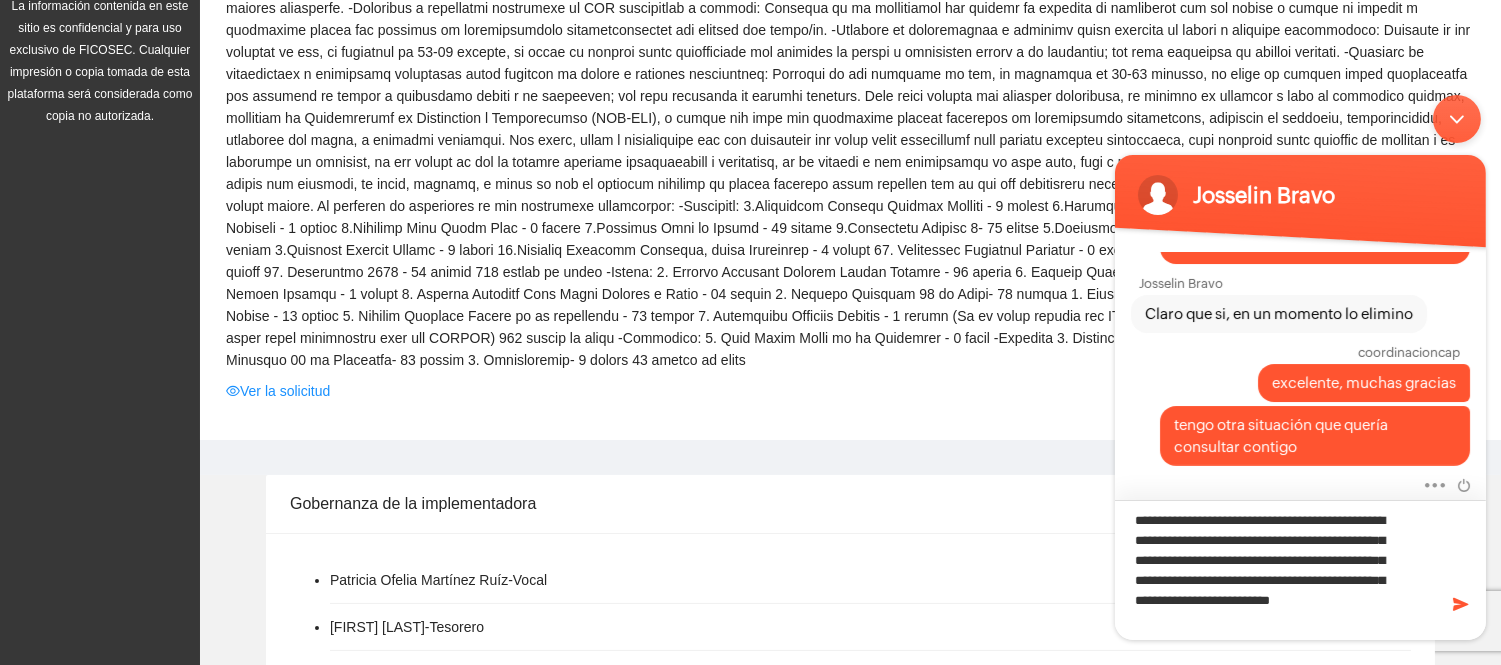 click on "**********" at bounding box center [1299, 569] 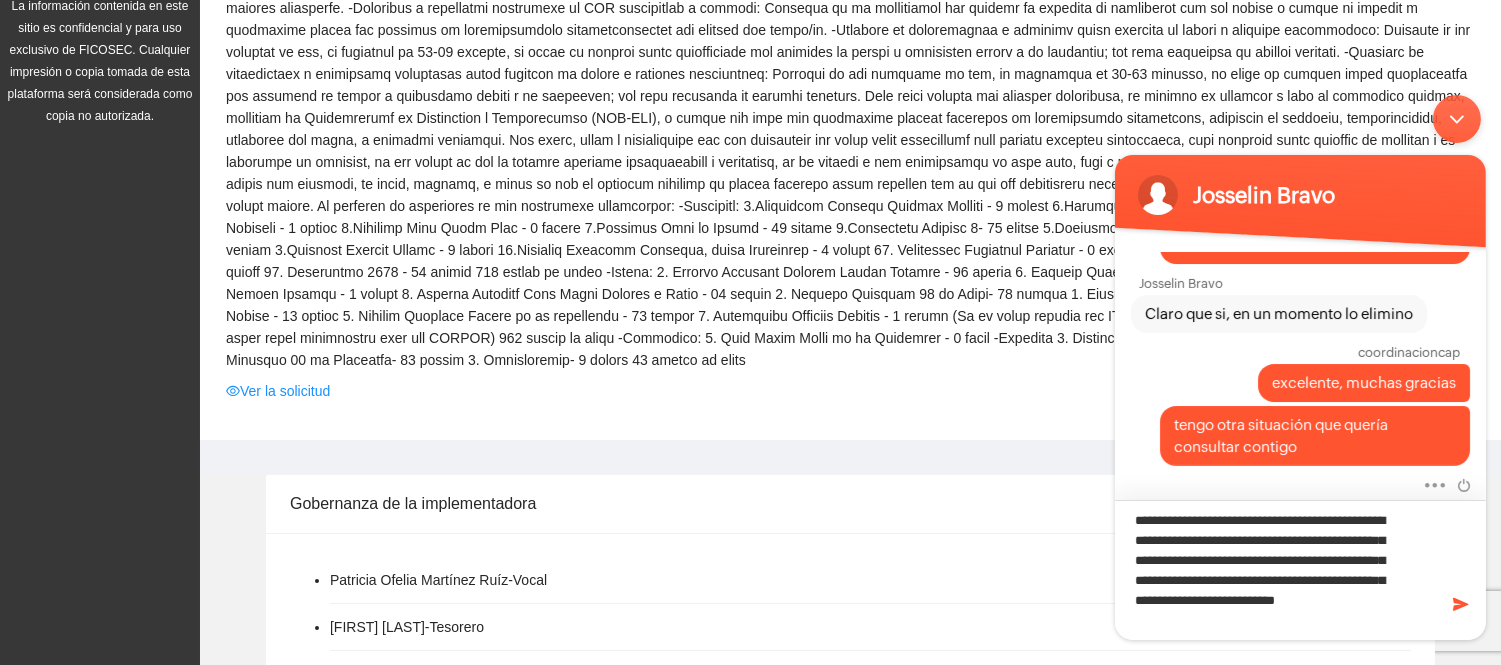 scroll, scrollTop: 8, scrollLeft: 0, axis: vertical 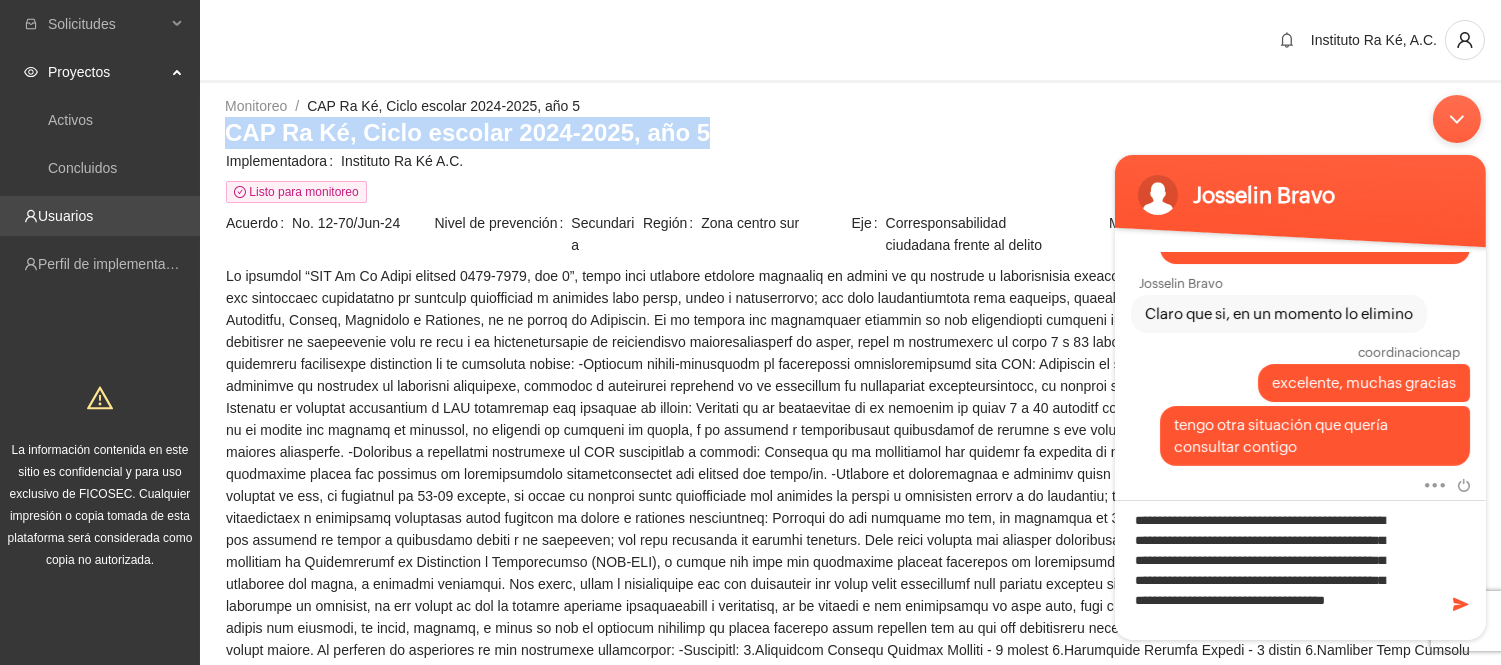 click on "Usuarios" at bounding box center [65, 216] 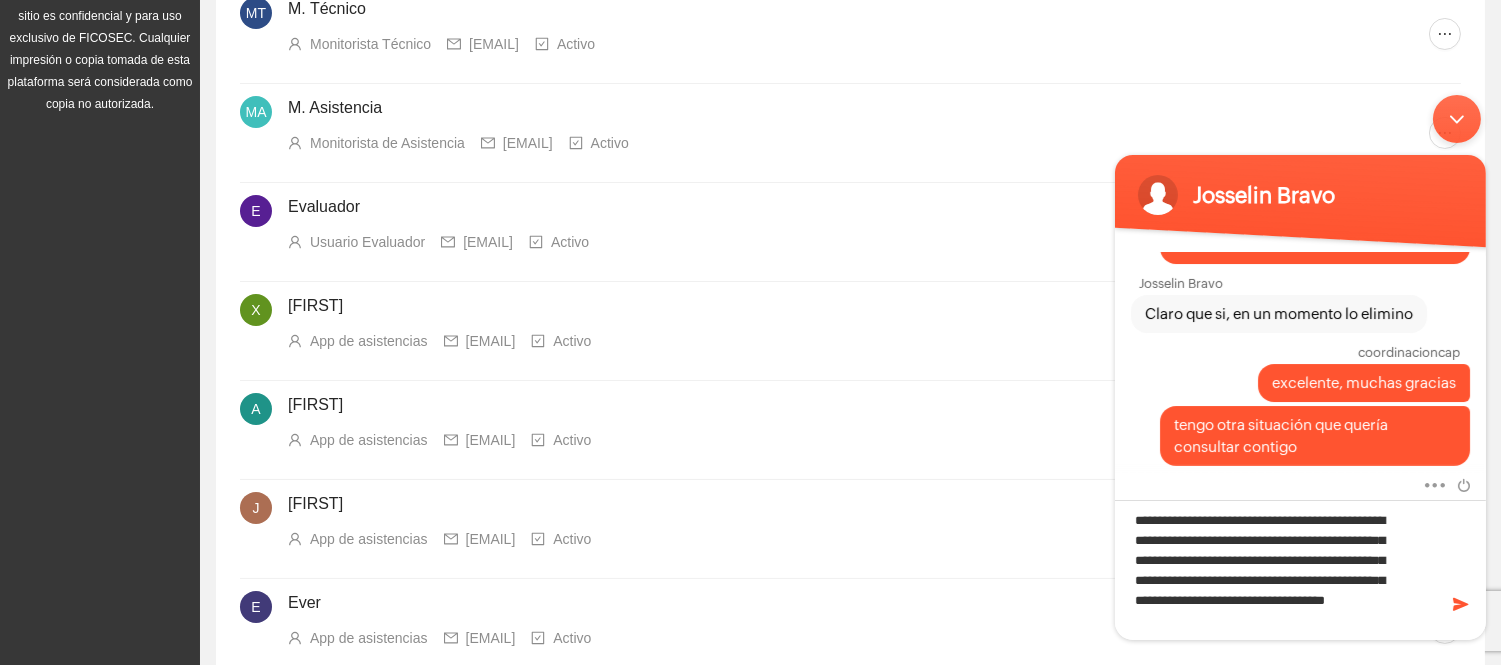 scroll, scrollTop: 666, scrollLeft: 0, axis: vertical 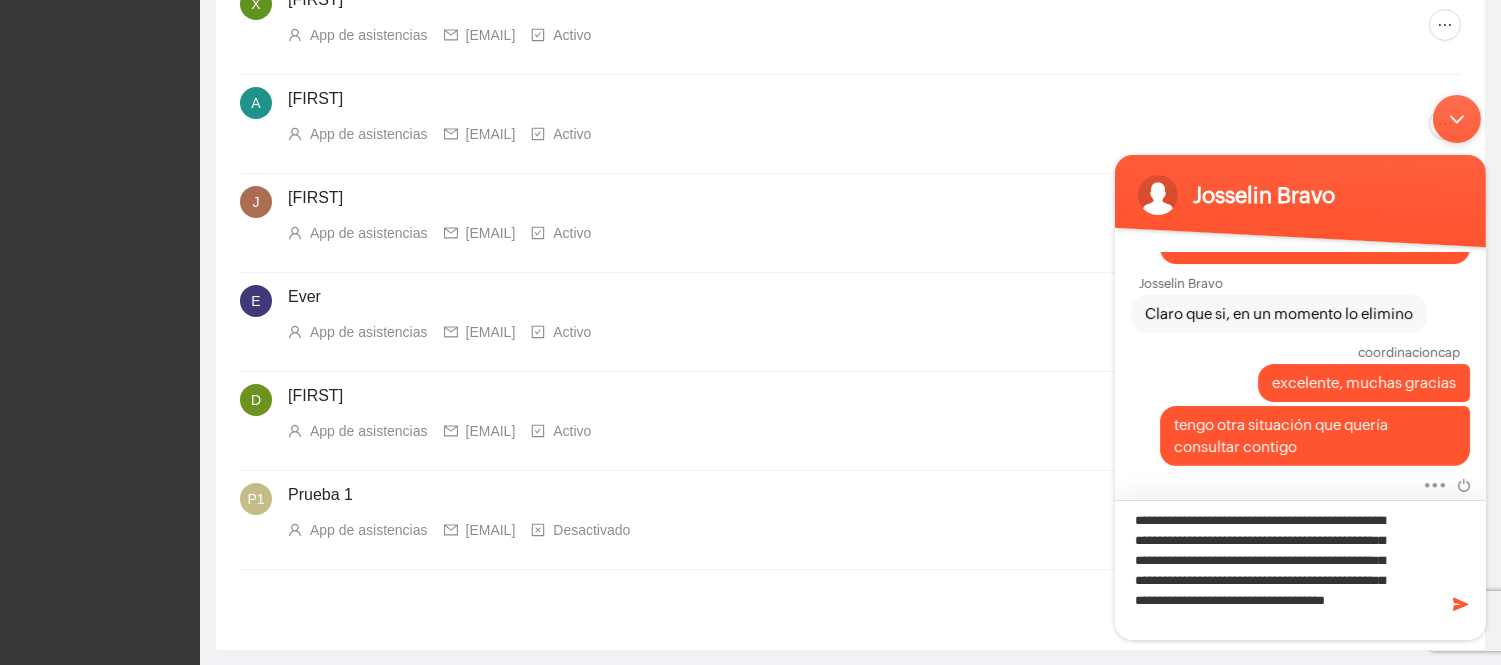click on "**********" at bounding box center (1299, 569) 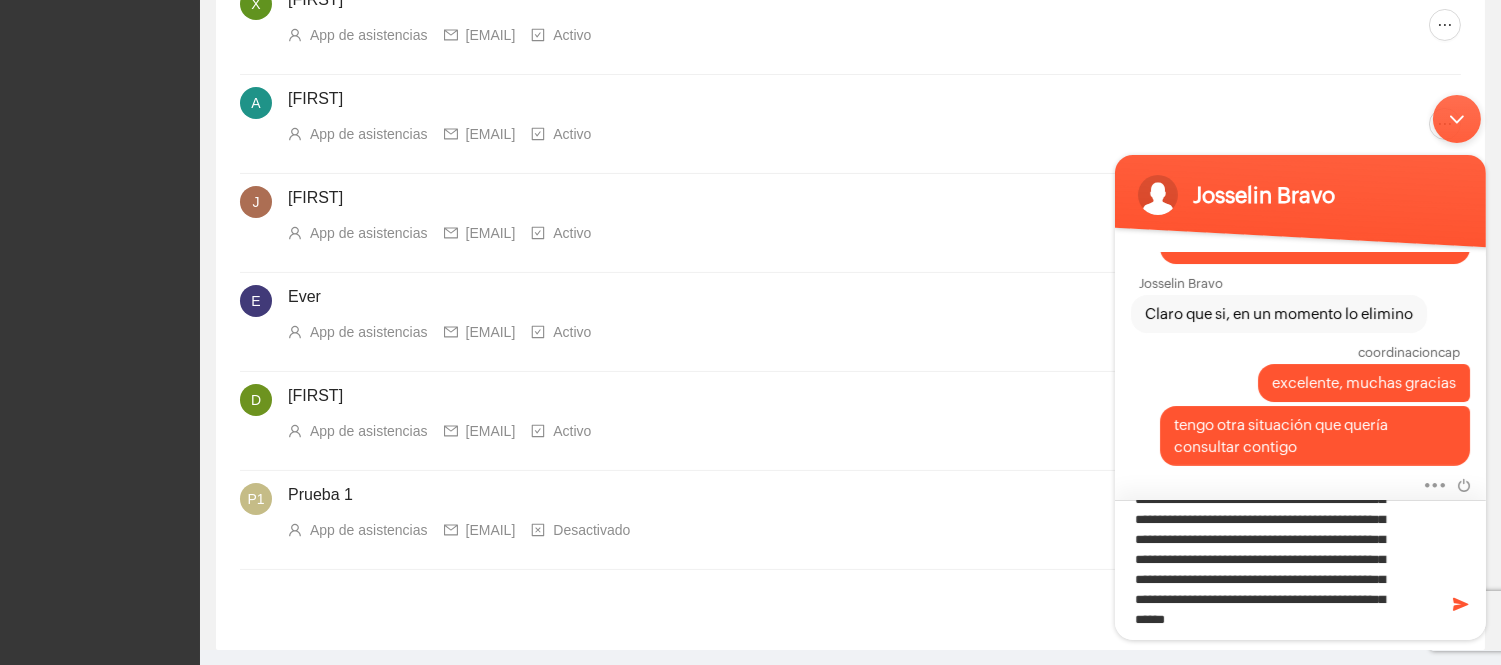 scroll, scrollTop: 128, scrollLeft: 0, axis: vertical 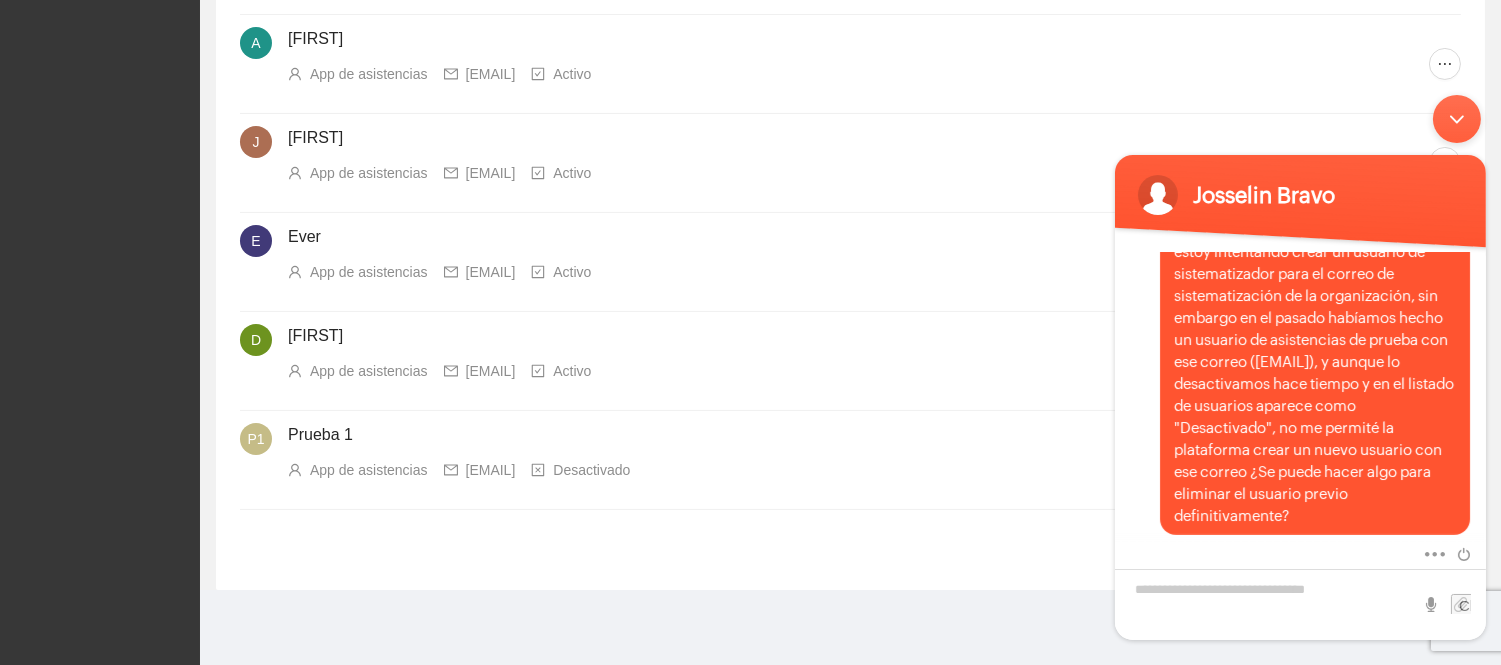 click at bounding box center (1456, 118) 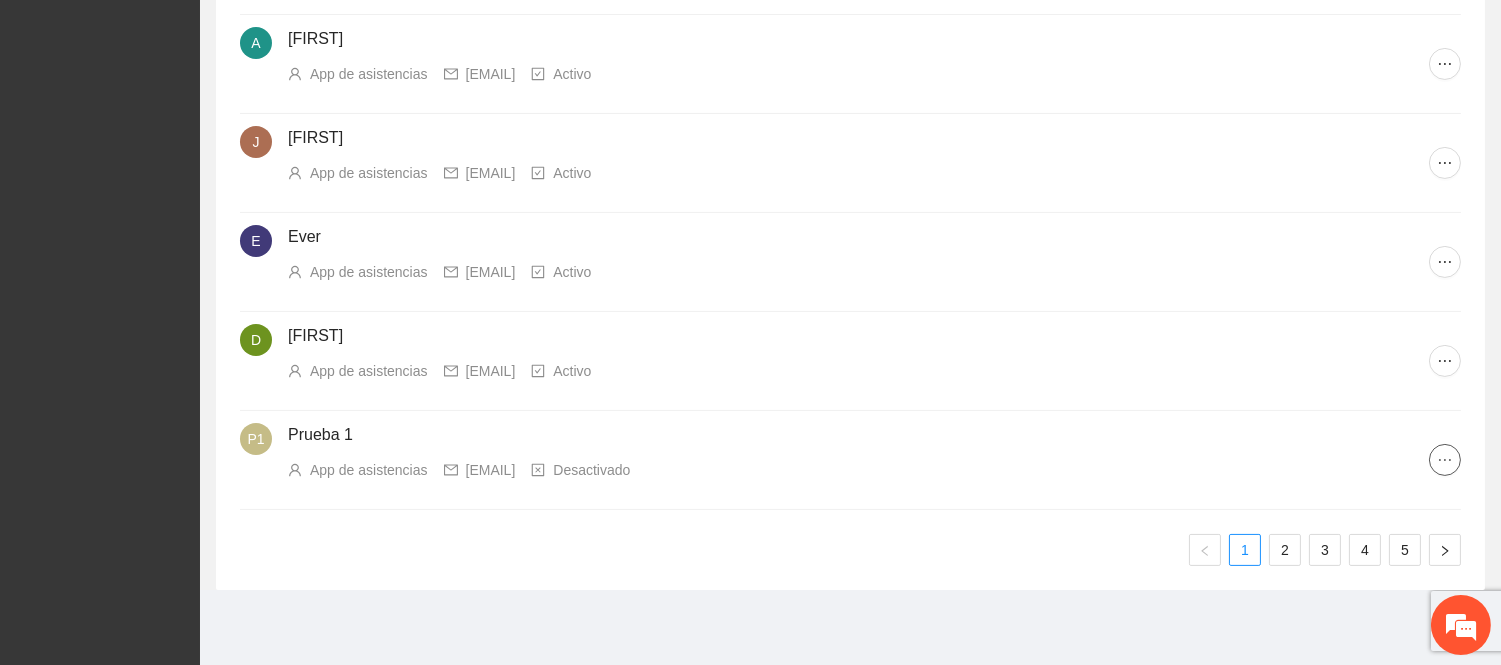 click 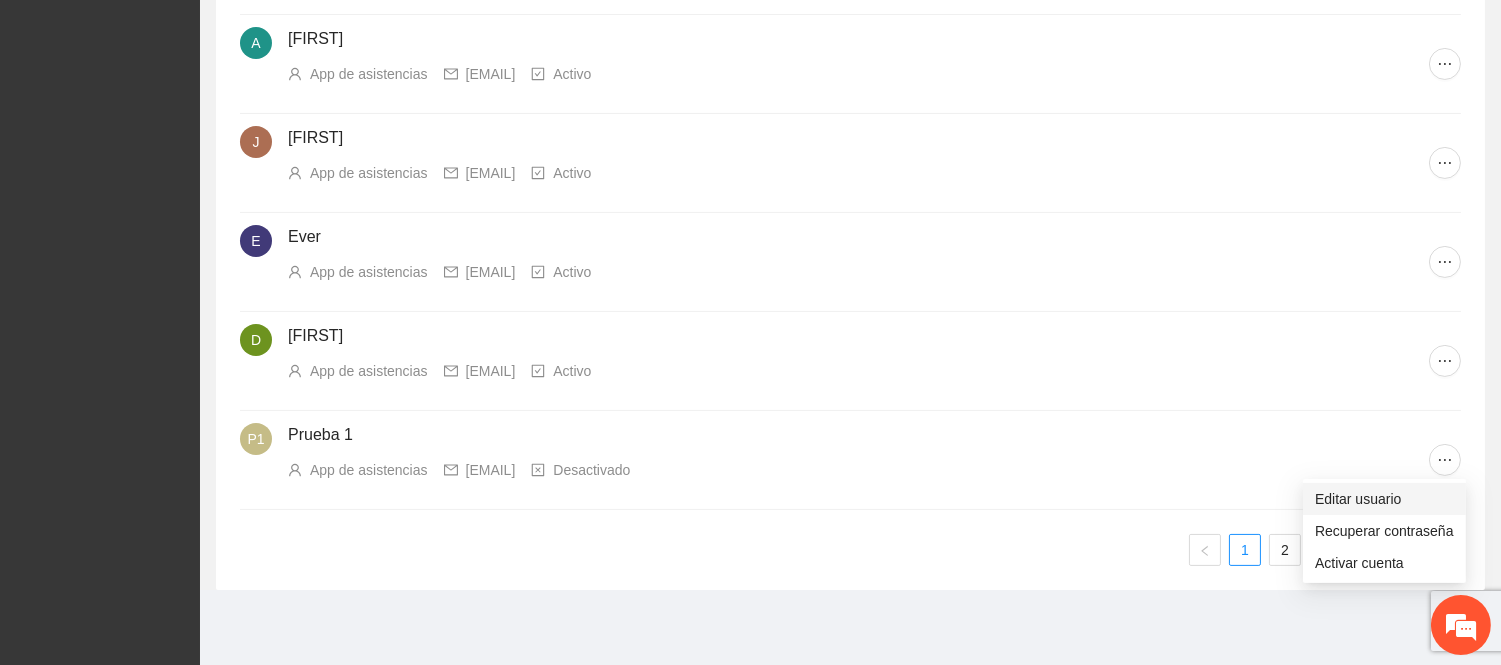 click on "Editar usuario" at bounding box center (1384, 499) 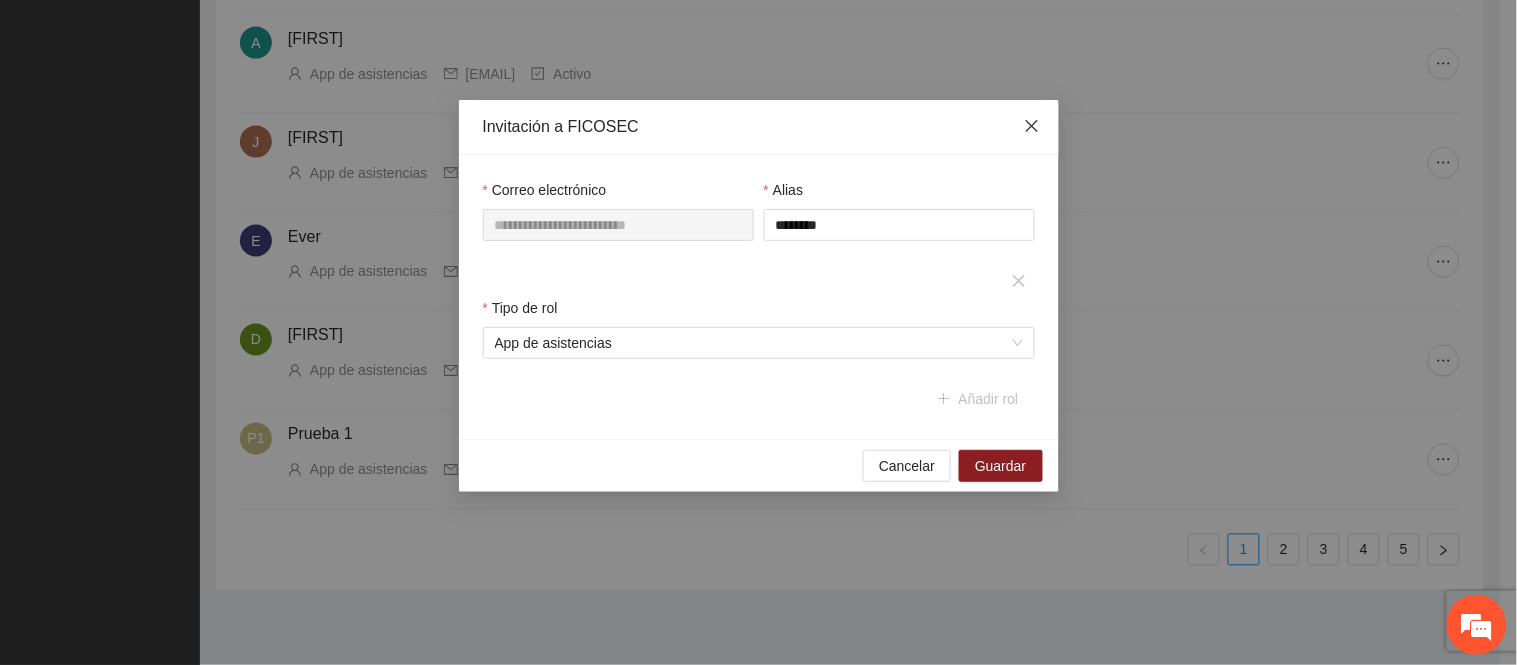 click at bounding box center (1032, 127) 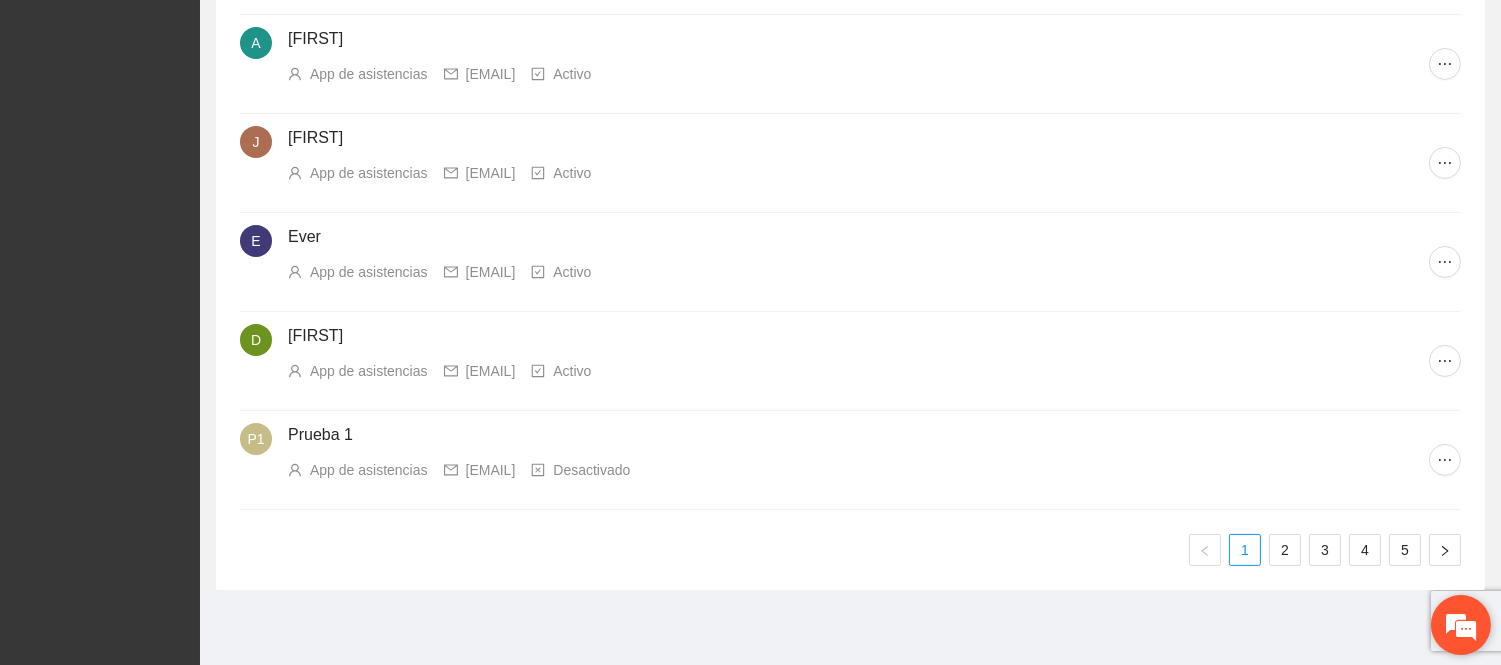 click at bounding box center (1461, 625) 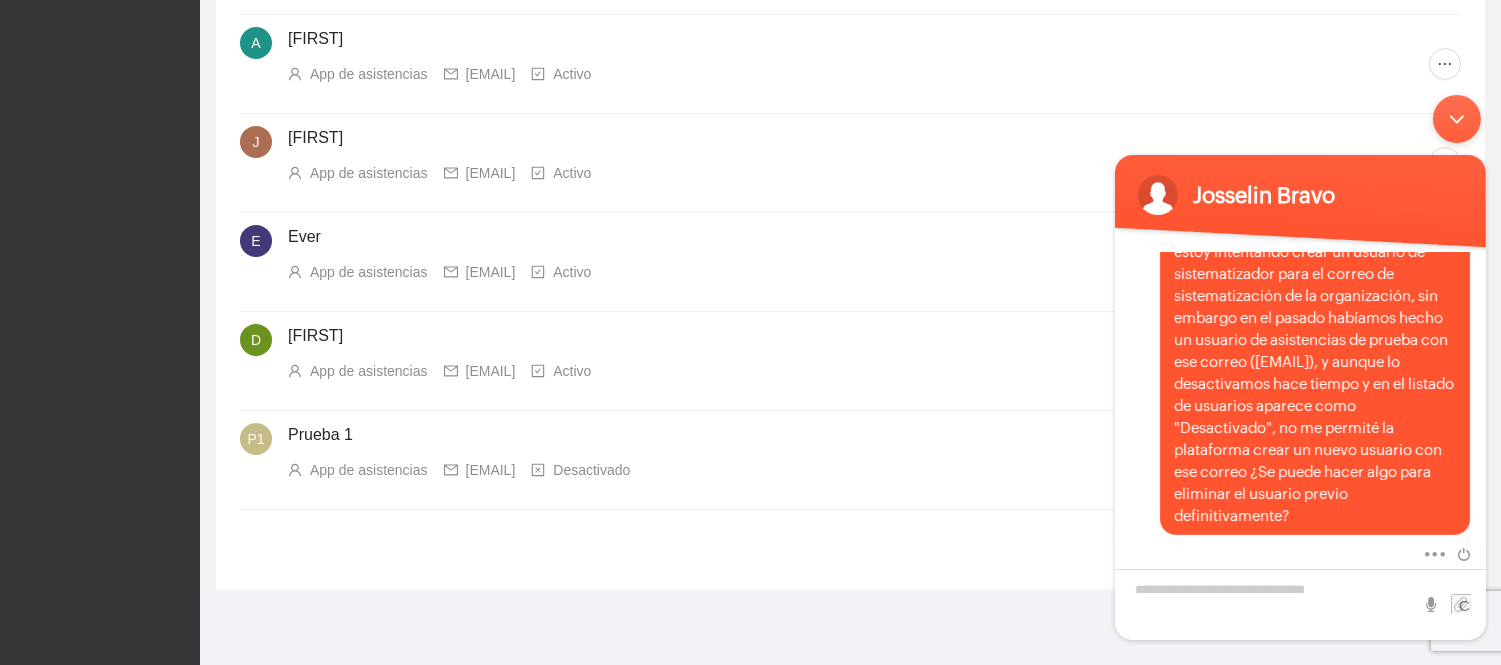 click at bounding box center [1456, 118] 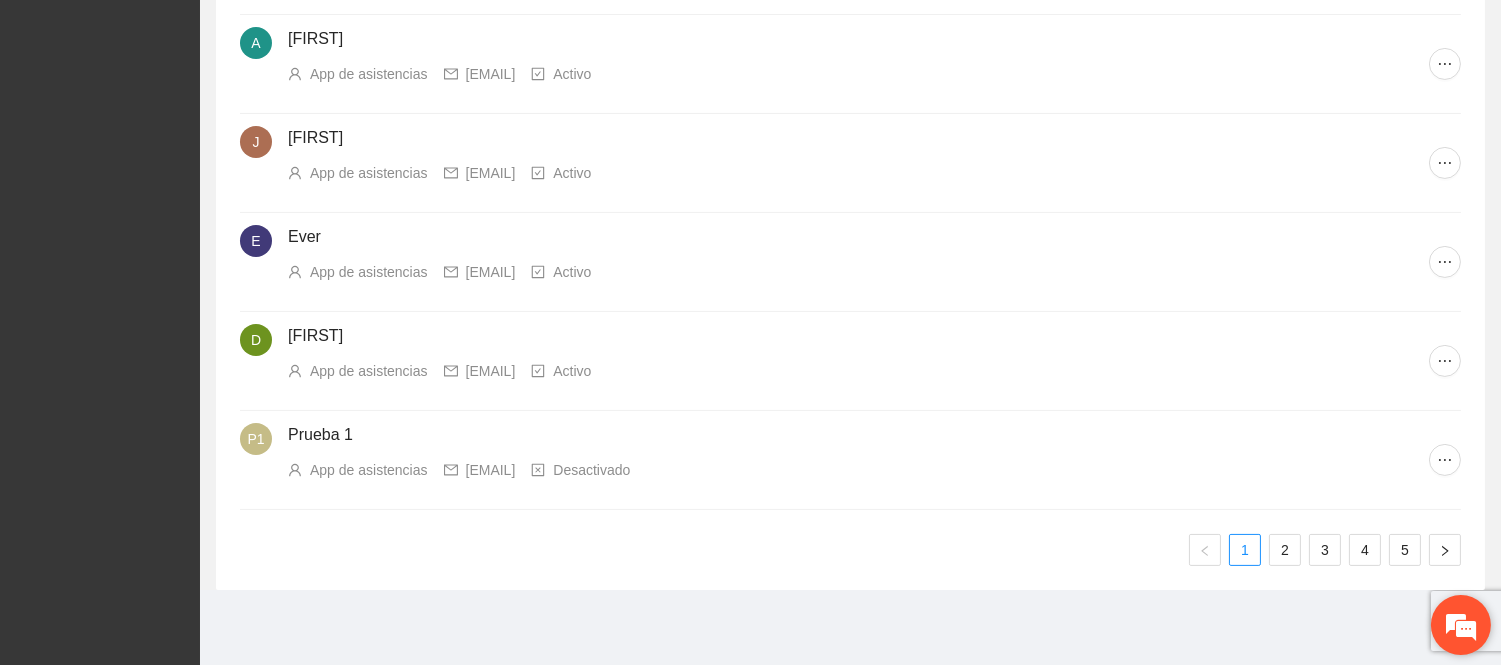 click at bounding box center [1461, 625] 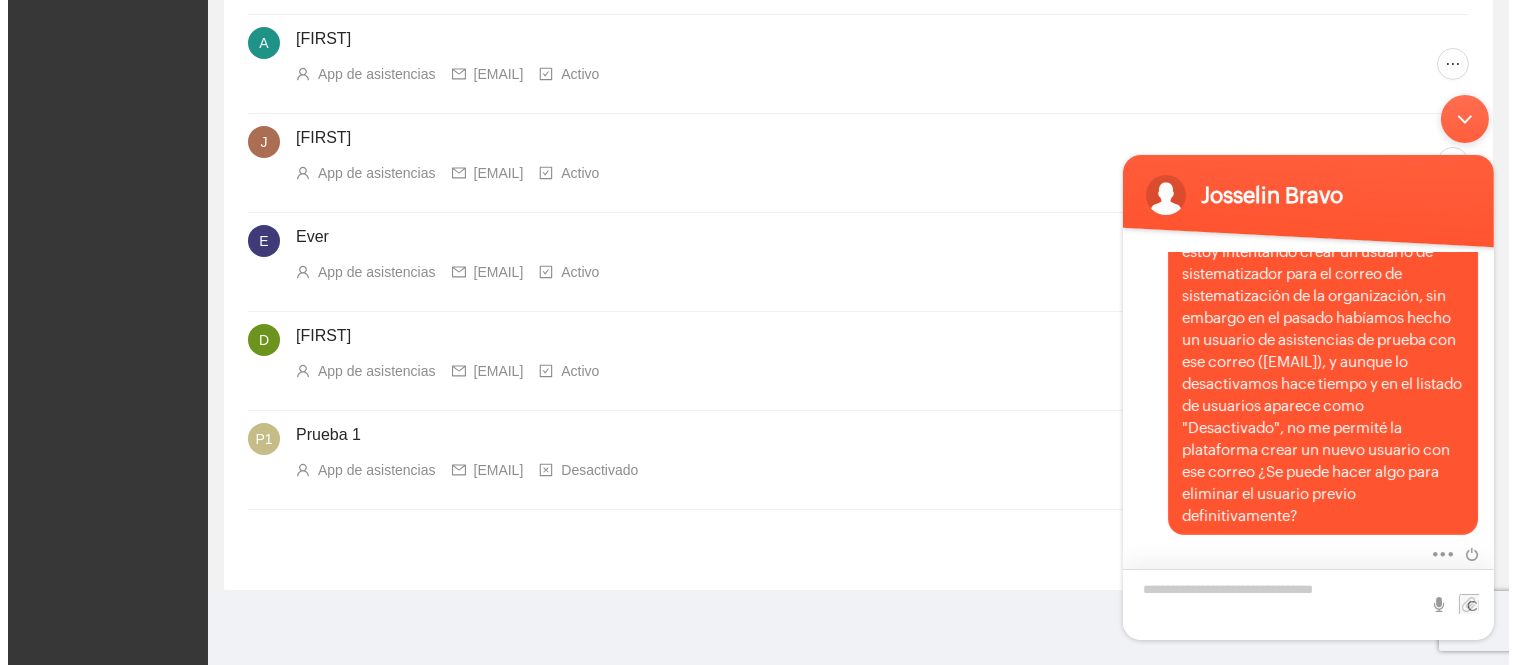 scroll, scrollTop: 0, scrollLeft: 0, axis: both 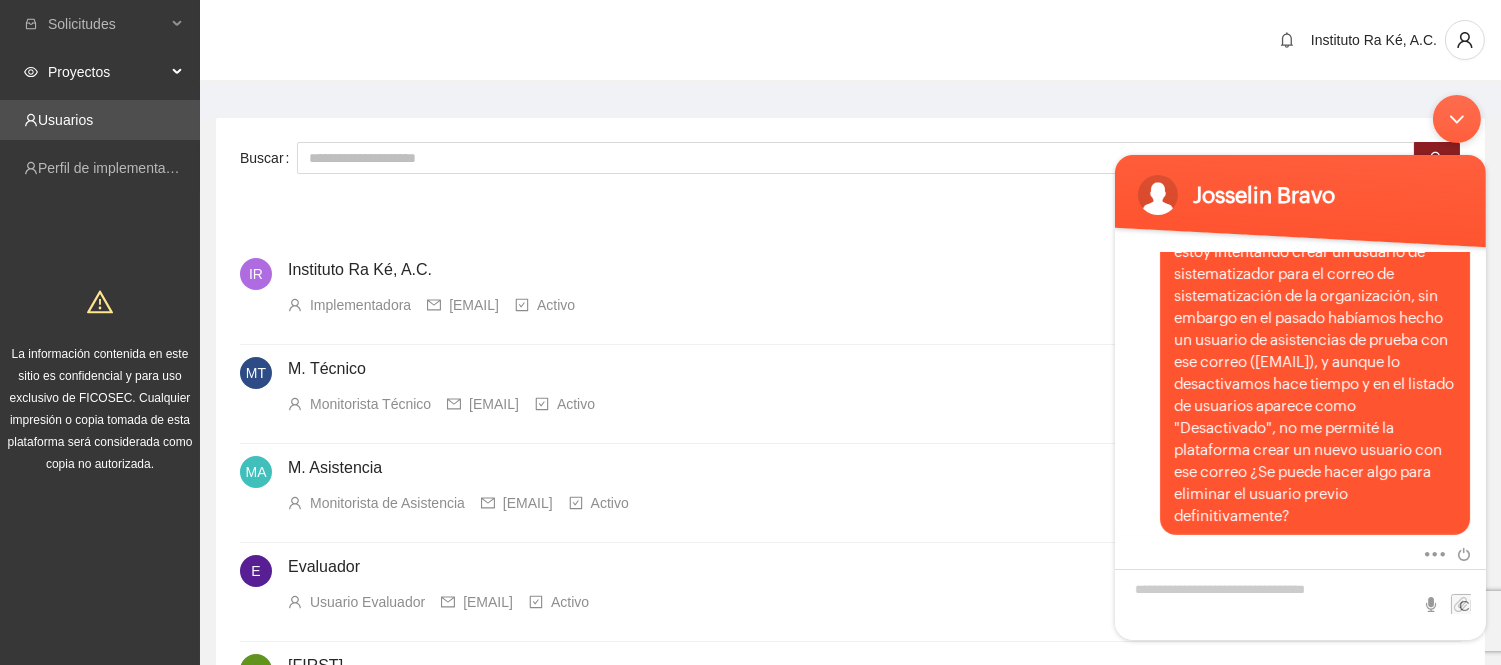 click on "Proyectos" at bounding box center (107, 72) 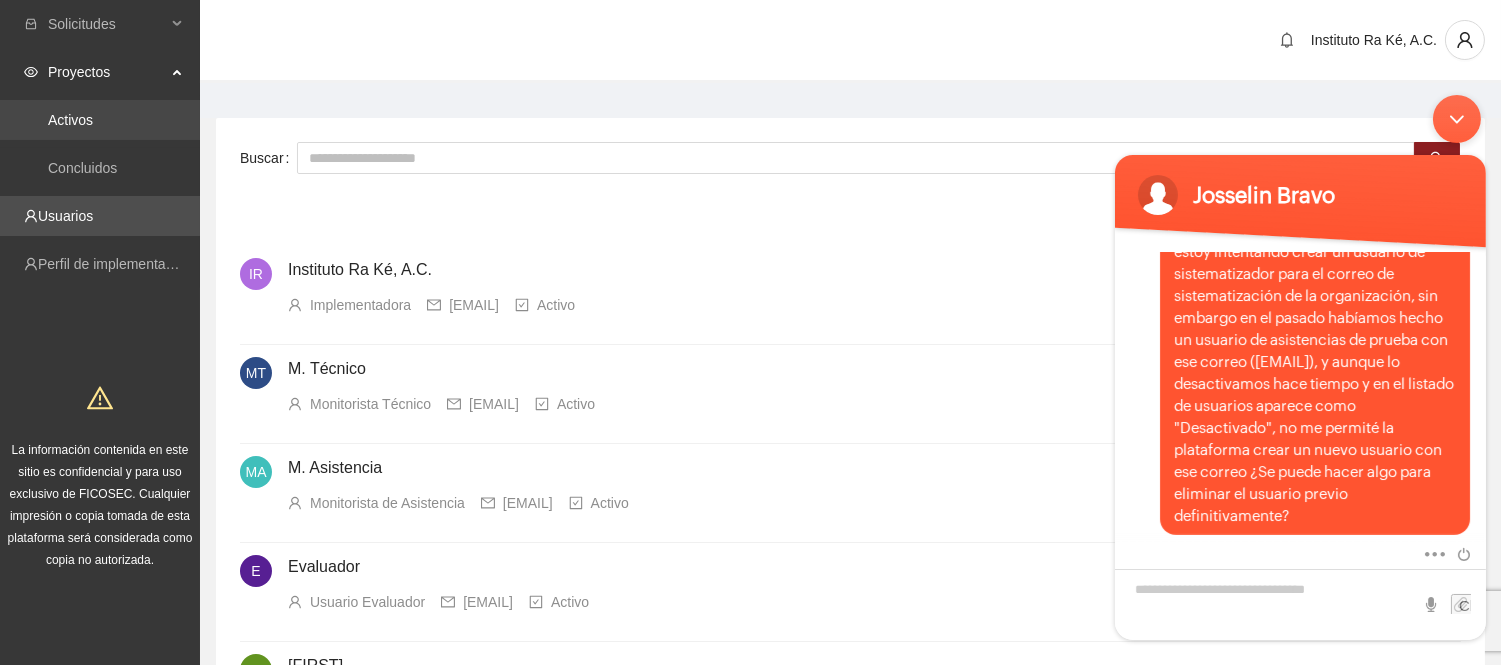 click on "Activos" at bounding box center (70, 120) 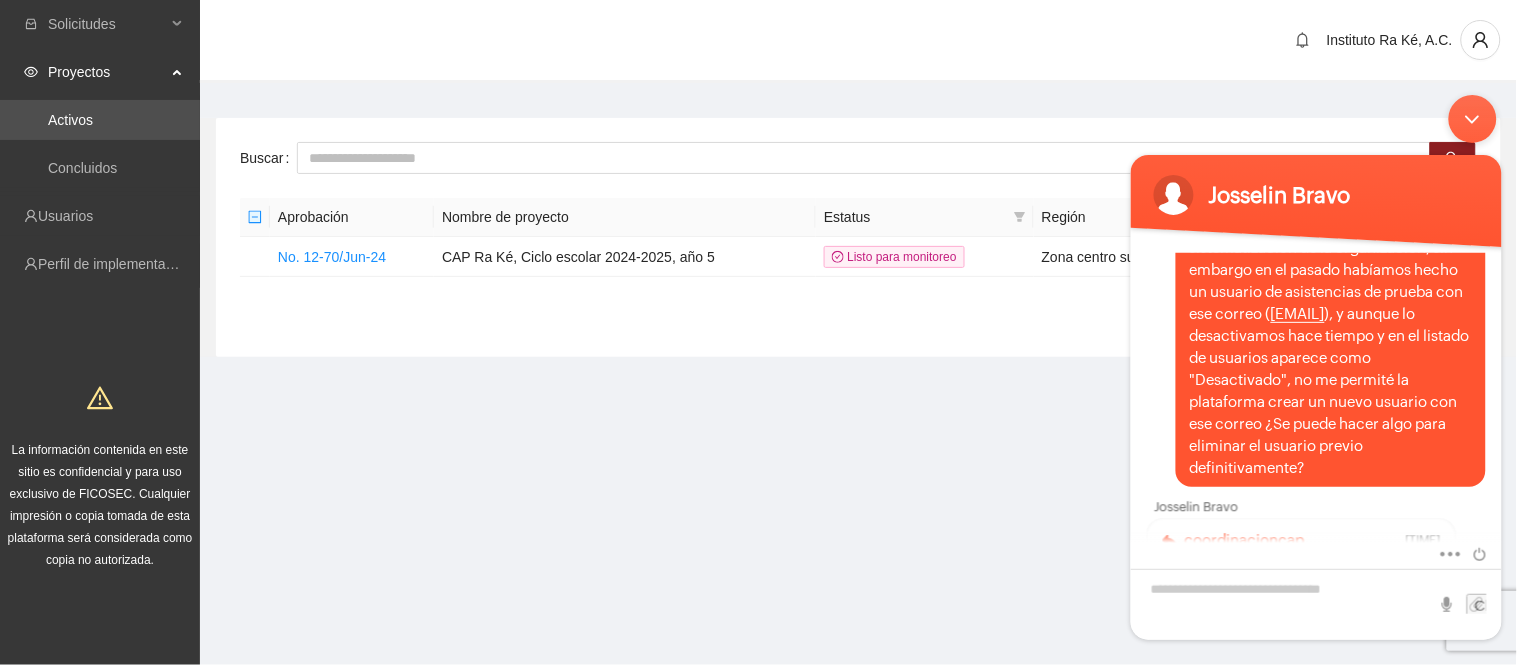 scroll, scrollTop: 1503, scrollLeft: 0, axis: vertical 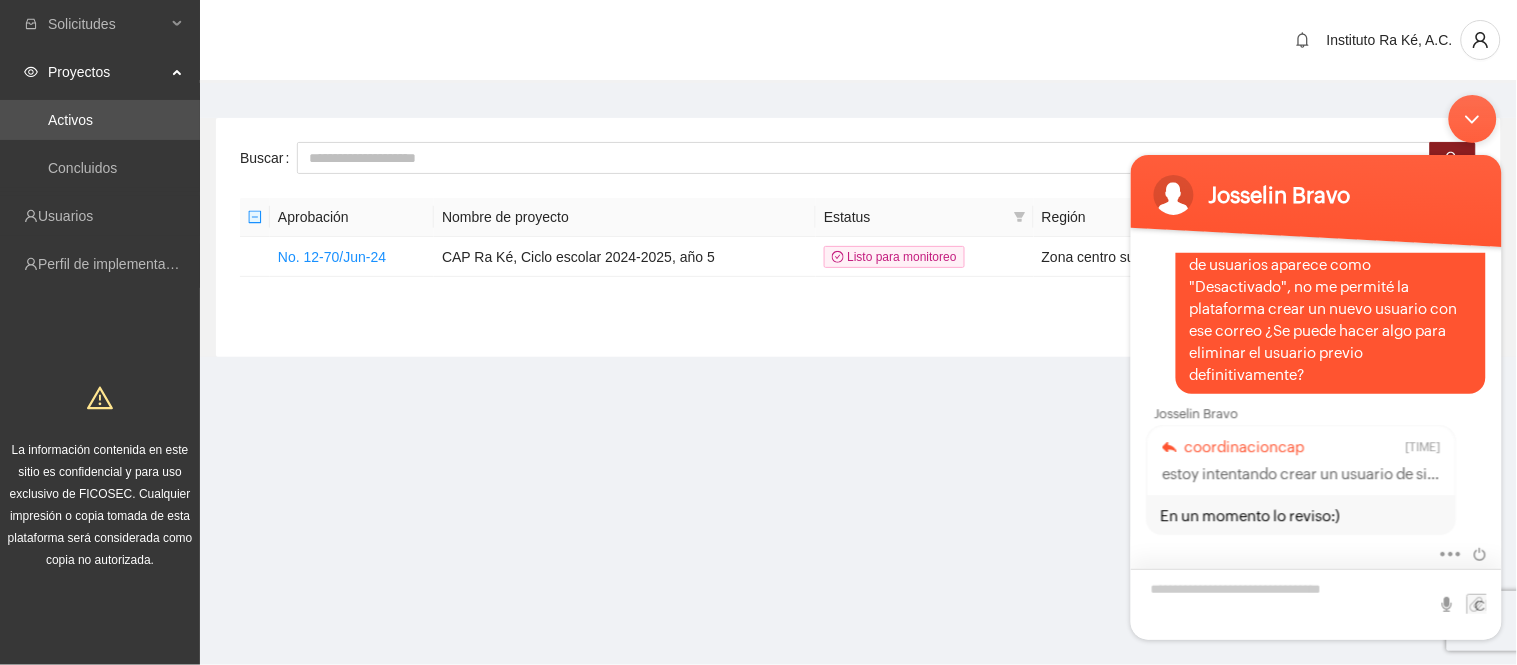 click at bounding box center [1315, 603] 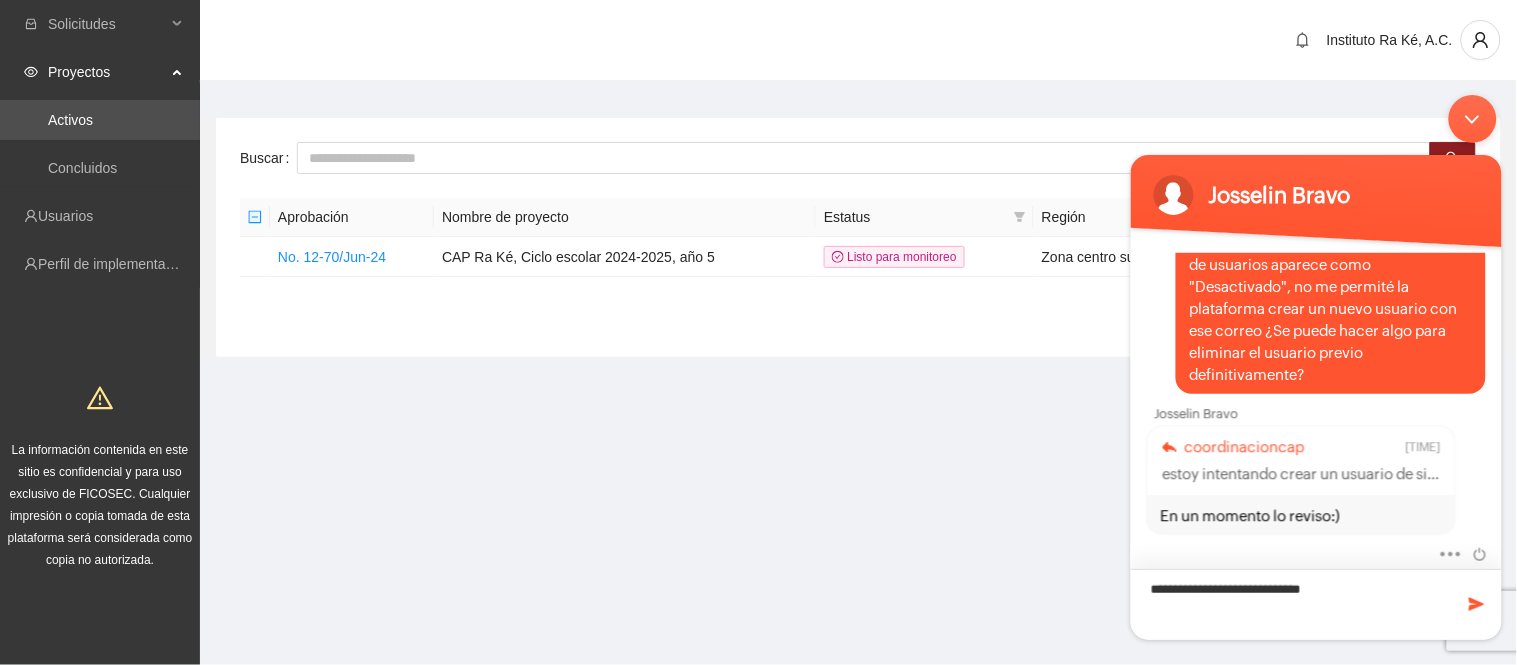 type on "**********" 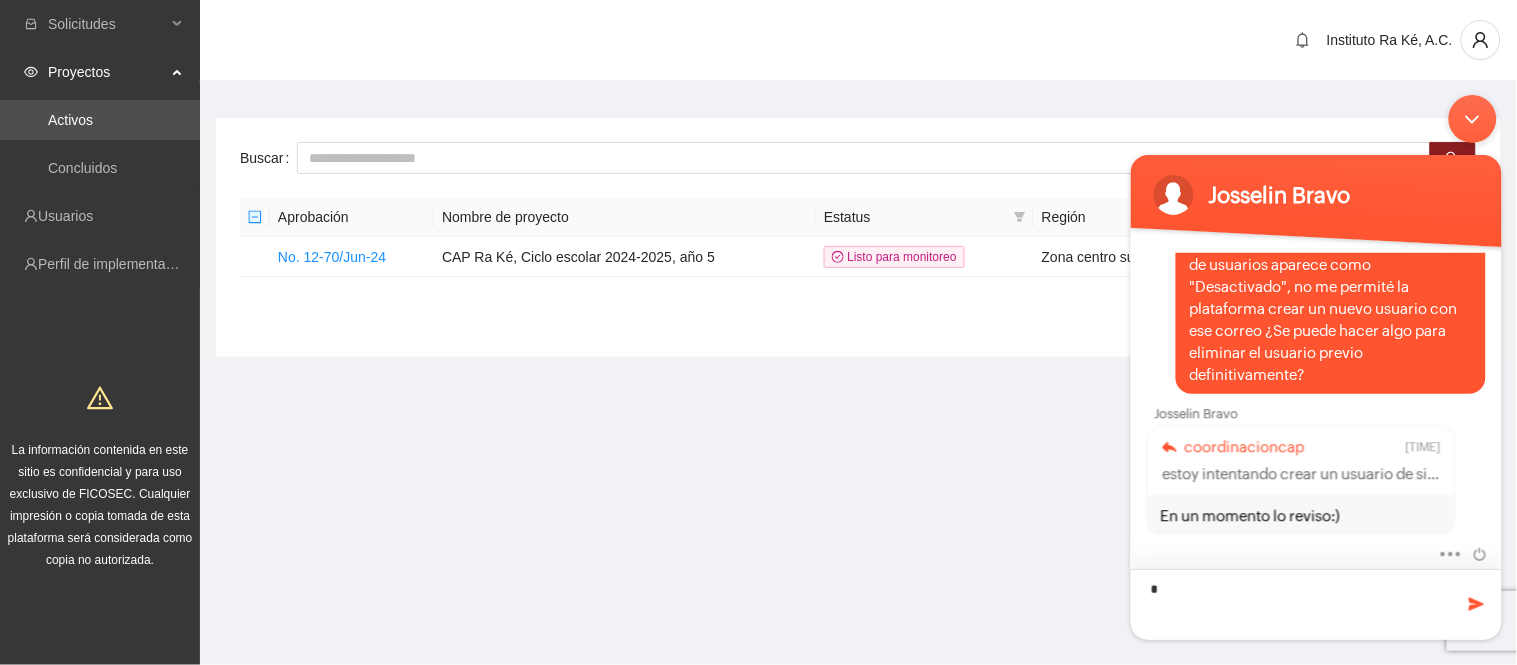 scroll, scrollTop: 1573, scrollLeft: 0, axis: vertical 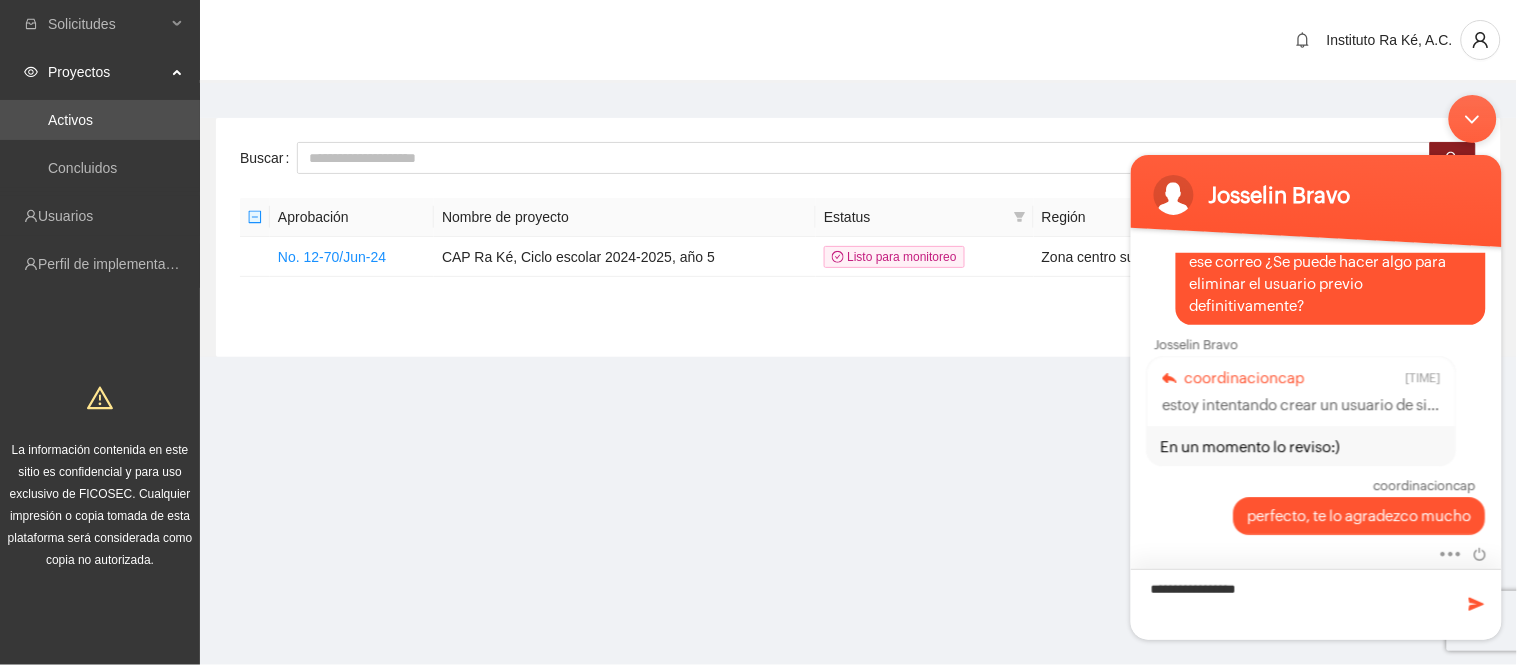 type on "**********" 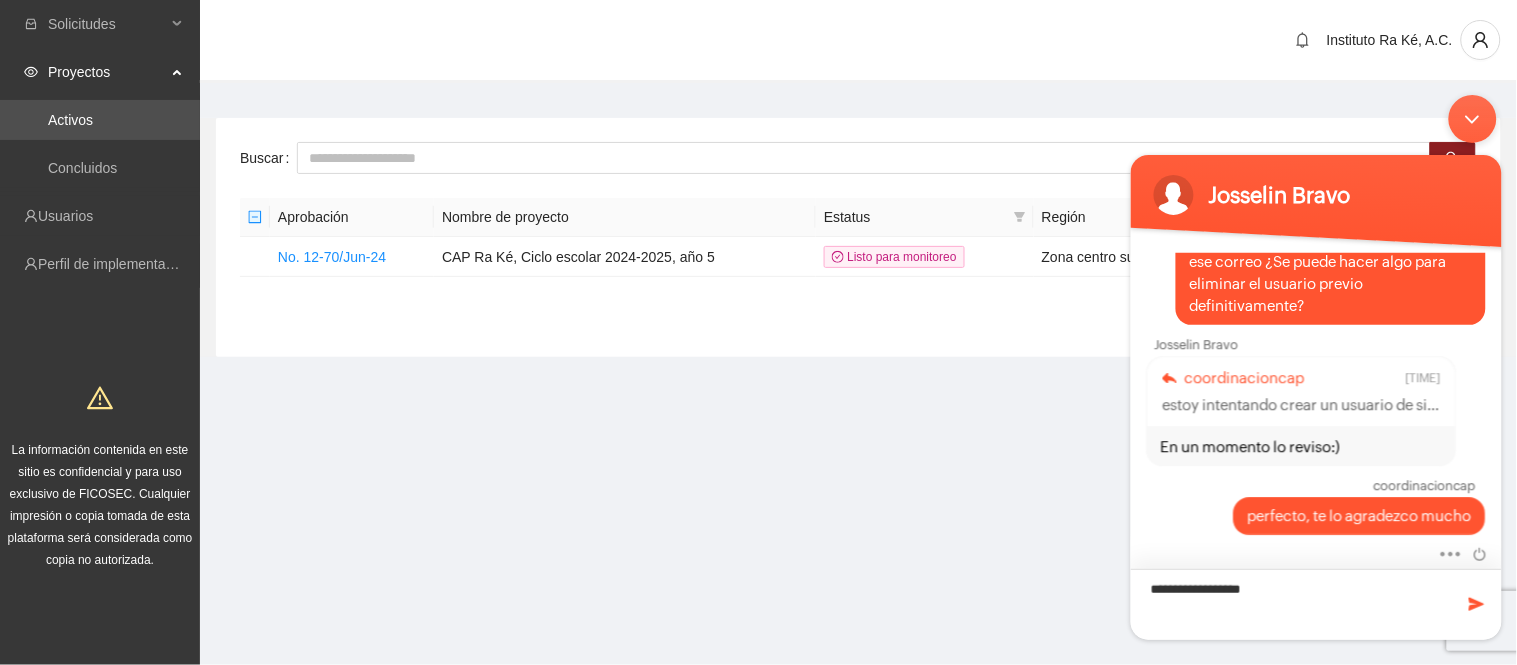 type 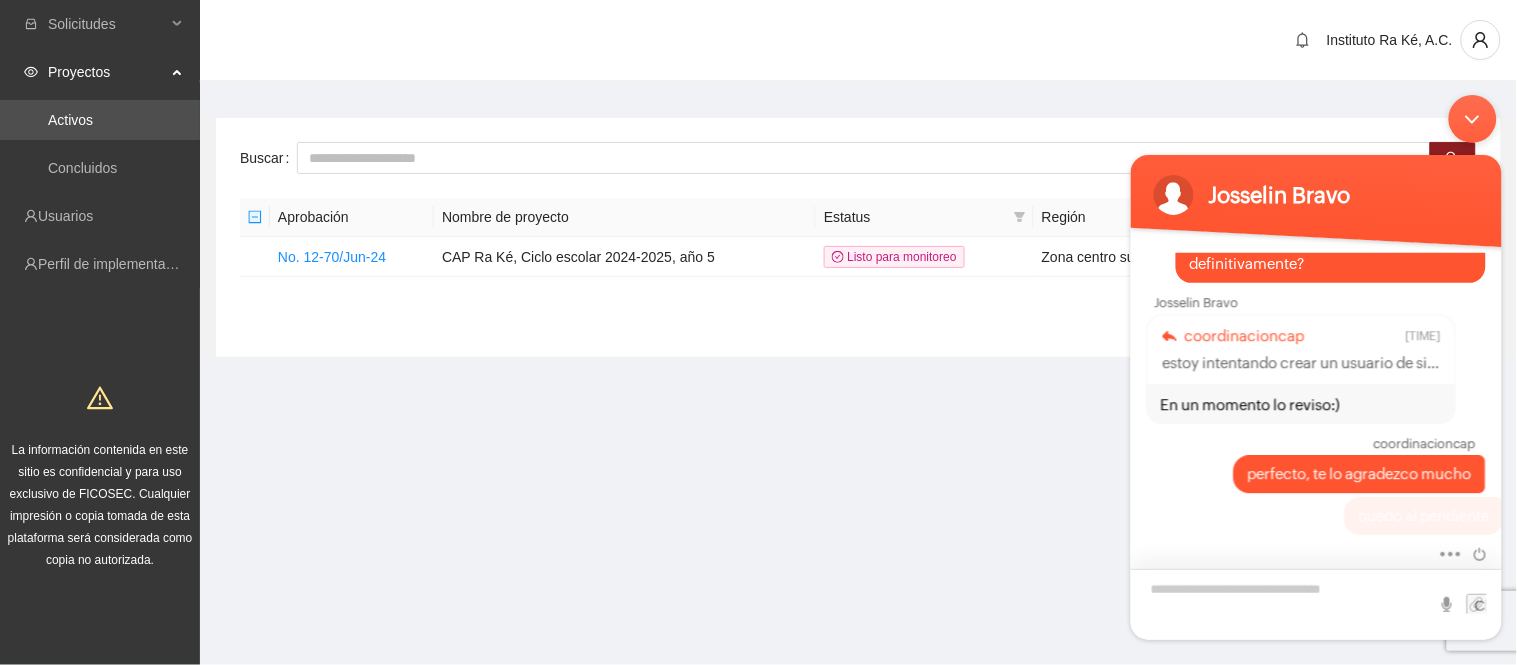 scroll, scrollTop: 1615, scrollLeft: 0, axis: vertical 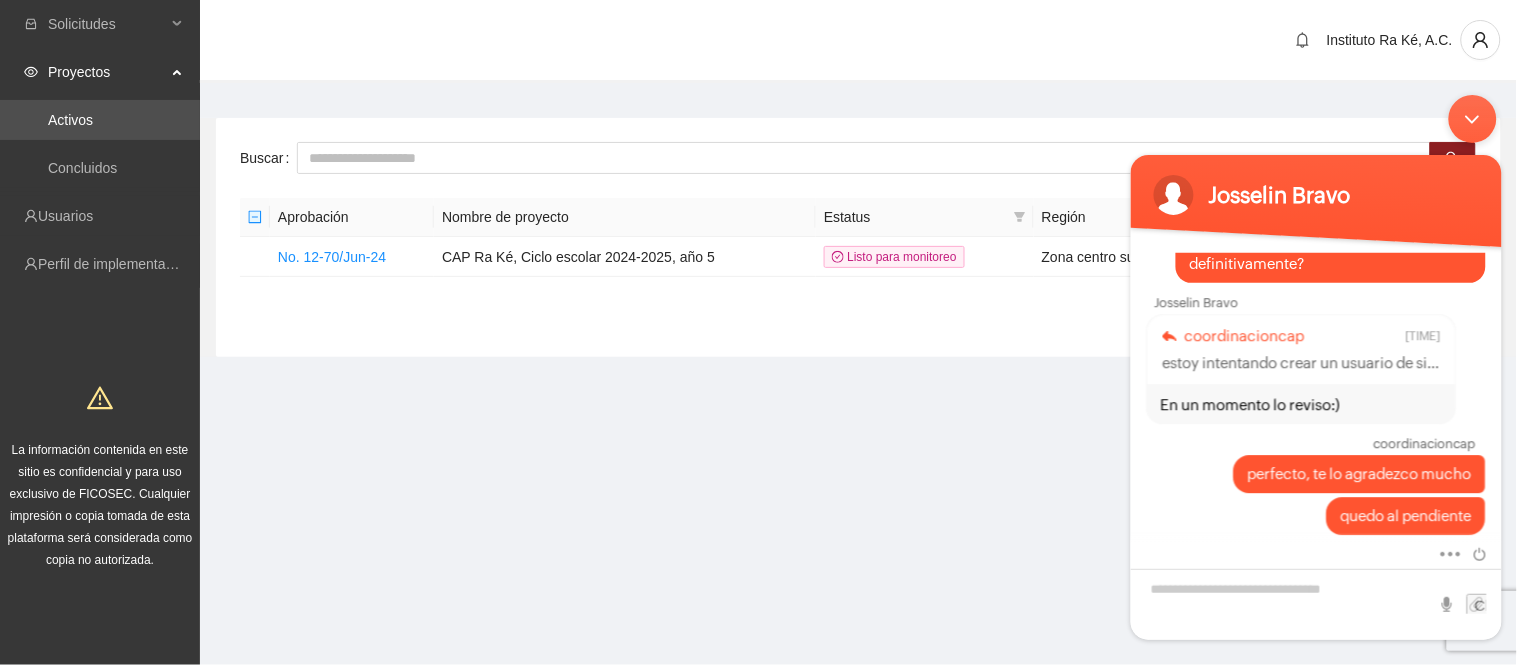 click on "Solicitudes Proyectos Activos Concluidos Usuarios Perfil de implementadora La información contenida en este sitio es confidencial y para uso exclusivo de FICOSEC. Cualquier impresión o copia tomada de esta plataforma será considerada como copia no autorizada. Instituto Ra Ké, A.C. Buscar Aprobación Nombre de proyecto Estatus Región Eje Aprobado No. 12-70/Jun-24 CAP Ra Ké, Ciclo escolar 2024-2025, año 5   Listo para monitoreo Zona centro sur Corresponsab... $6,413,983.15 1 Ficosec Proyectos ¡Hola! ¿Cómo puedo ayudarte?" at bounding box center (758, 332) 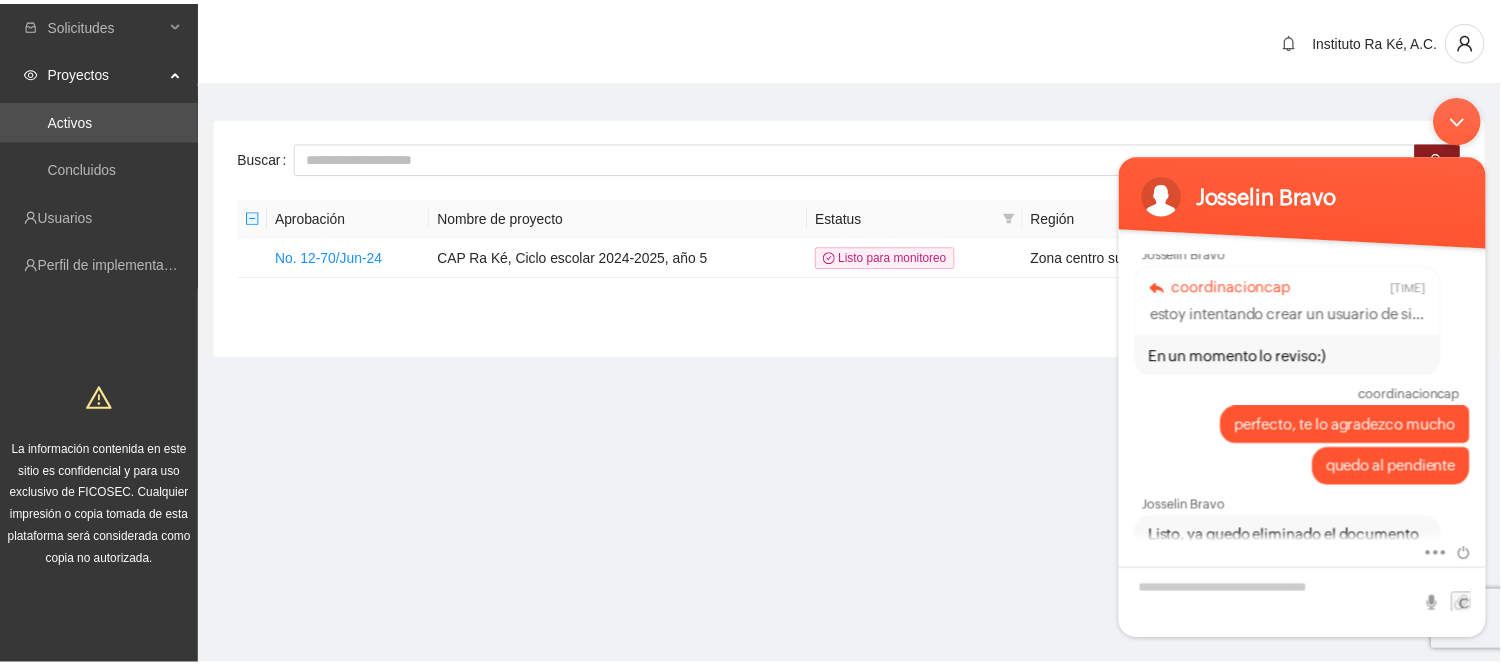scroll, scrollTop: 1706, scrollLeft: 0, axis: vertical 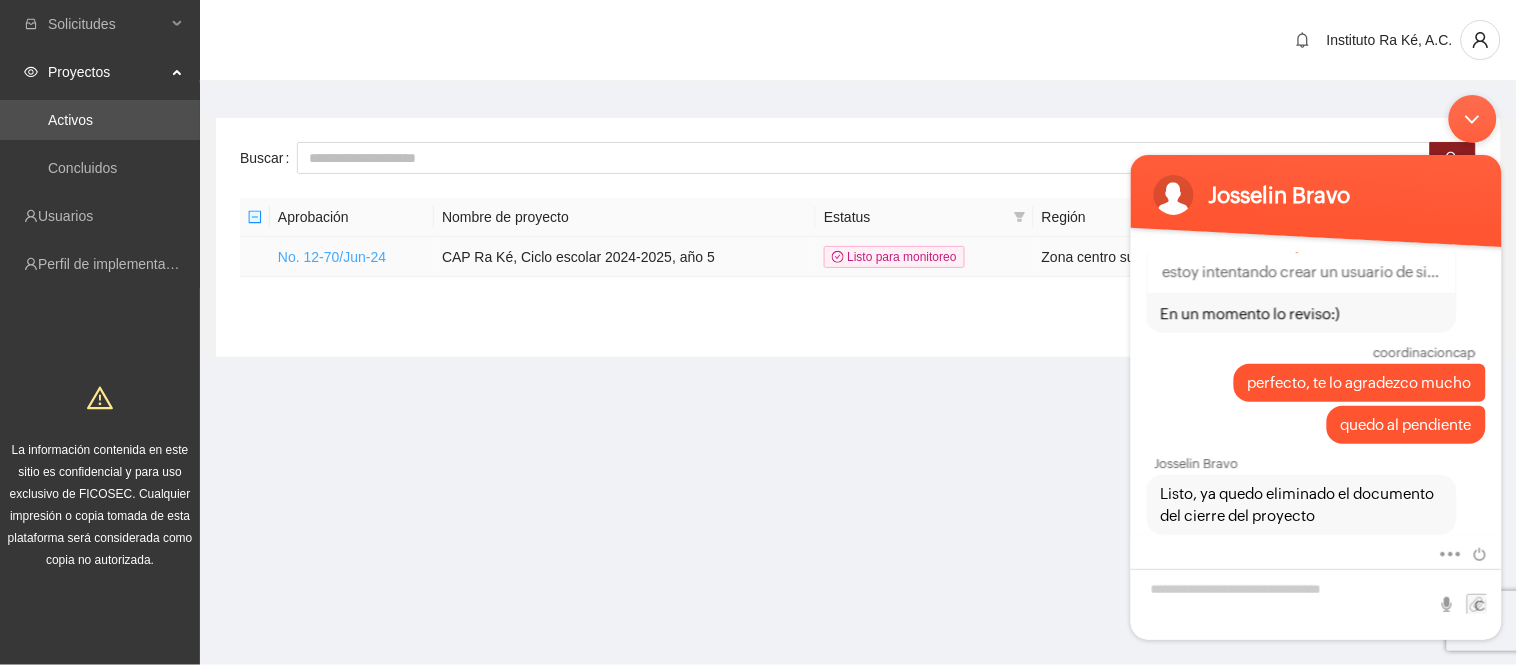 click on "No. 12-70/Jun-24" at bounding box center [332, 257] 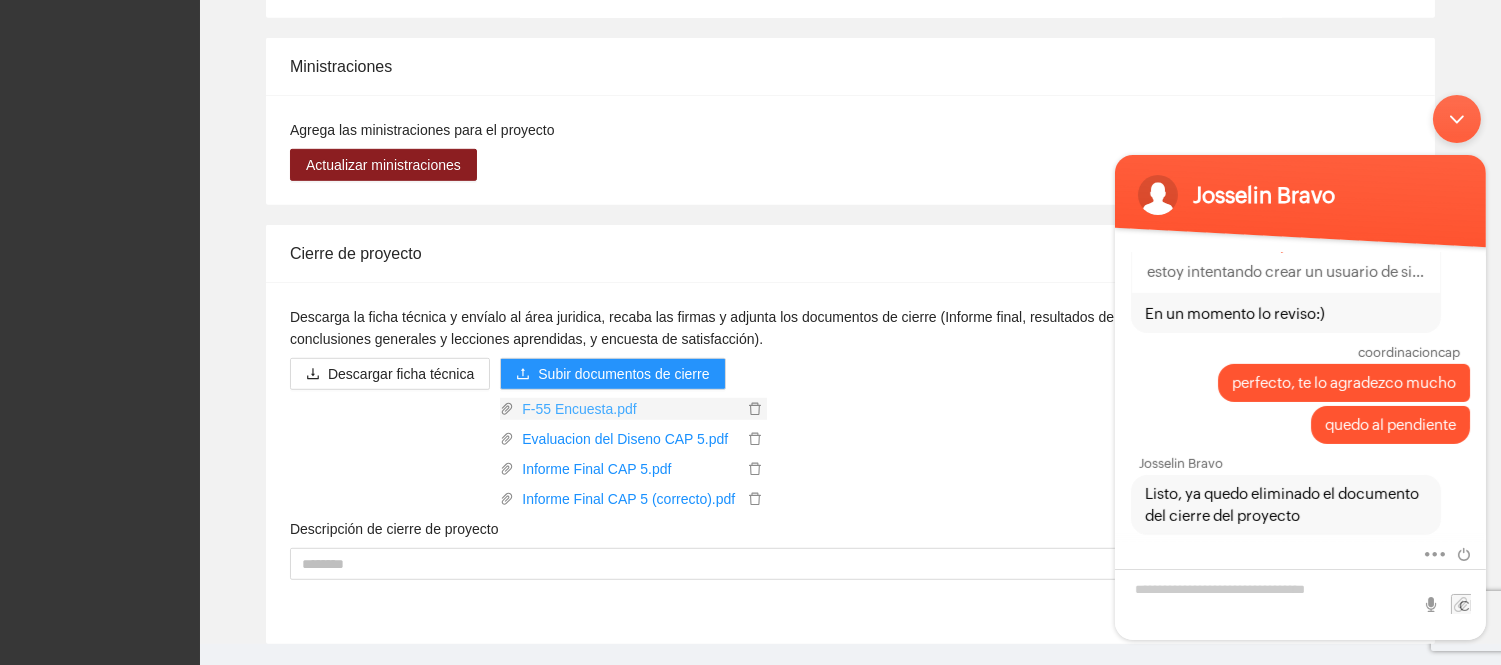 scroll, scrollTop: 2364, scrollLeft: 0, axis: vertical 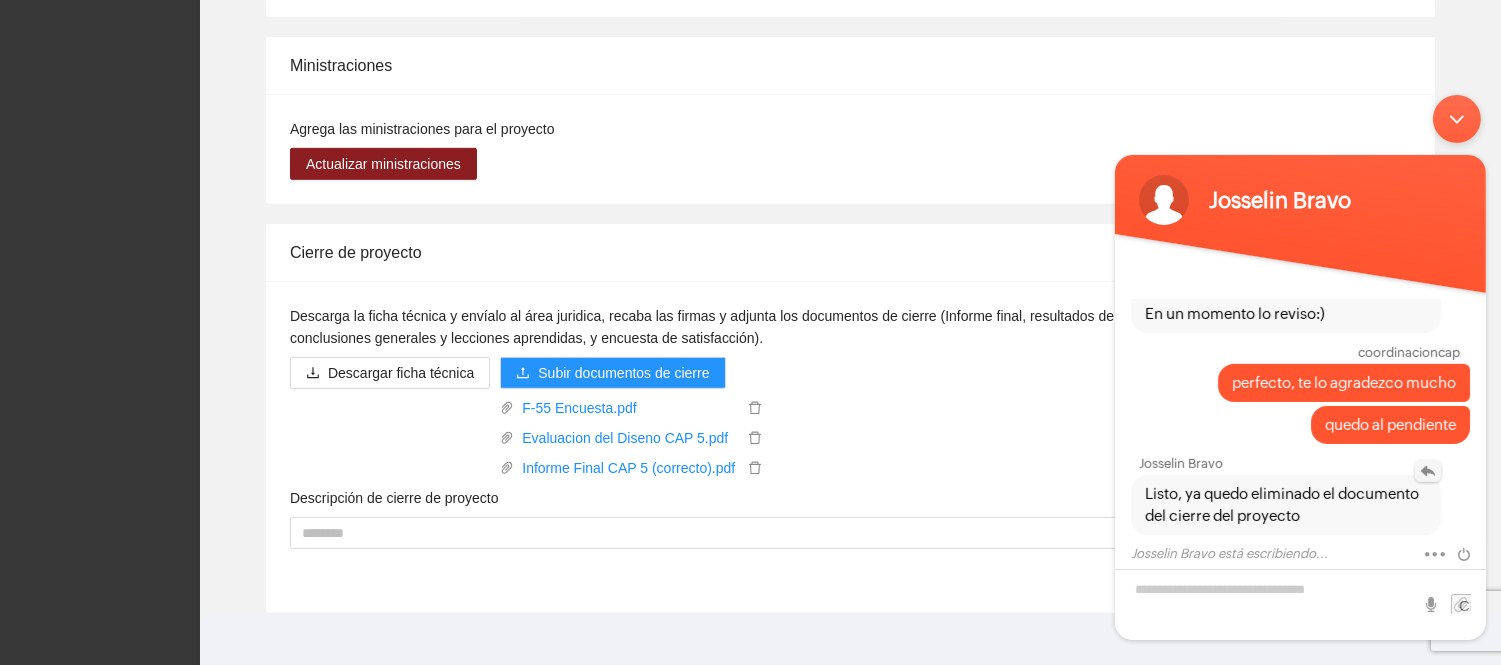 click at bounding box center (1427, 470) 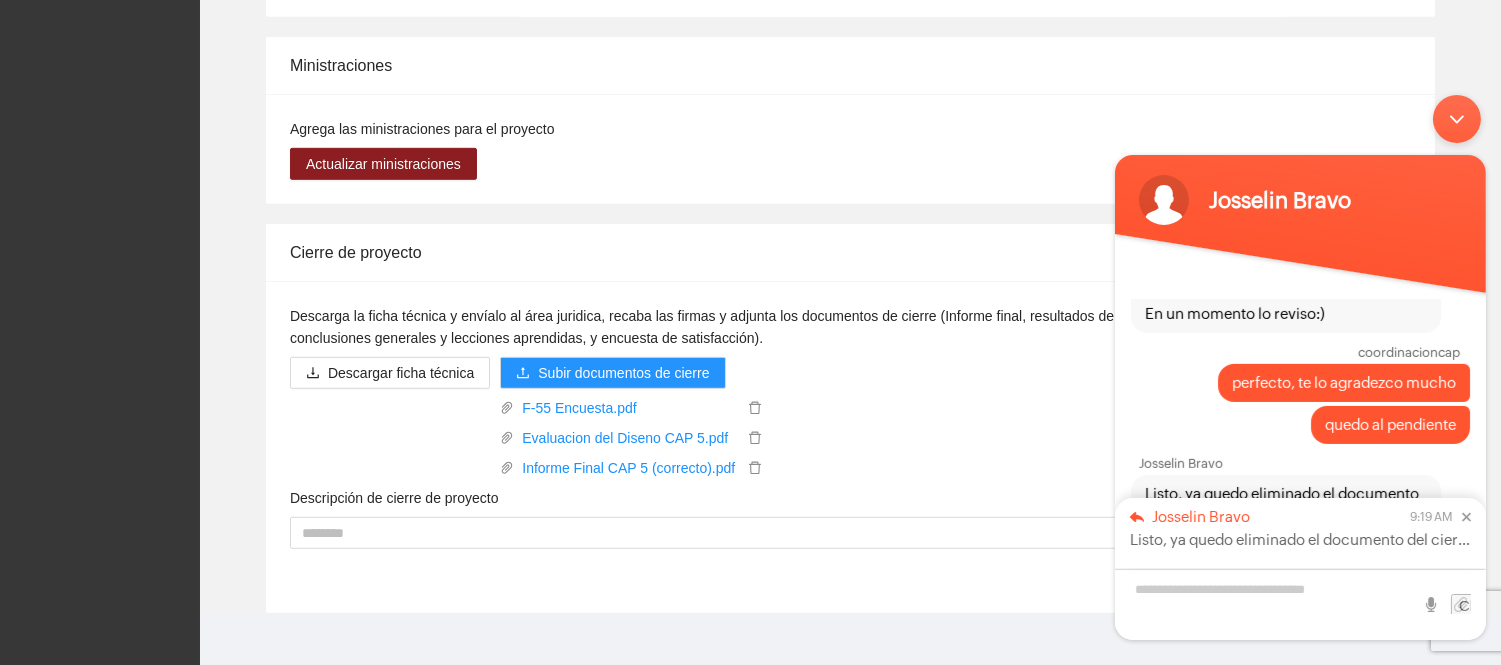 click at bounding box center (1299, 603) 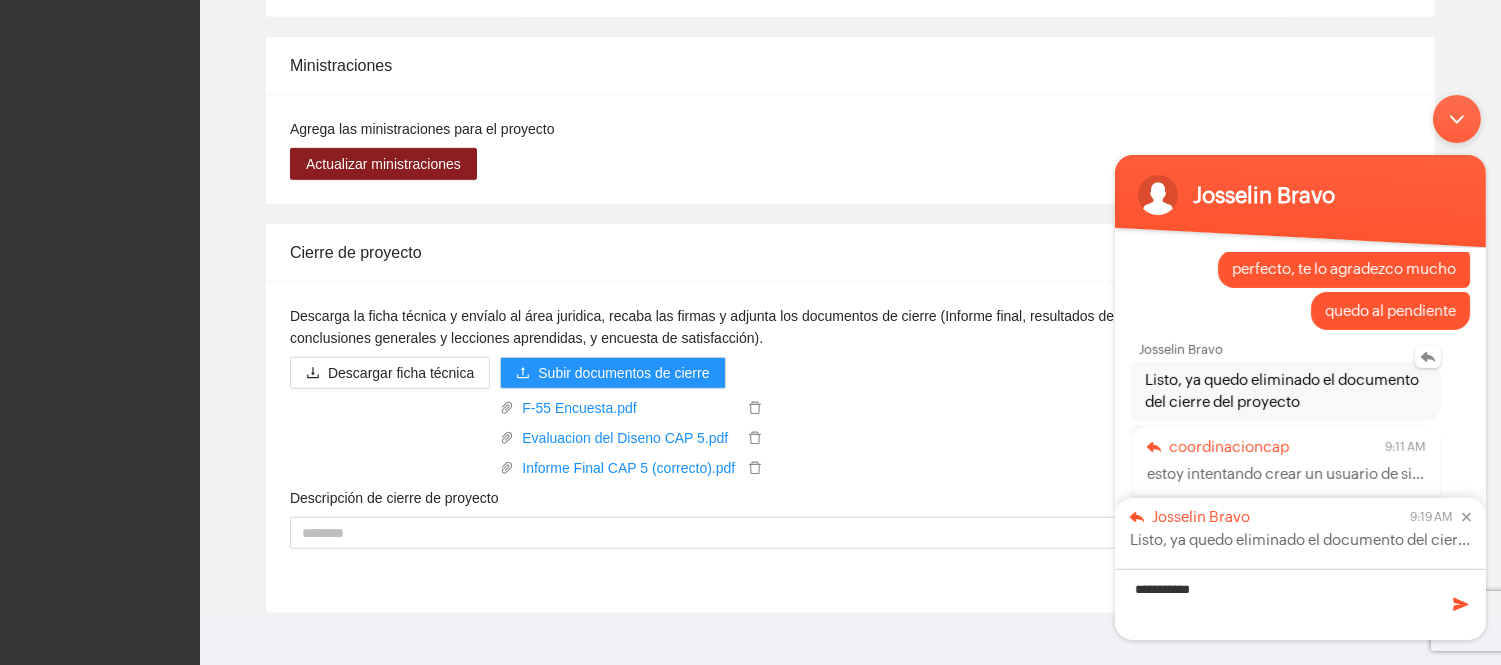 scroll, scrollTop: 1821, scrollLeft: 0, axis: vertical 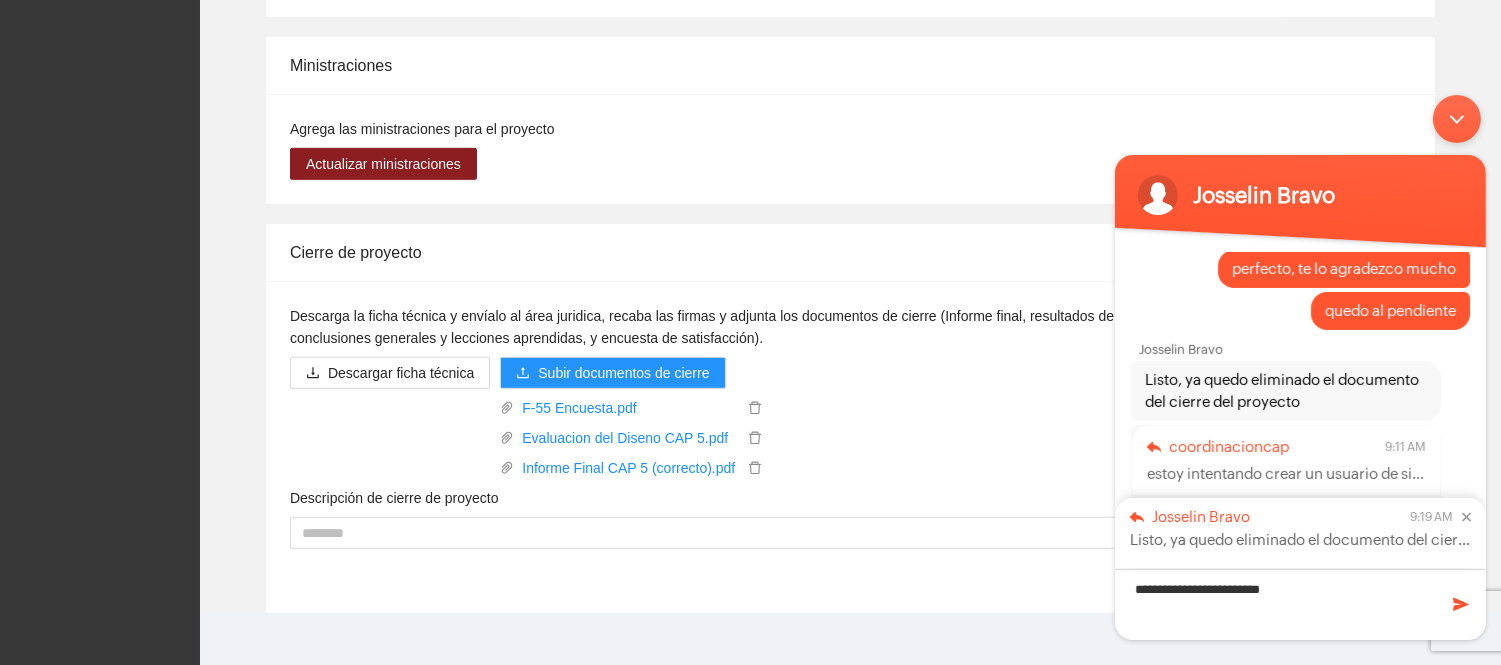 type on "**********" 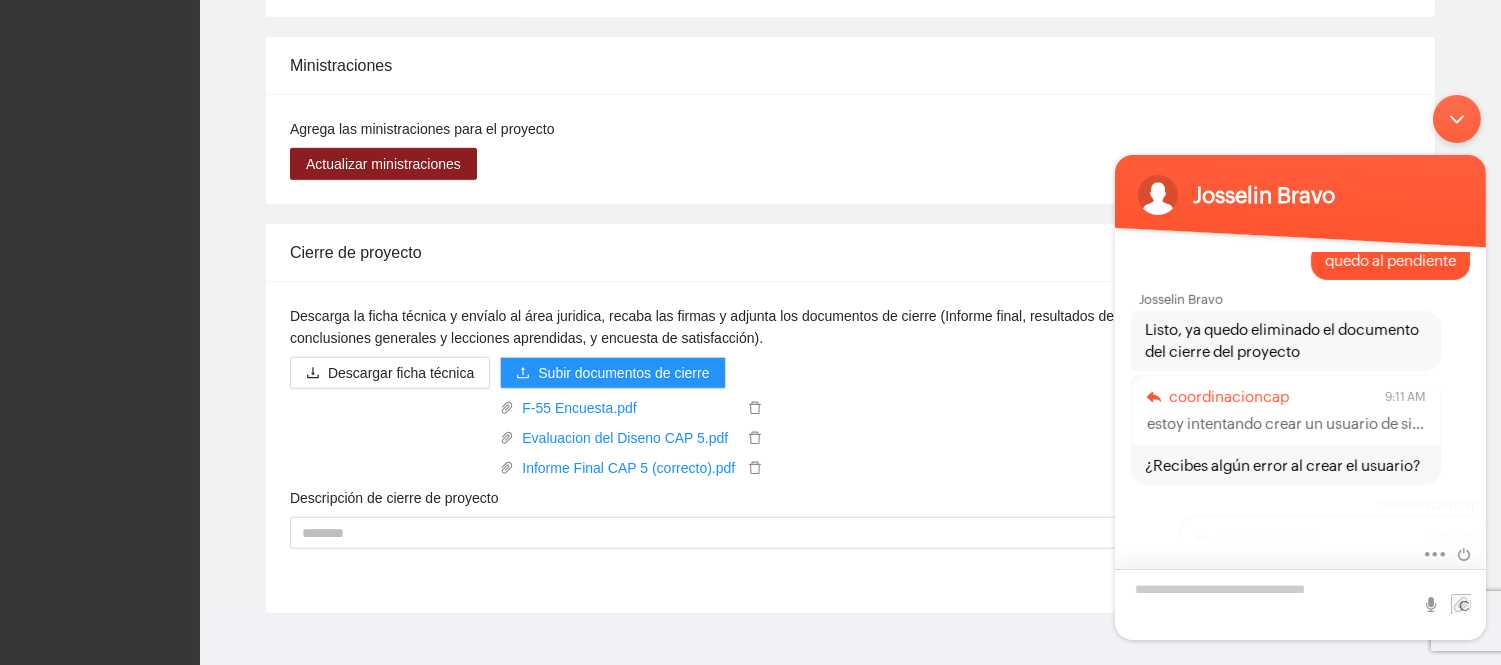 scroll, scrollTop: 1962, scrollLeft: 0, axis: vertical 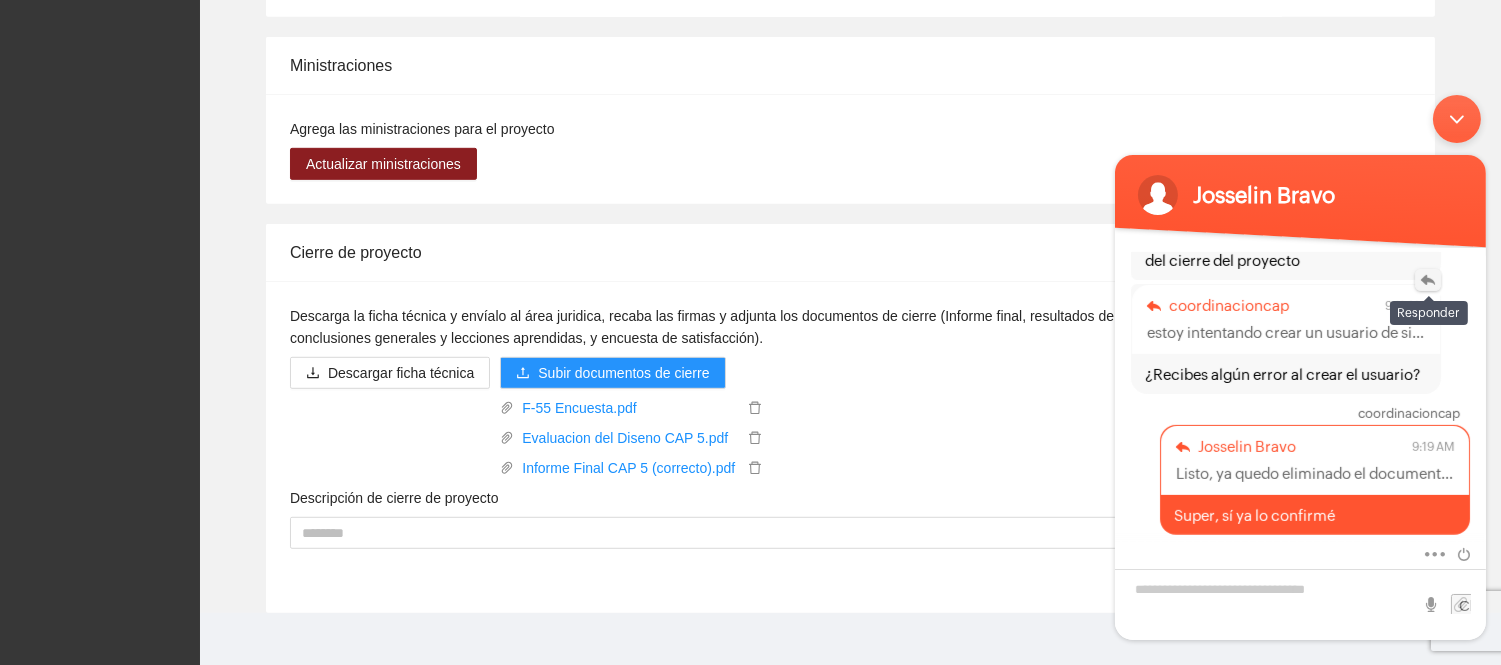 click at bounding box center [1427, 279] 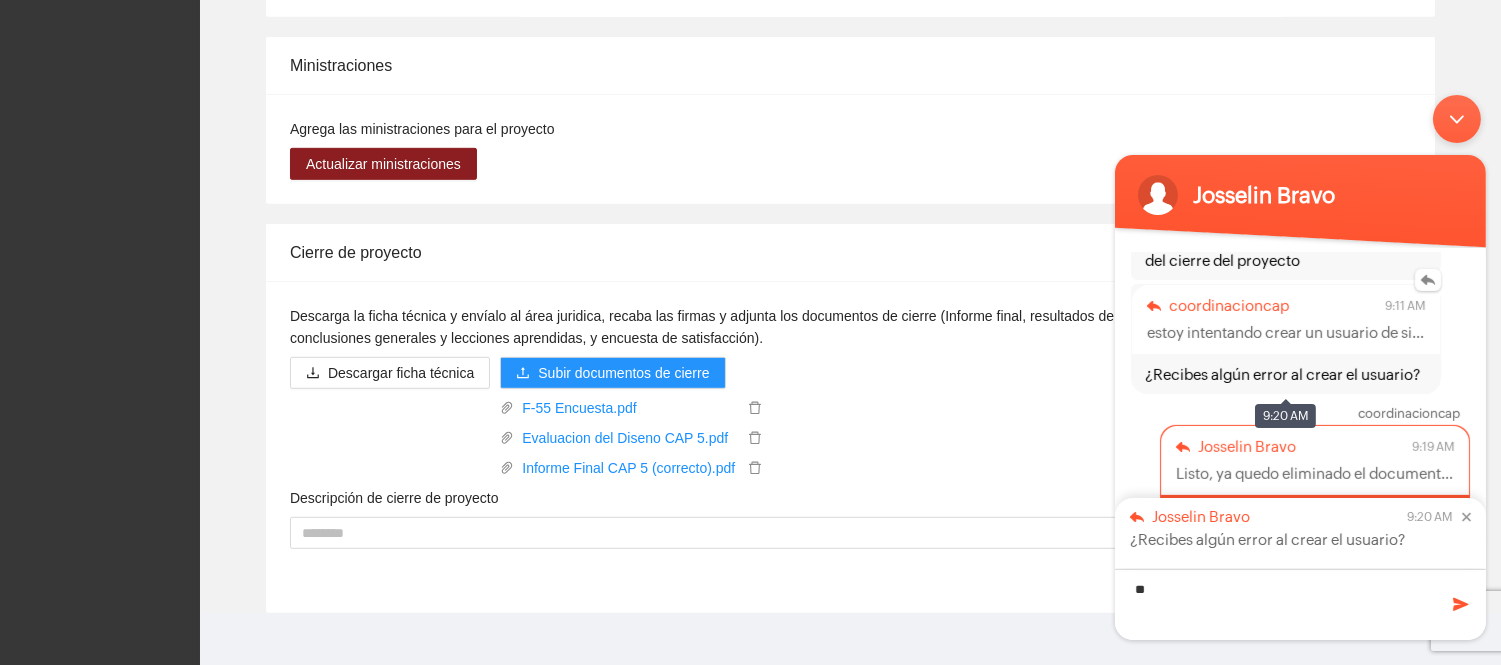 type on "*" 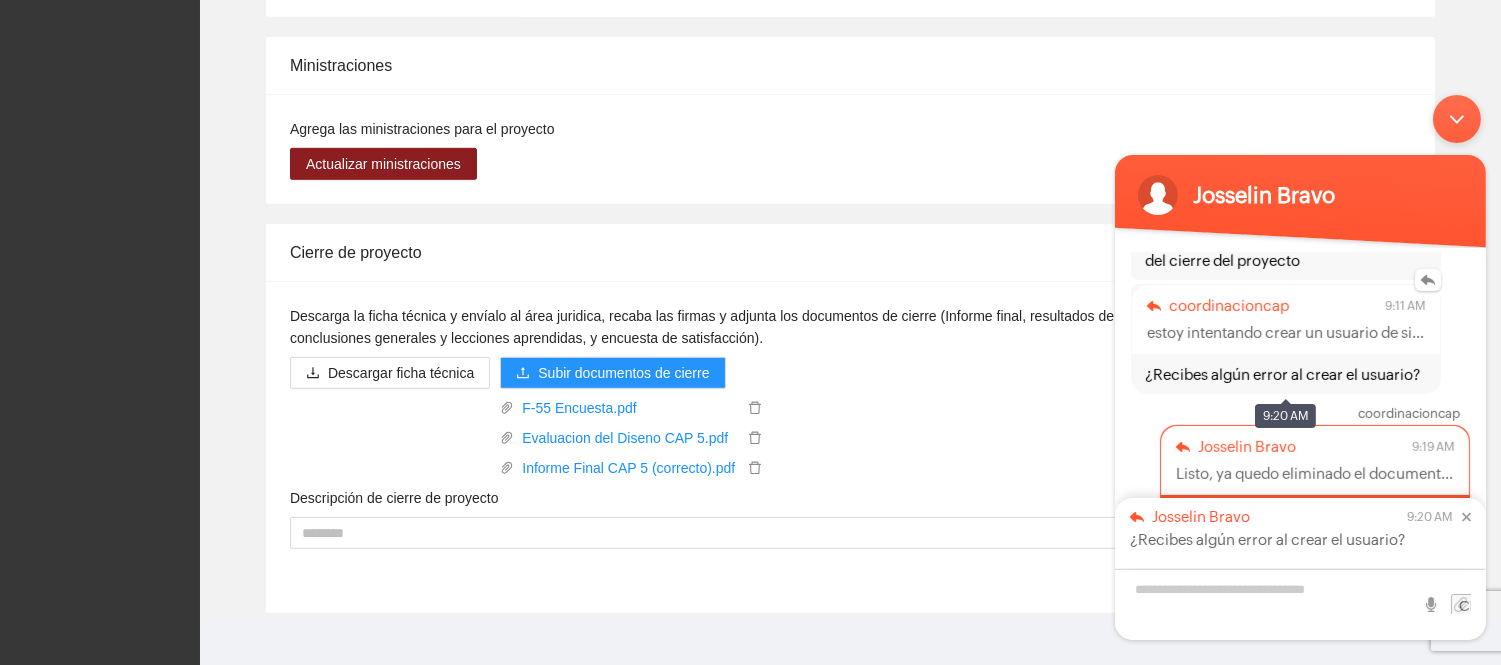 type on "*" 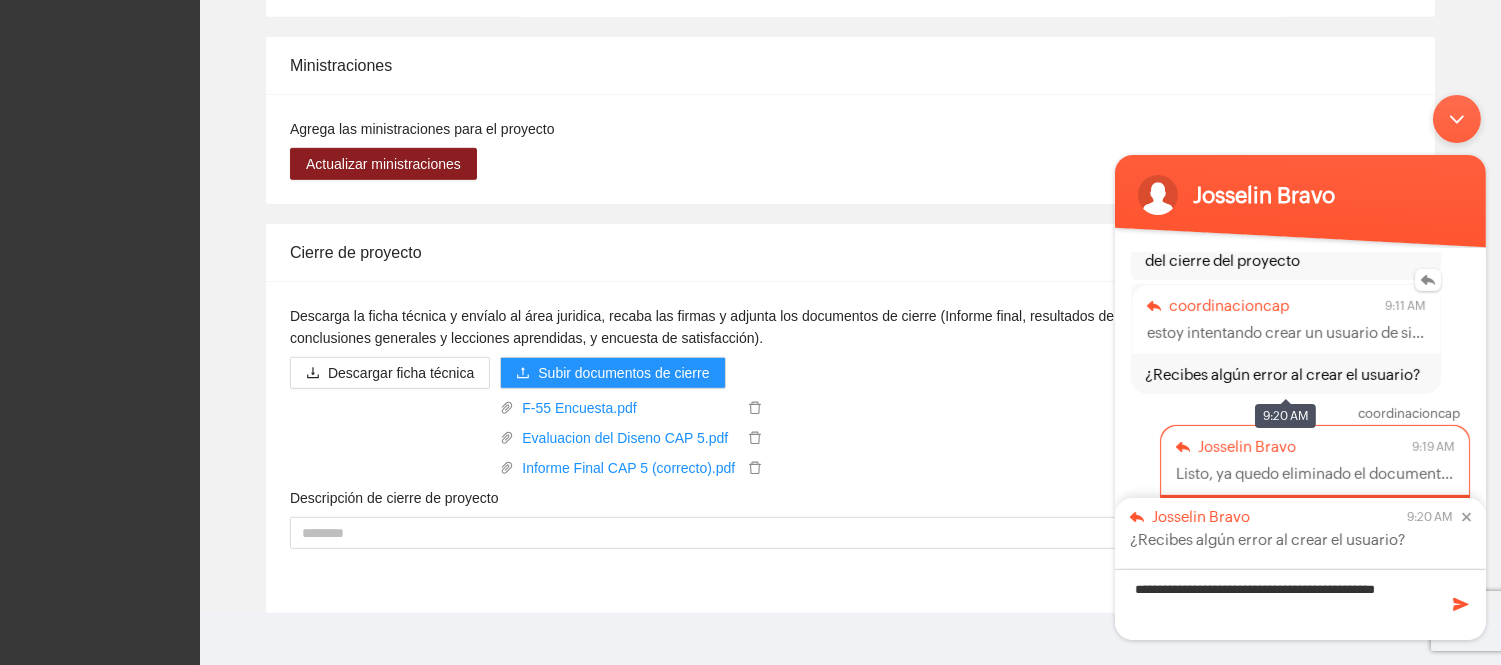 type on "**********" 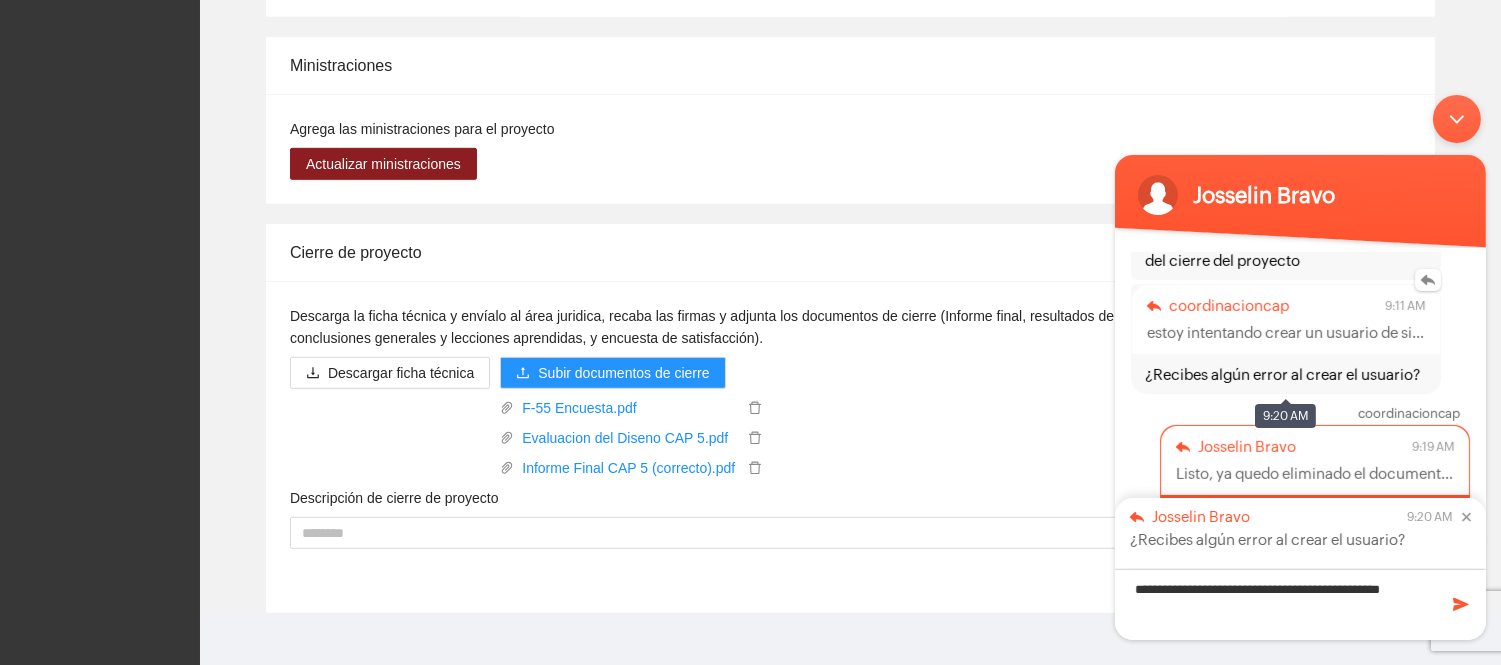 type 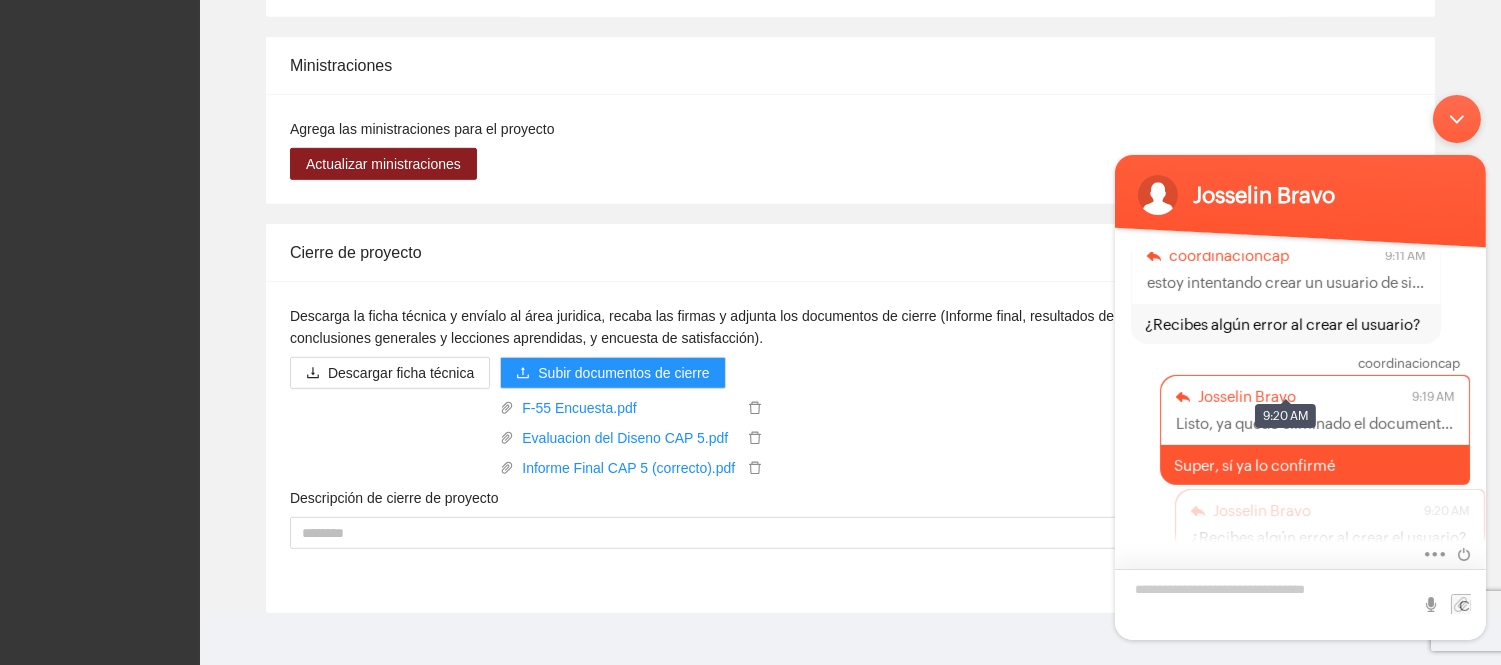 scroll, scrollTop: 2097, scrollLeft: 0, axis: vertical 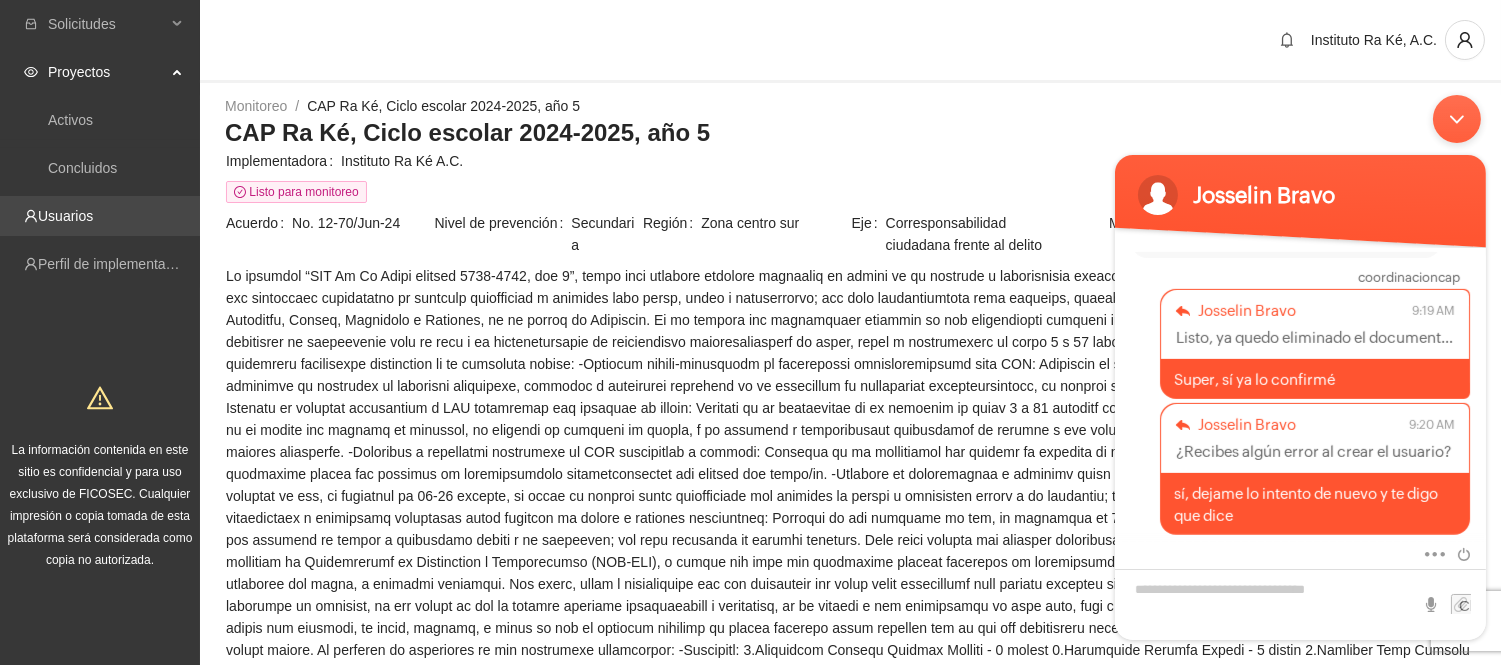click on "Usuarios" at bounding box center (65, 216) 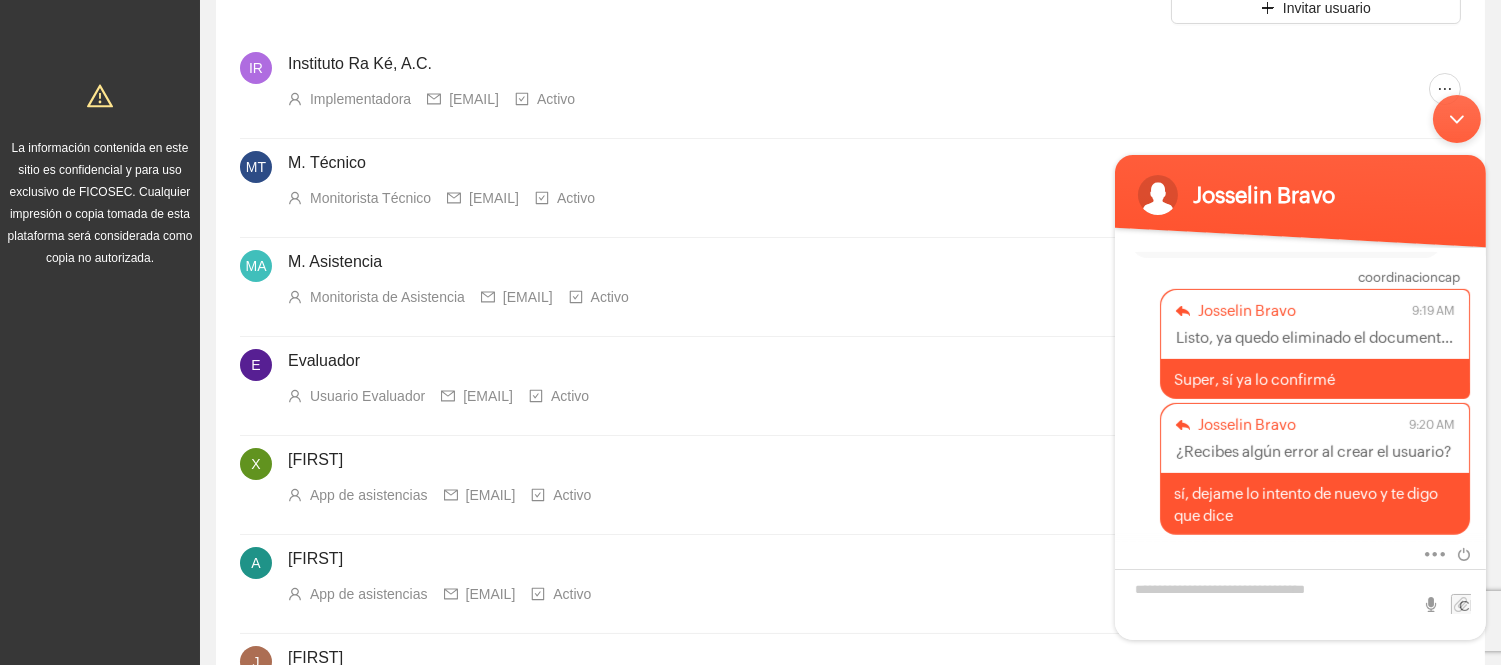 scroll, scrollTop: 111, scrollLeft: 0, axis: vertical 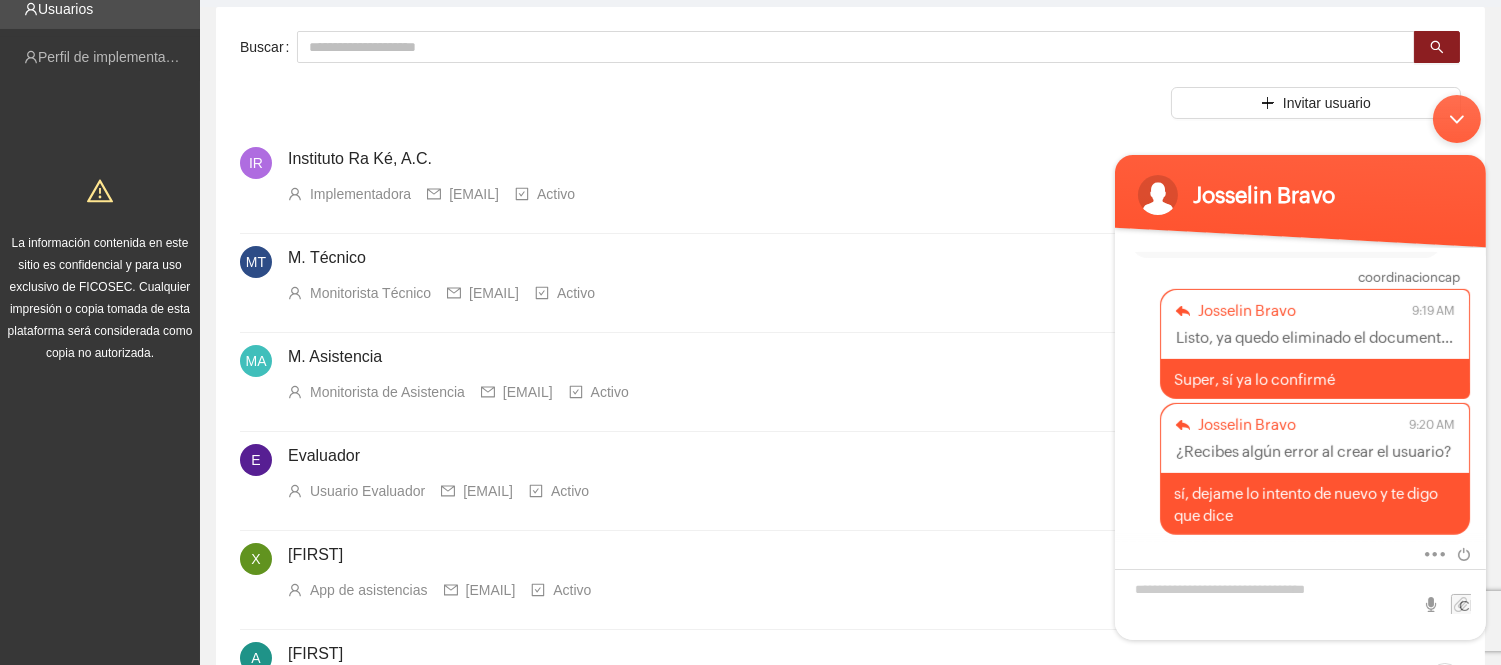 click on "[FIRST] [LAST] coordinacioncap Buenos días [FIRST] [LAST] ¿Cuál es su nombre? coordinacioncap Ricardo rivera} [FIRST] [LAST] ¿En cuál email podemos contactarle? coordinacioncap coordinacioncap@rakeac.org [FIRST] [LAST] Hola buenos días ¿En que puedo ayudarte? coordinacioncap Buenos días [FIRST], cómo estás? Sabes que el día de ayer subimos un documento al apartado "cierre de proyecto" pero se subió con error y el documento no se puede descargar, pero tampoco se puede borrar Terminé subiendo el documento dos veces agregandole "(correcto)" al que si se puede descargar, pero quería ver si me podías ayudar a eliminar el otro Es el "Informe Final CAP 5" en el apartado de Cierre de proyecto. Al eliminarlo me sale una leyenda de "Ha ocurrido un error al intentar eliminar el archivo" [FIRST] [LAST] Muchas gracias por los detalles ¿Cuál es el nombre de tu proyecto? coordinacioncap CAP Ra Ké, Ciclo escolar 2024-2025, año 5 [FIRST] [LAST] Claro que si, en un momento lo elimino" at bounding box center (1299, 366) 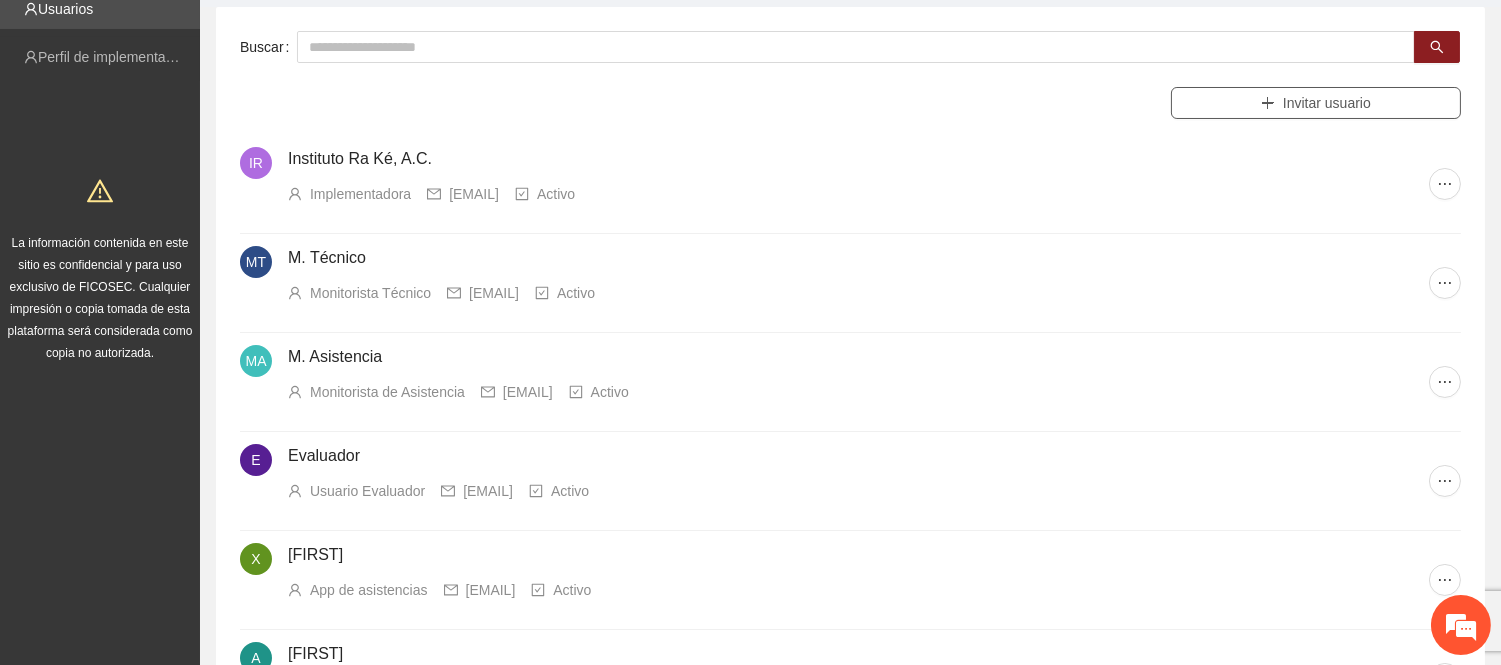 click on "Invitar usuario" at bounding box center (1316, 103) 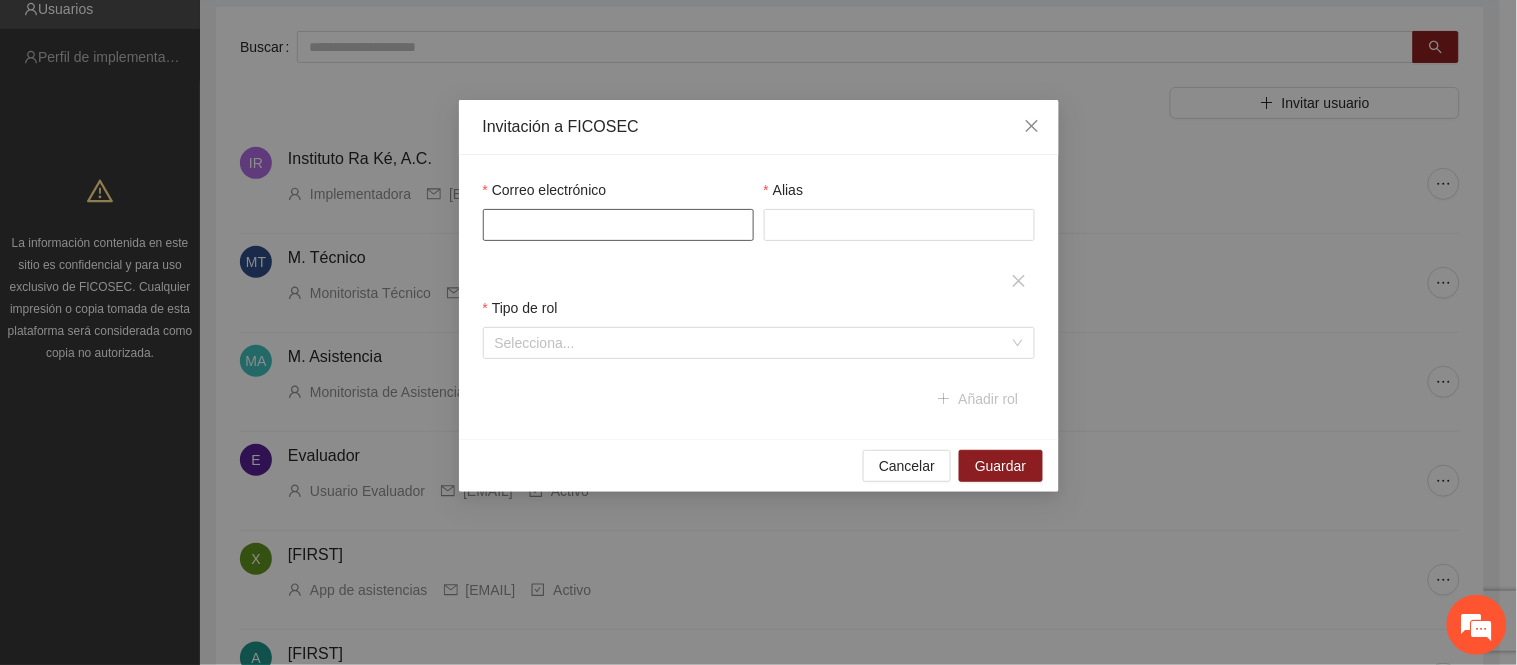 click on "Correo electrónico" at bounding box center (618, 225) 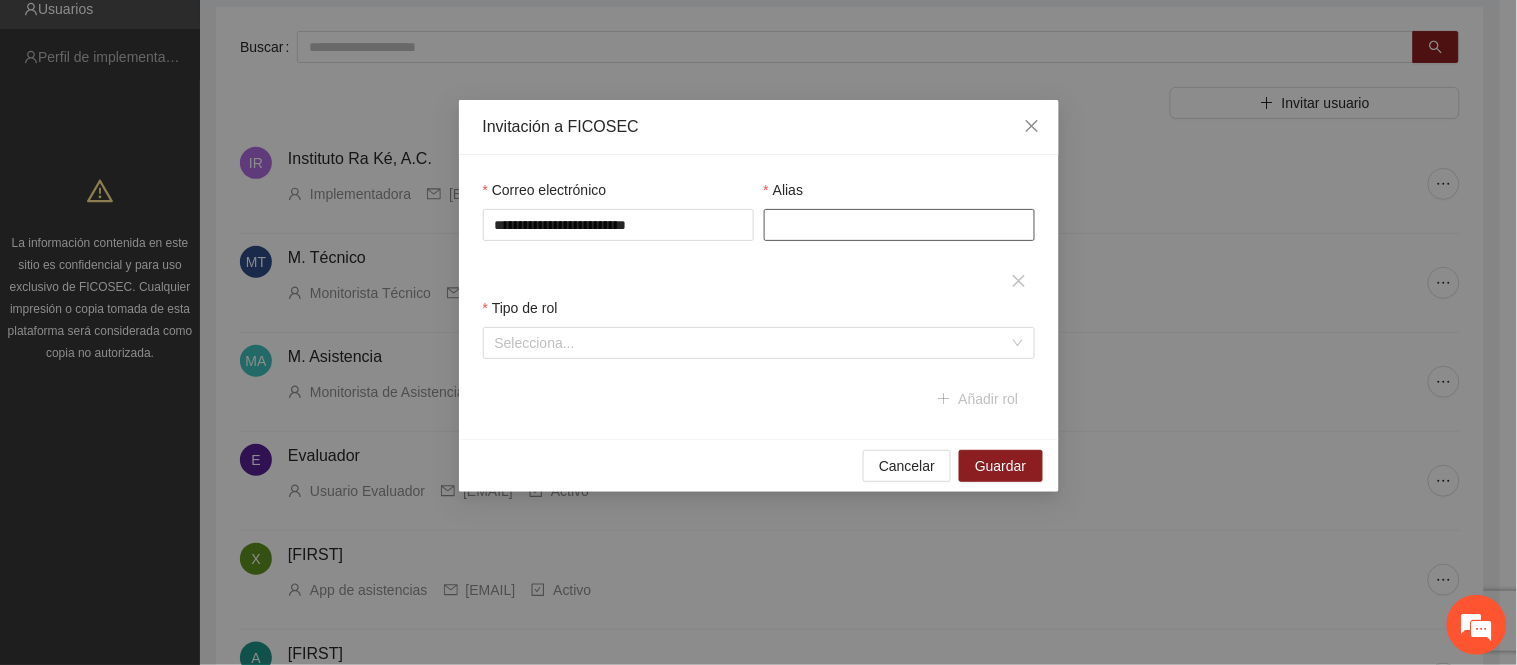 click on "Alias" at bounding box center (899, 210) 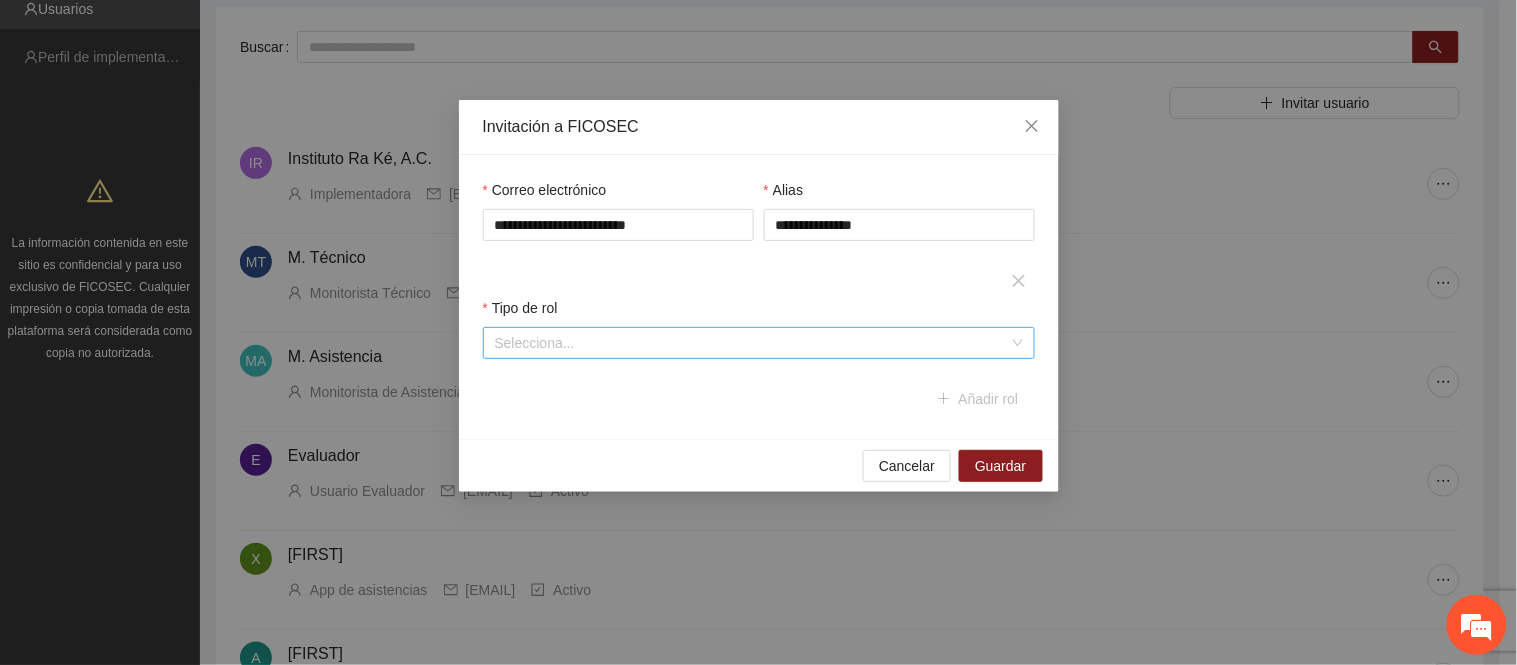 click at bounding box center (752, 343) 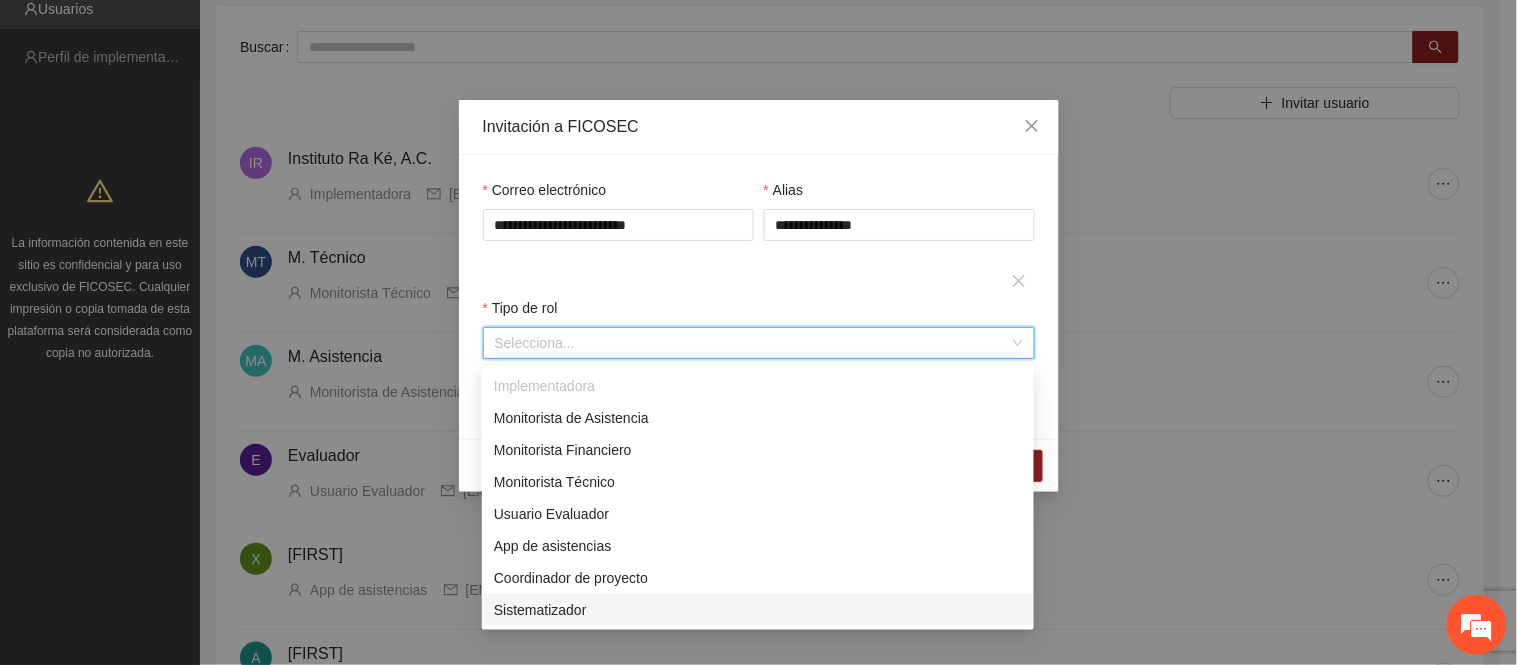 click on "Sistematizador" at bounding box center (758, 610) 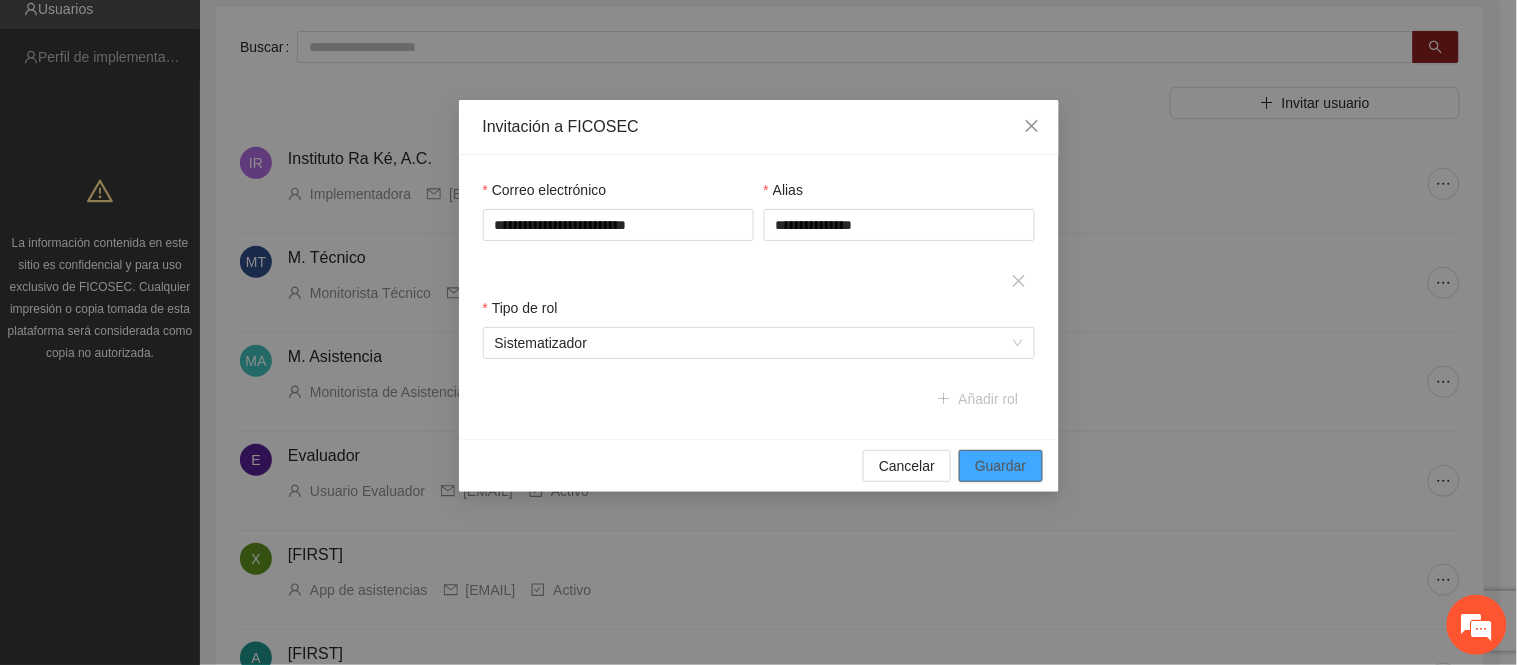 click on "Guardar" at bounding box center [1000, 466] 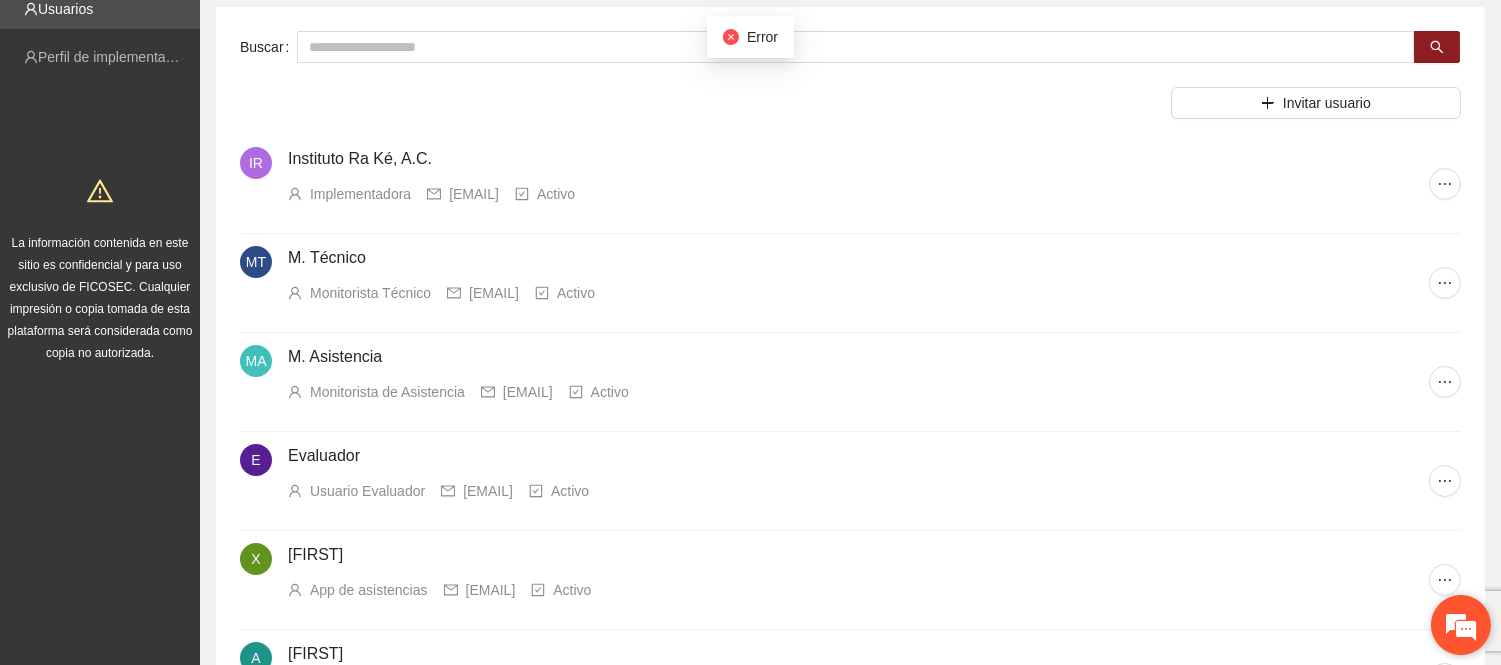 click at bounding box center [1461, 625] 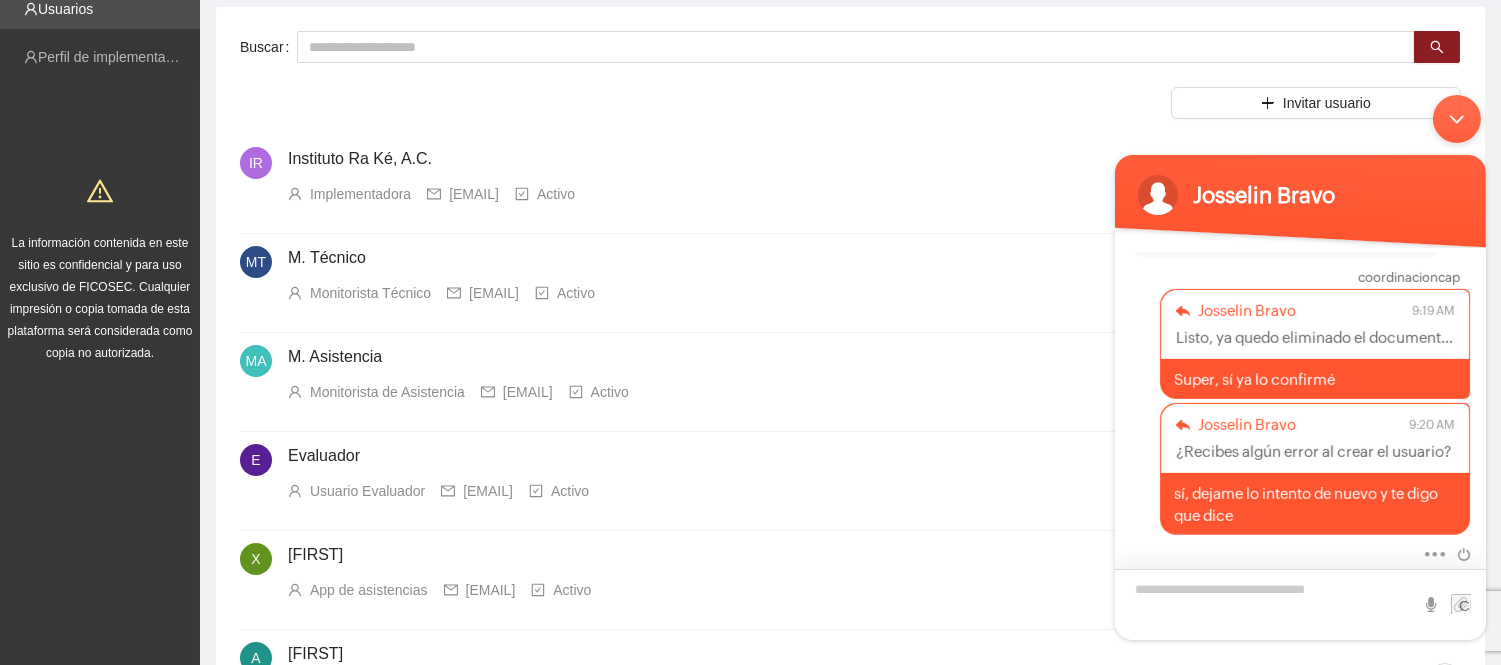 click at bounding box center [1299, 603] 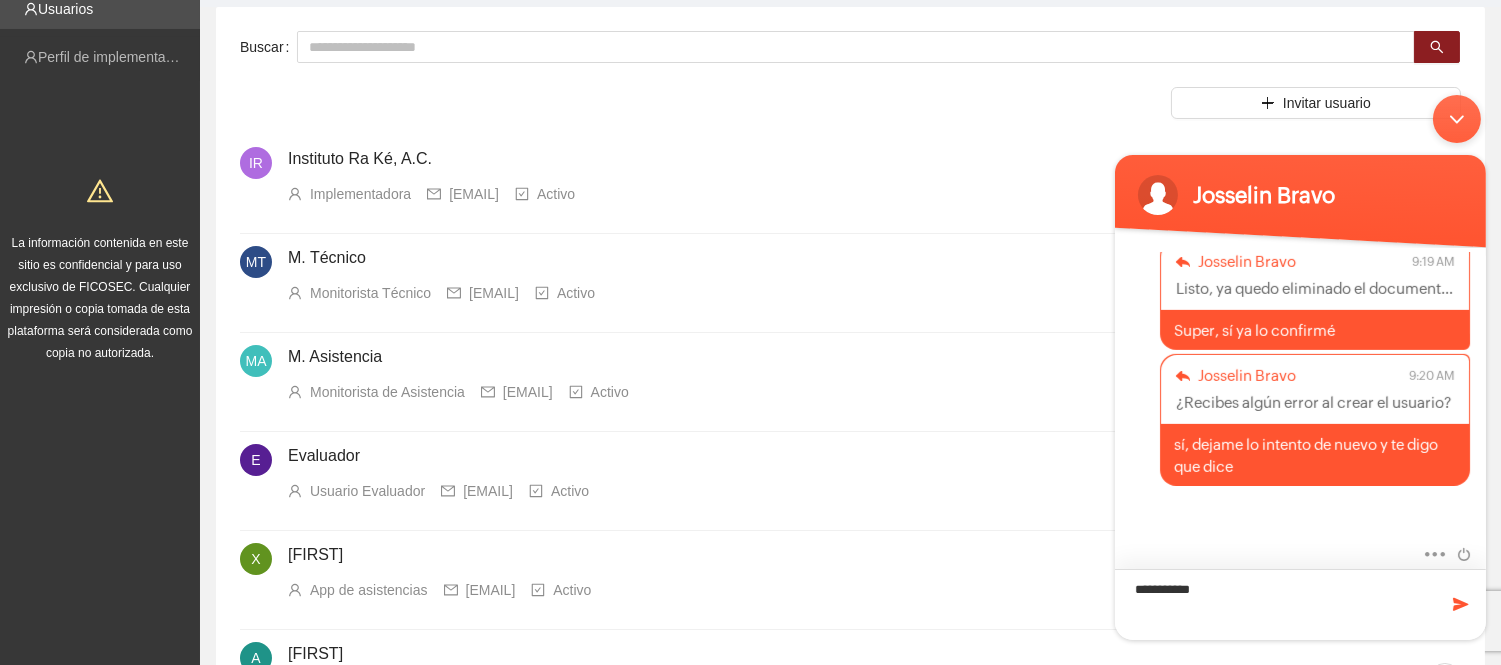 scroll, scrollTop: 2240, scrollLeft: 0, axis: vertical 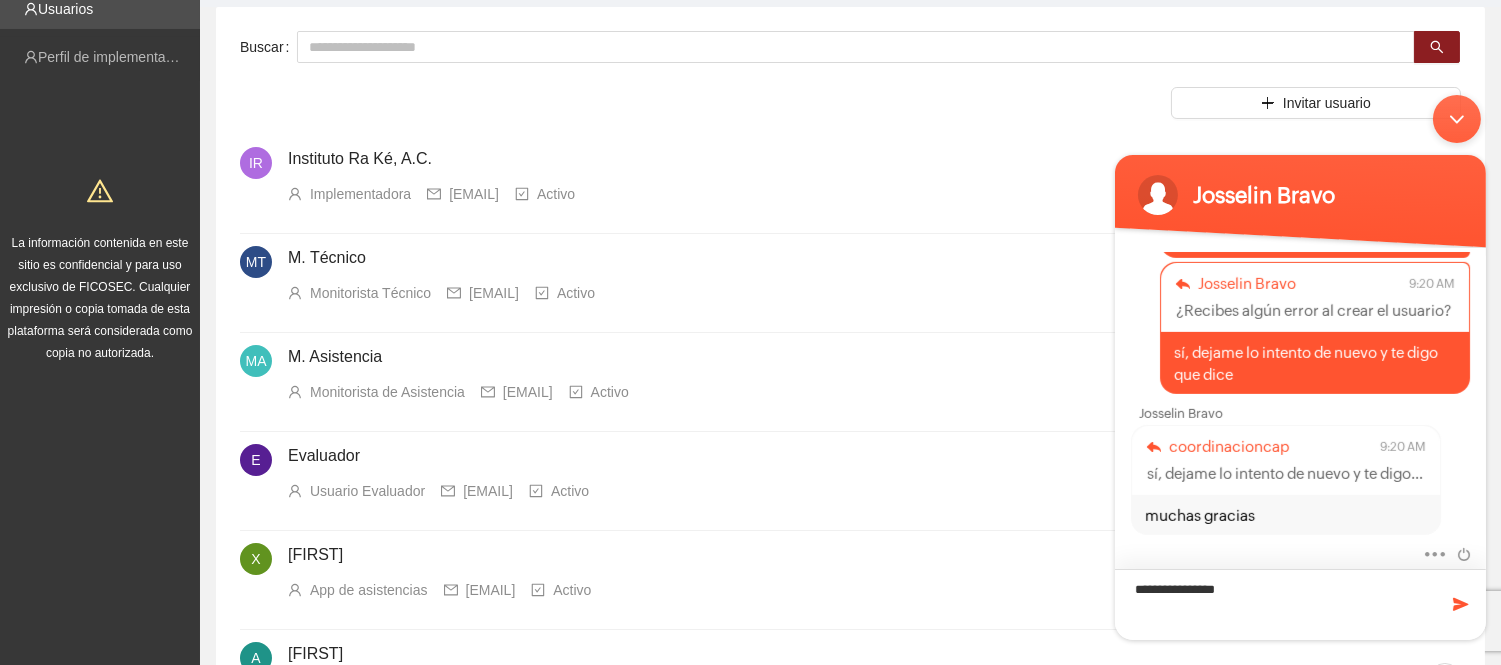 type on "**********" 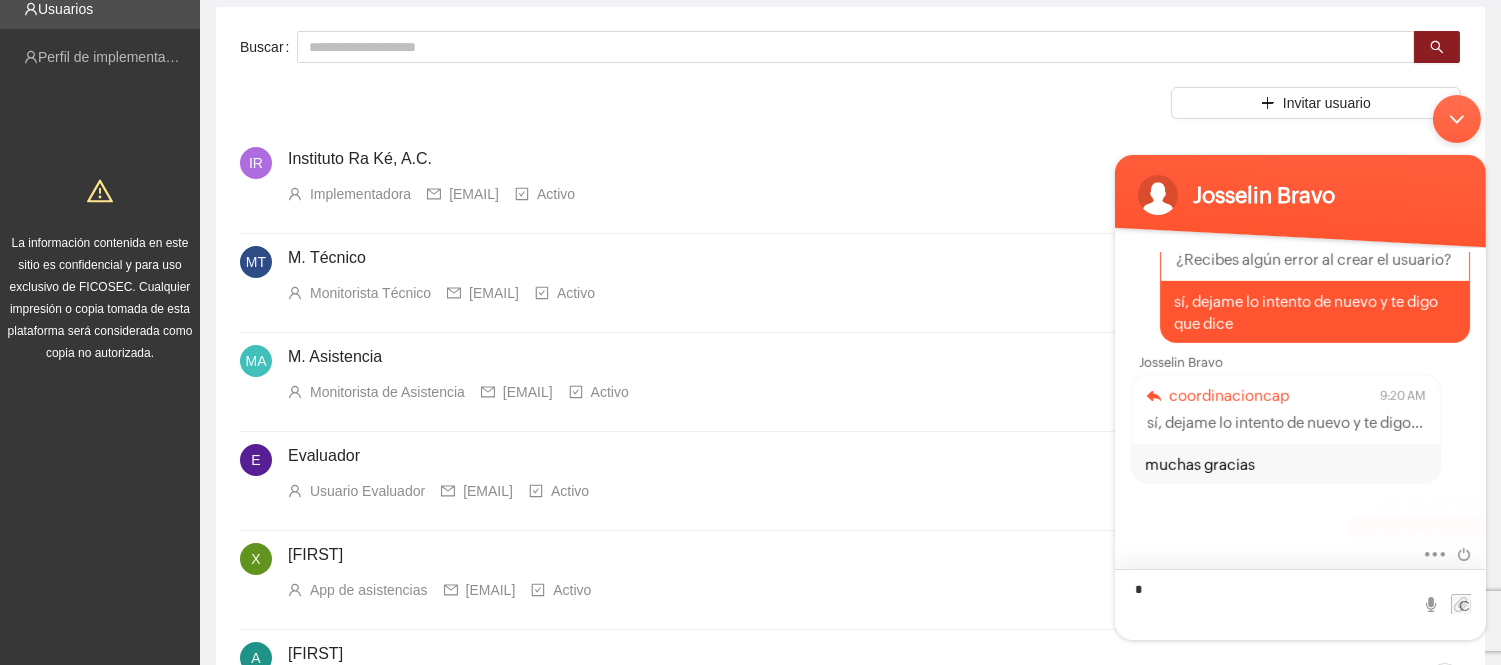 scroll, scrollTop: 2308, scrollLeft: 0, axis: vertical 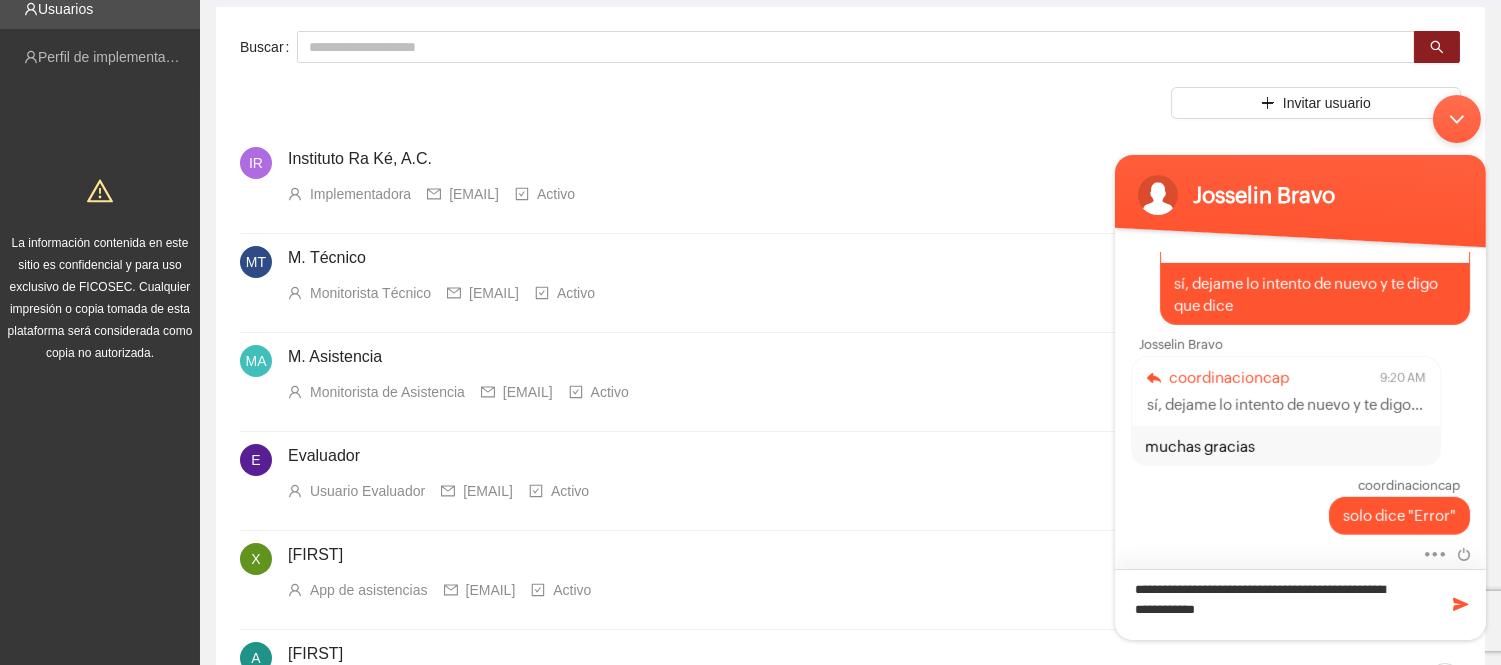 type on "**********" 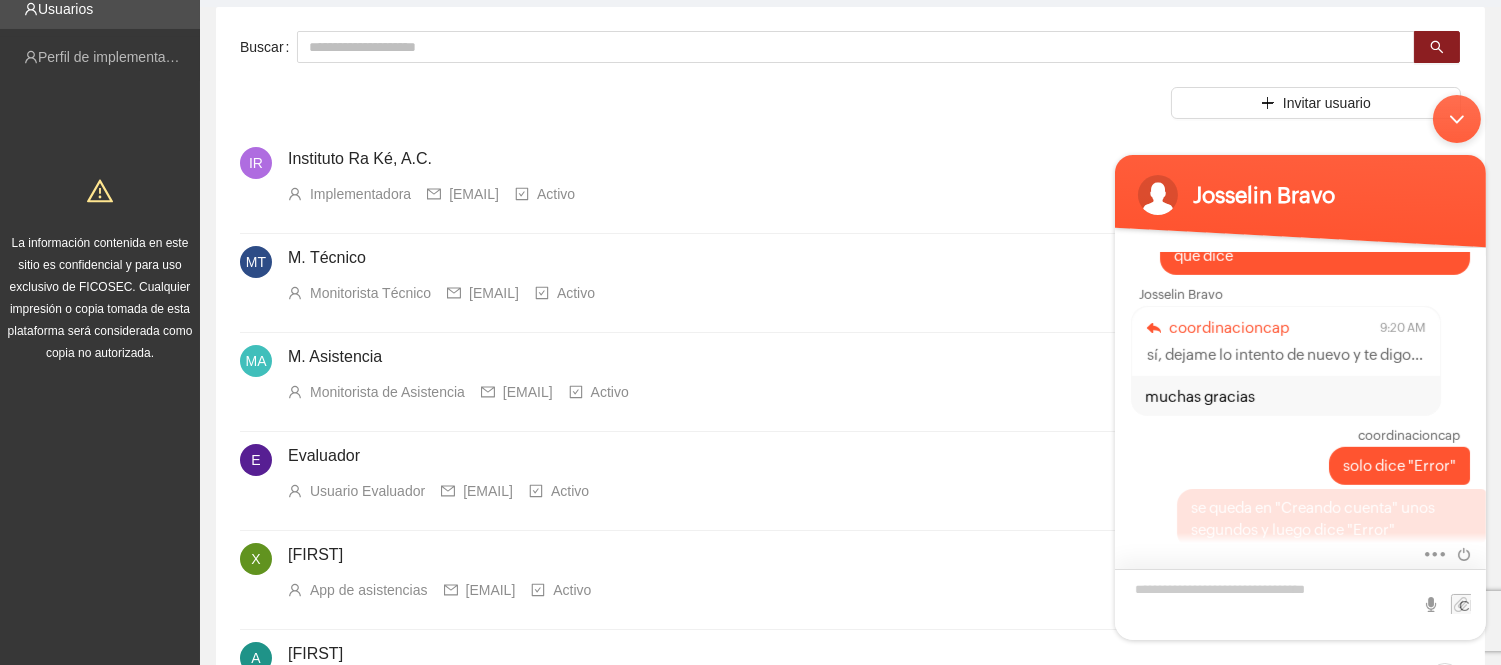 scroll, scrollTop: 2373, scrollLeft: 0, axis: vertical 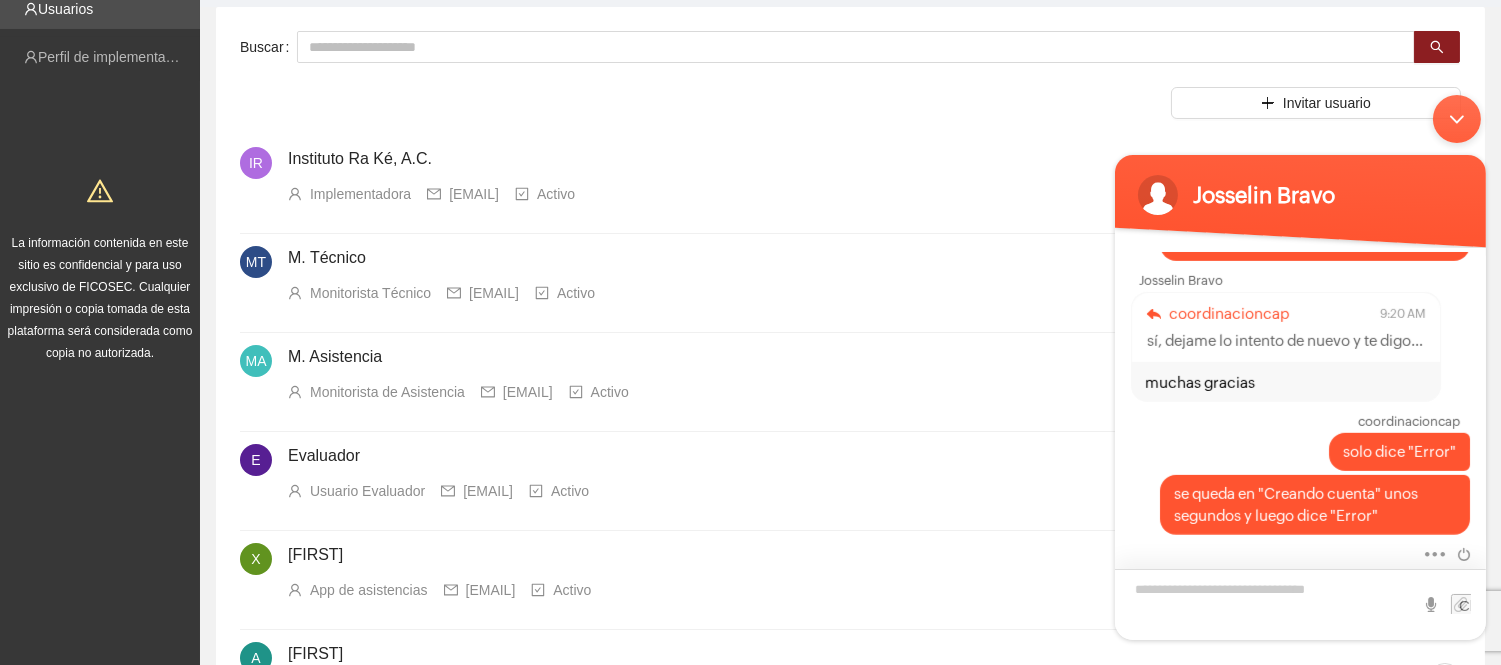 click at bounding box center [1299, 603] 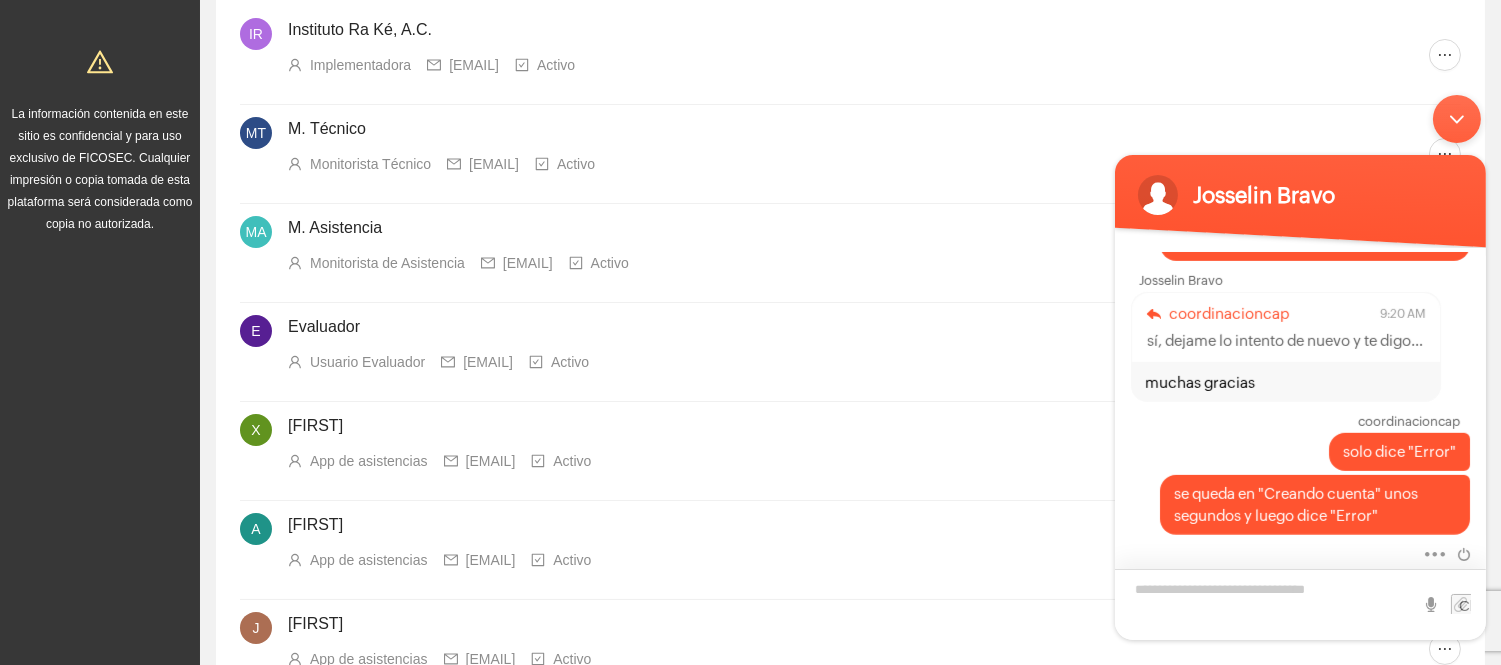 scroll, scrollTop: 444, scrollLeft: 0, axis: vertical 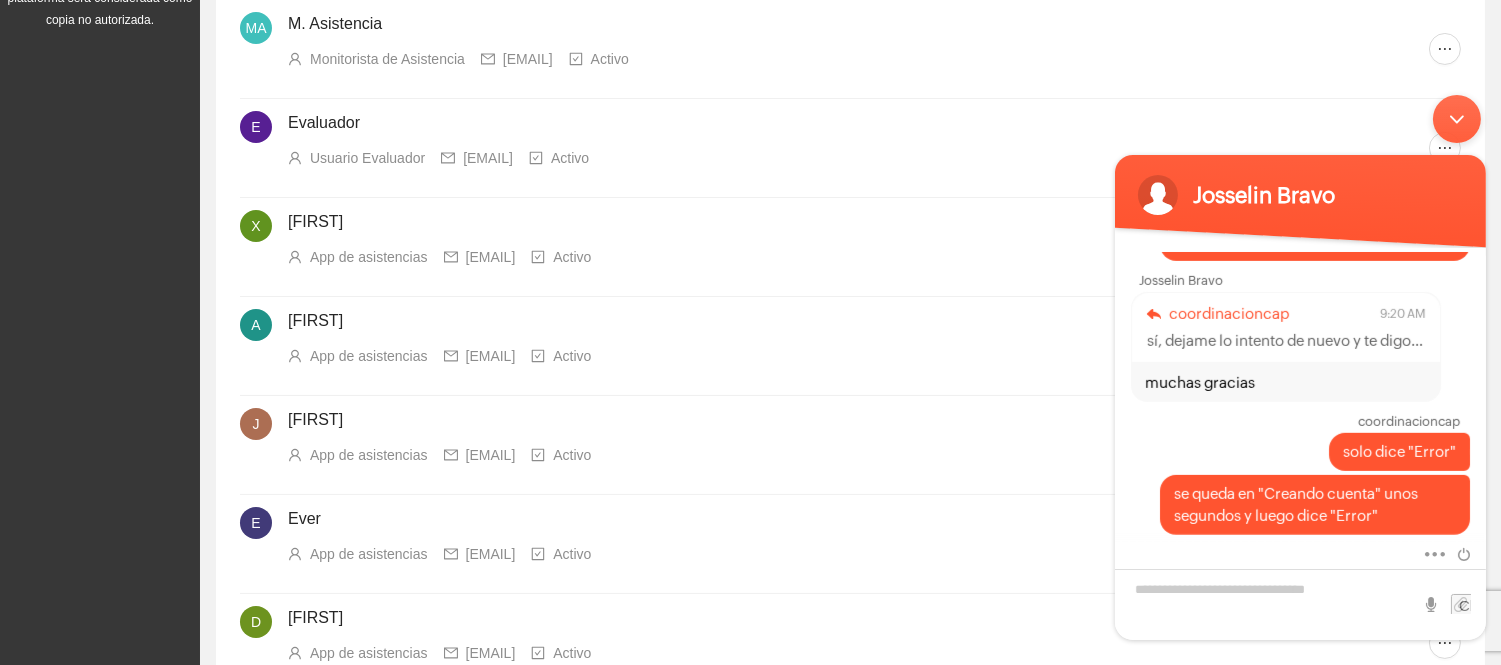 click on "Silenciar Enviar correo electrónico" at bounding box center (1299, 590) 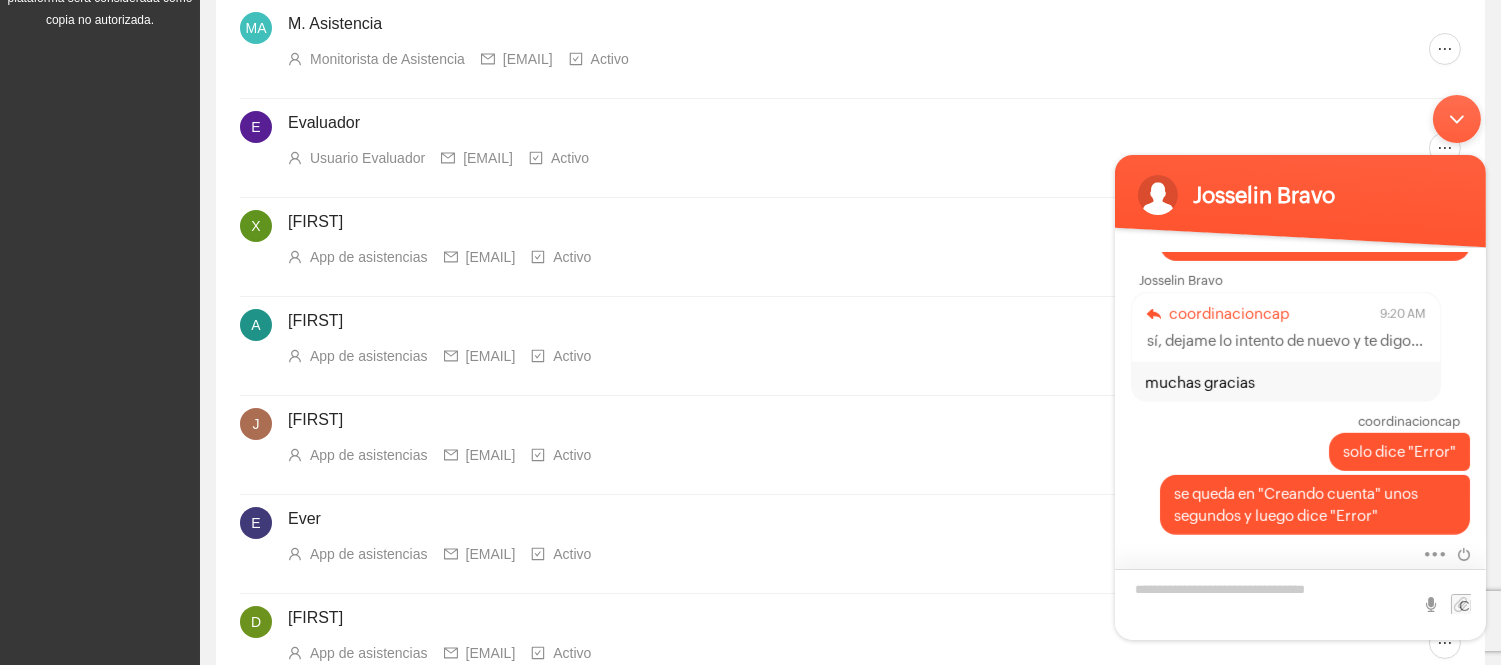 drag, startPoint x: 1259, startPoint y: 591, endPoint x: 1265, endPoint y: 619, distance: 28.635643 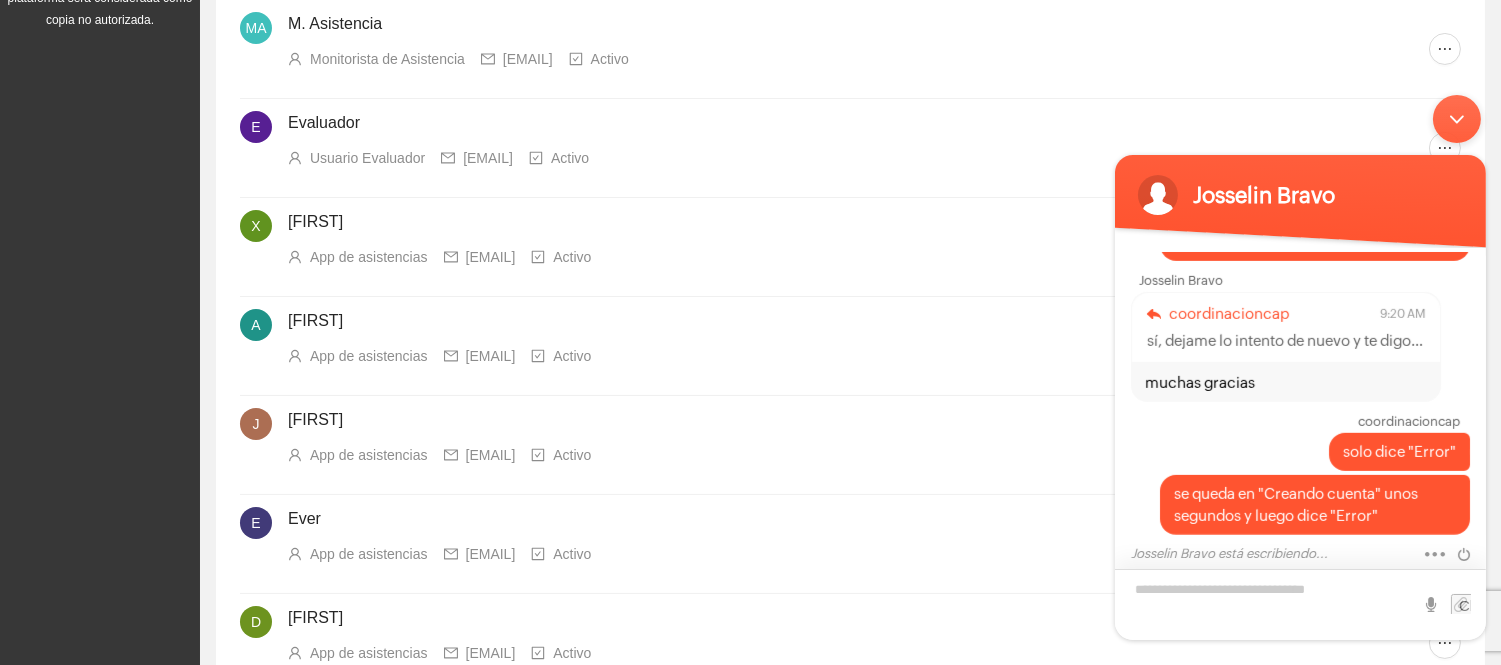 click at bounding box center (1299, 603) 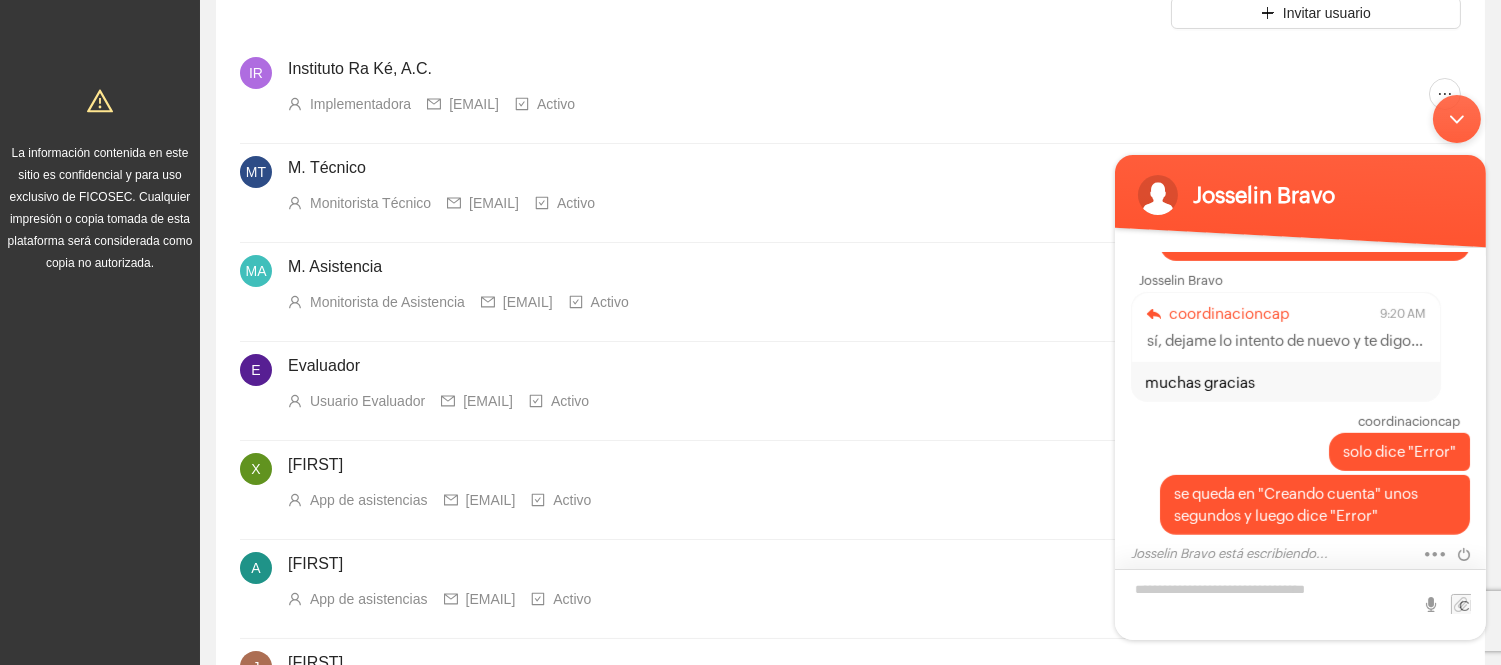 scroll, scrollTop: 0, scrollLeft: 0, axis: both 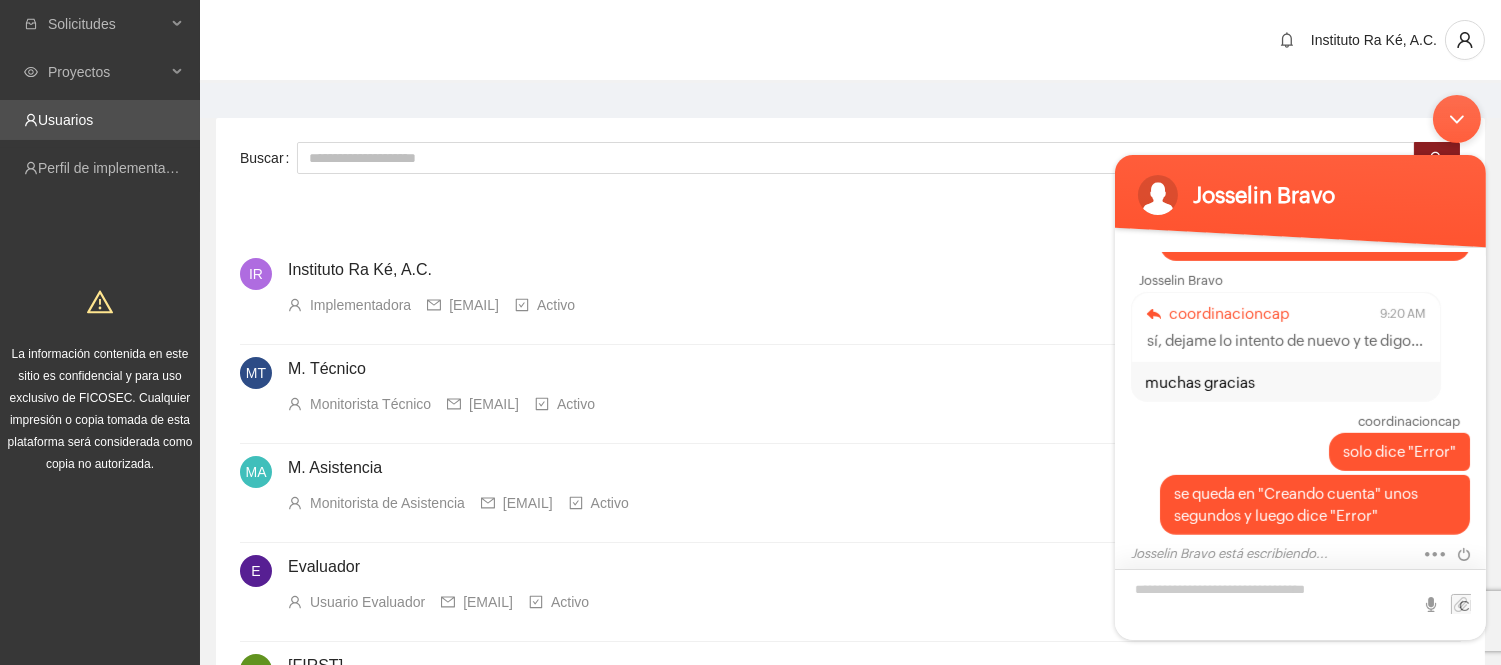click at bounding box center (1299, 603) 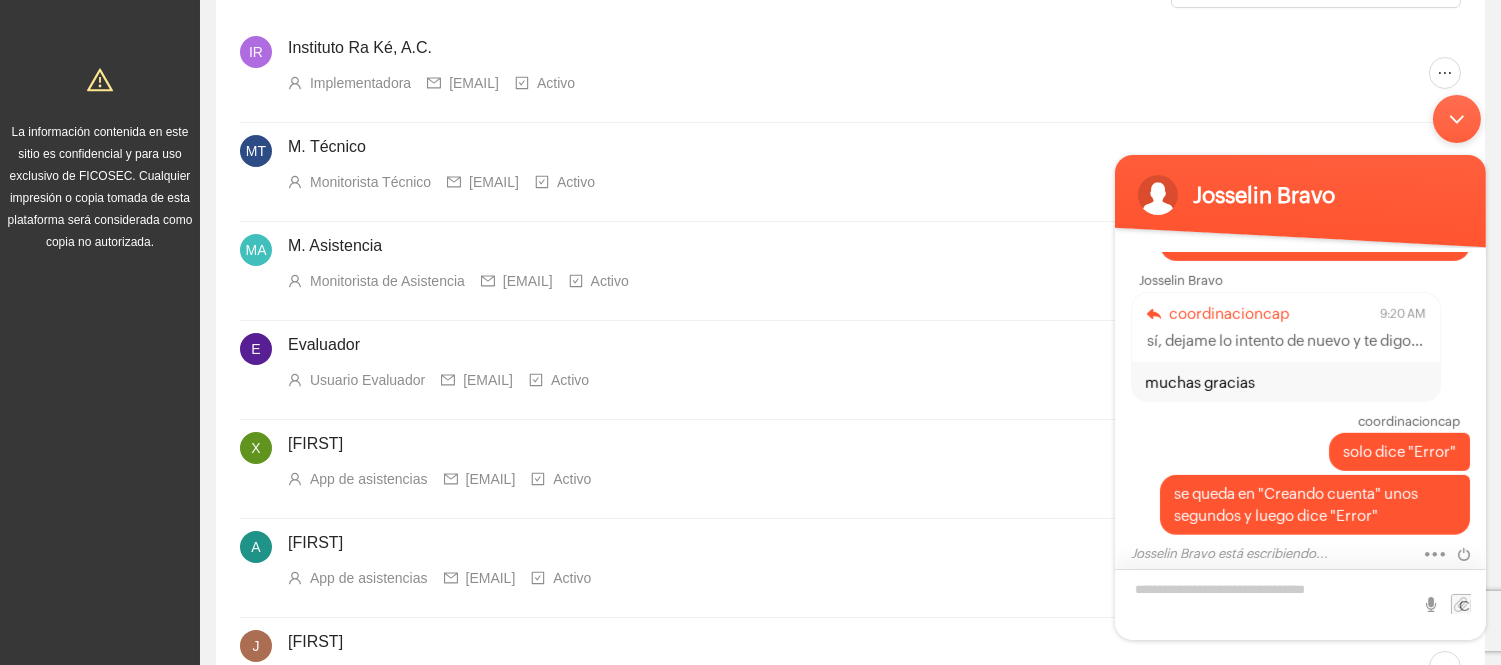scroll, scrollTop: 111, scrollLeft: 0, axis: vertical 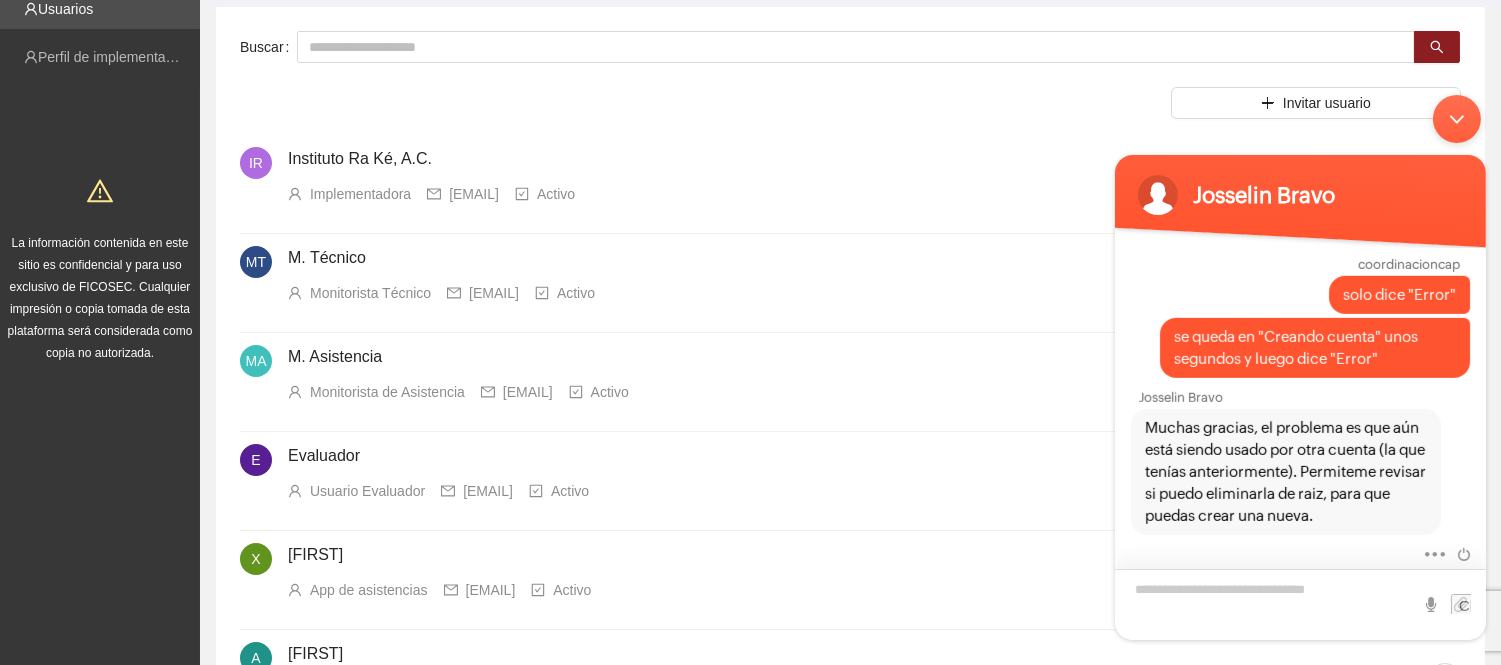 click at bounding box center (1299, 603) 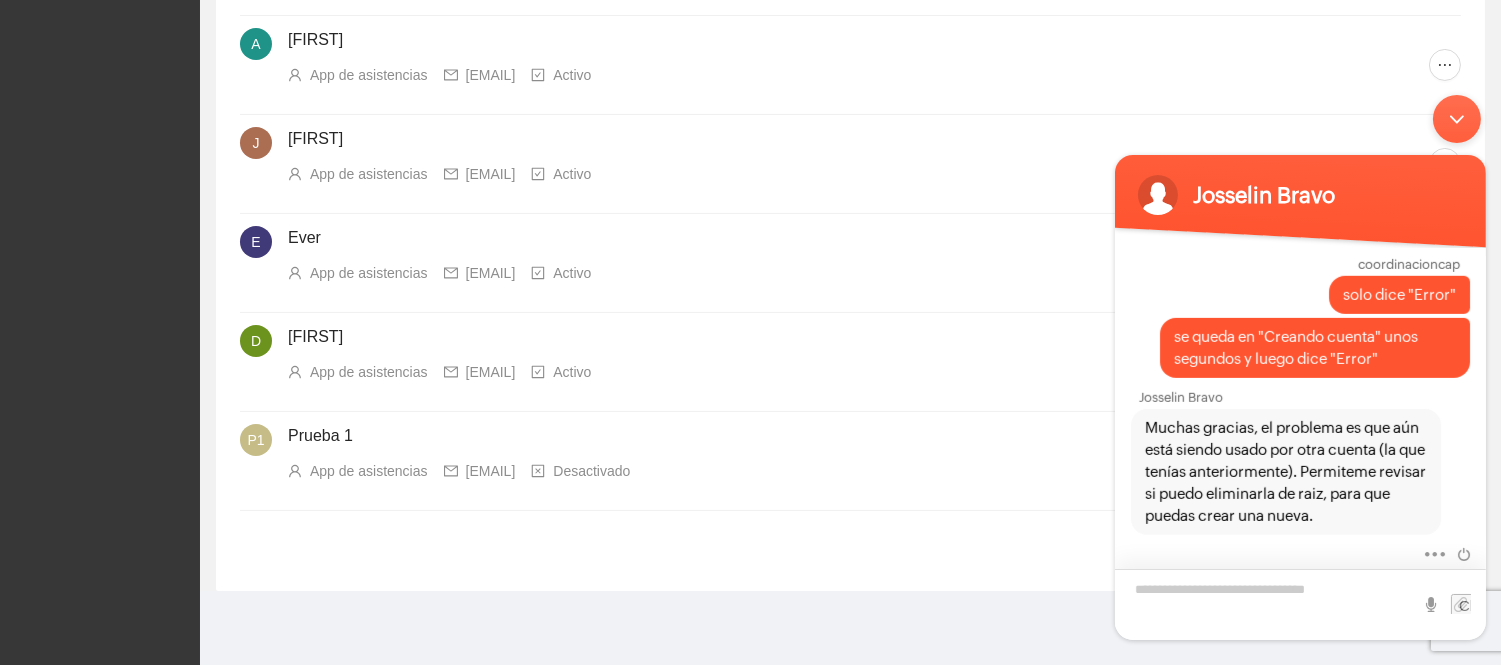 scroll, scrollTop: 726, scrollLeft: 0, axis: vertical 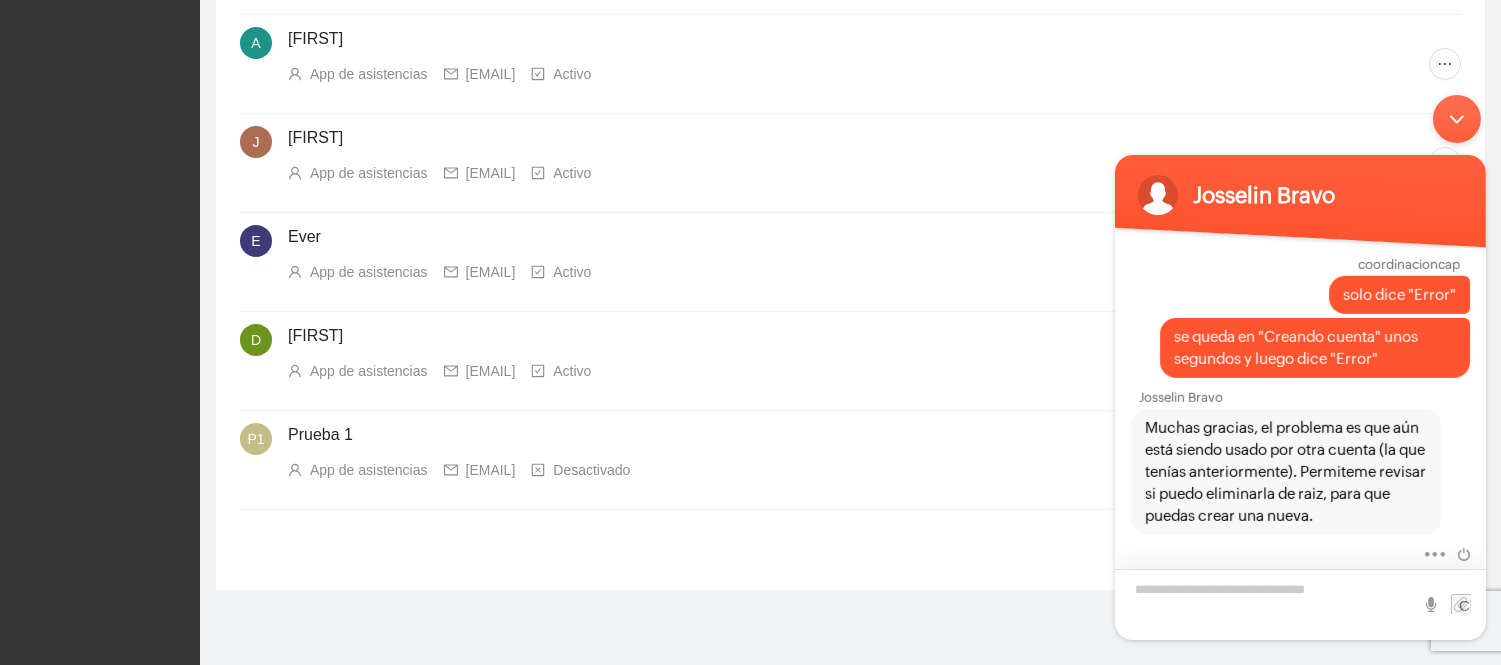 click at bounding box center (1299, 603) 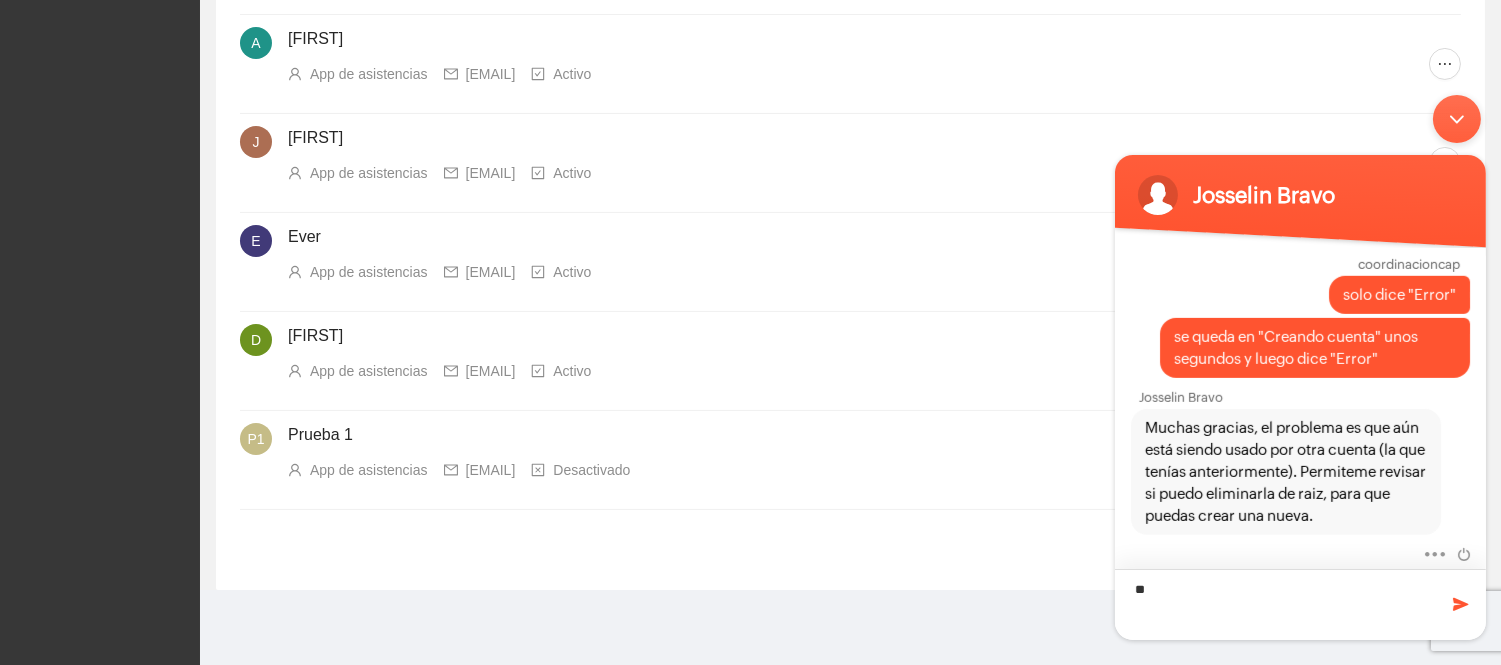 type on "*" 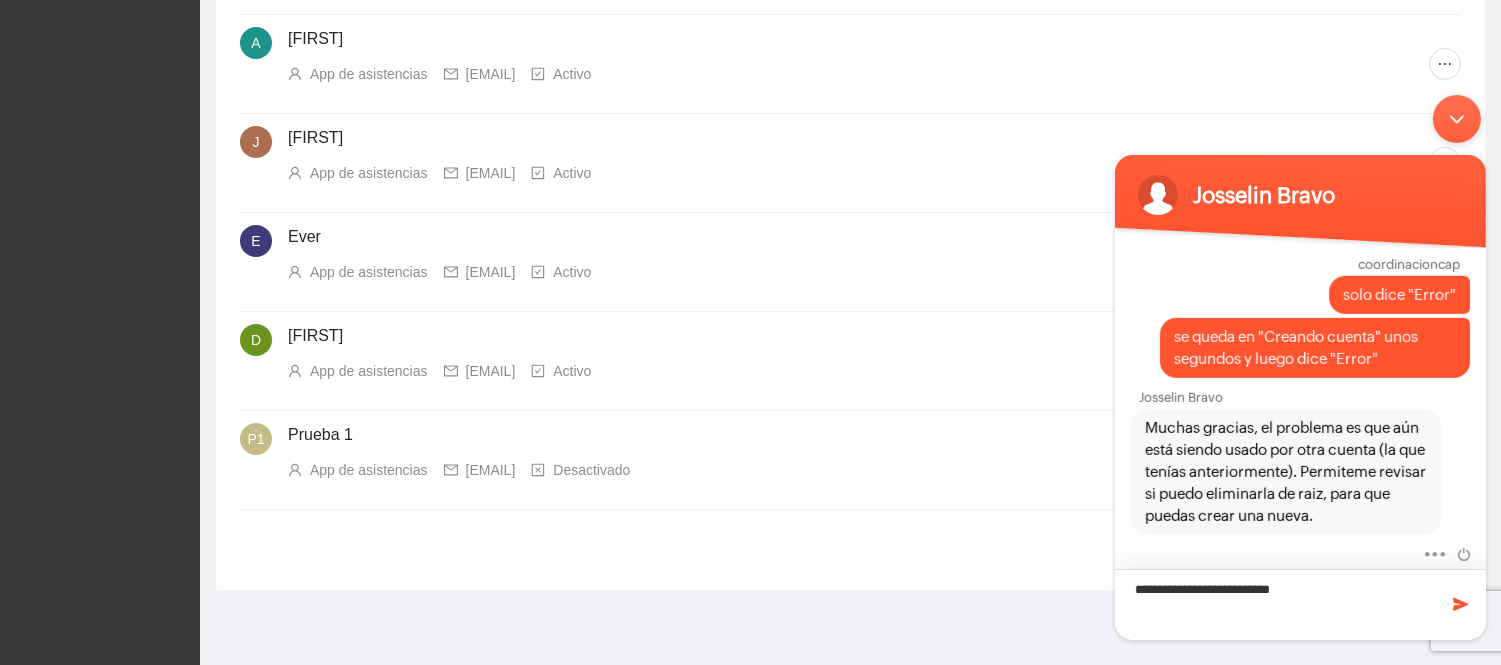 type on "**********" 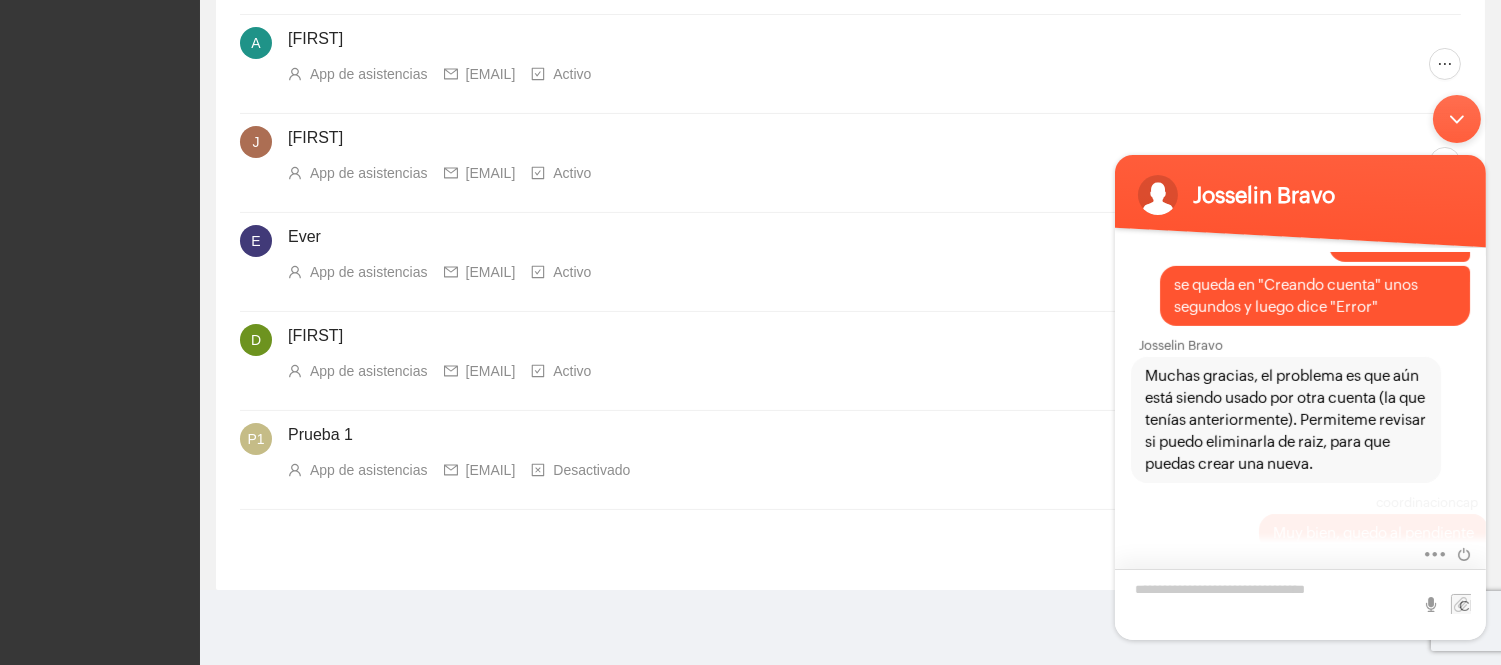 scroll, scrollTop: 2600, scrollLeft: 0, axis: vertical 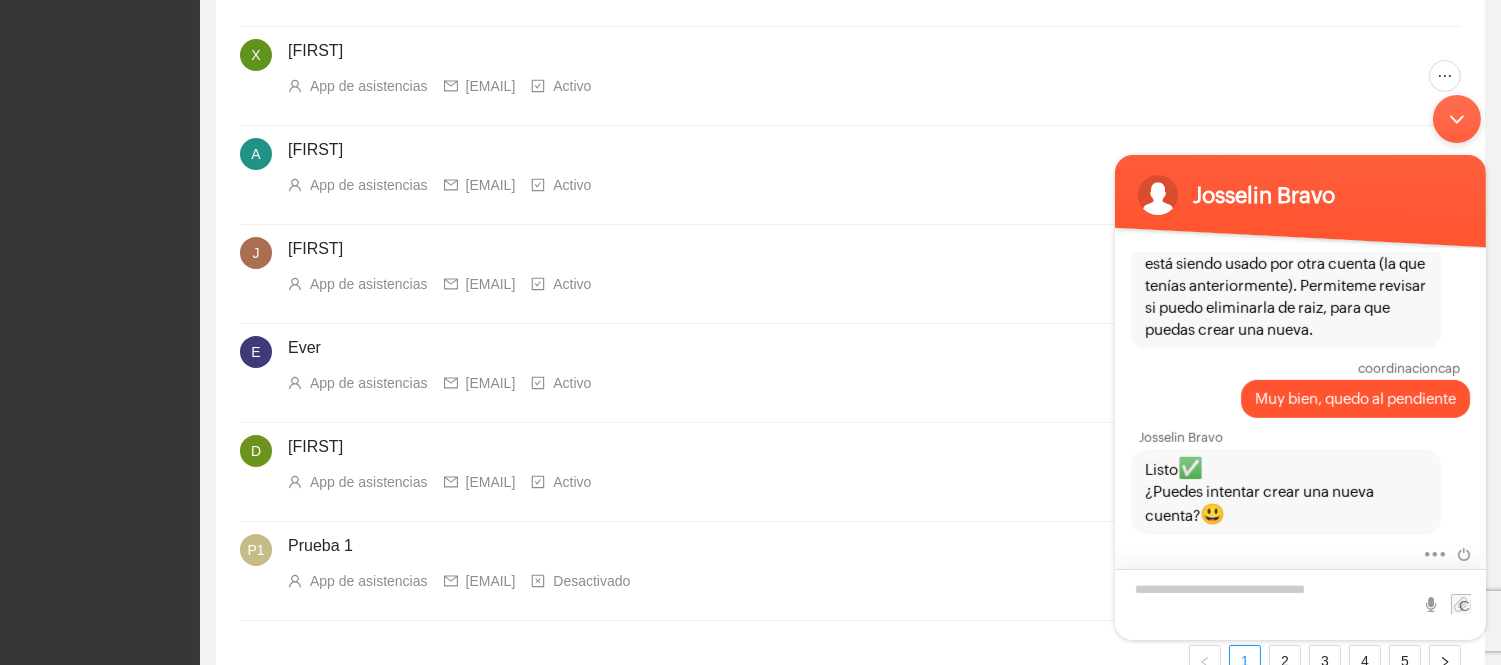 click at bounding box center [1299, 603] 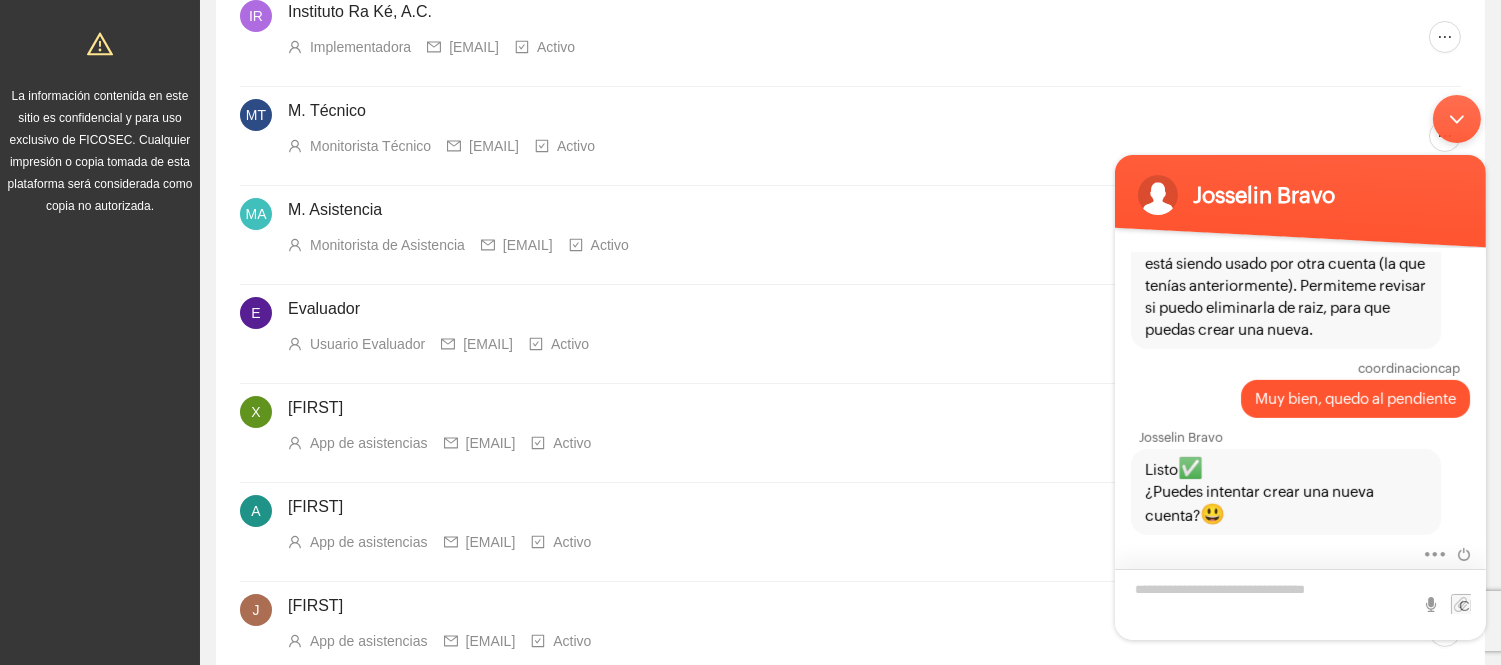 scroll, scrollTop: 0, scrollLeft: 0, axis: both 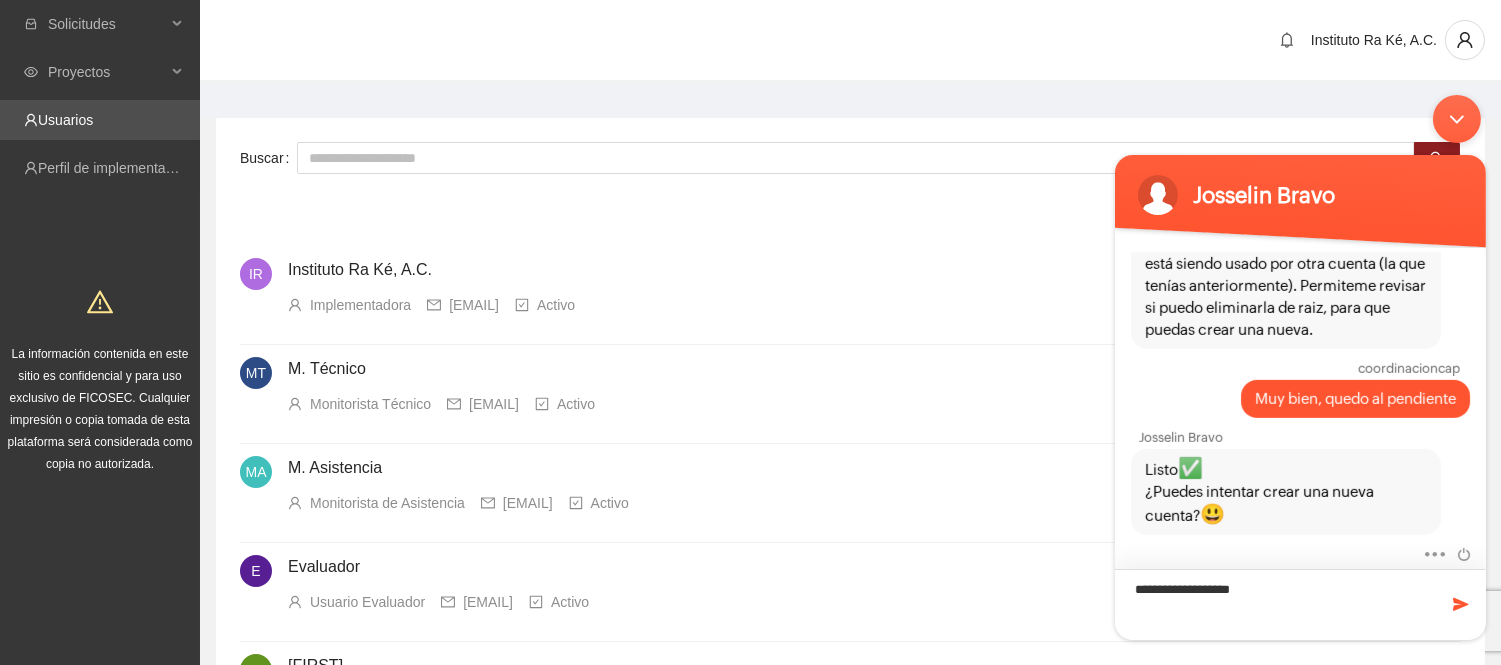 type on "**********" 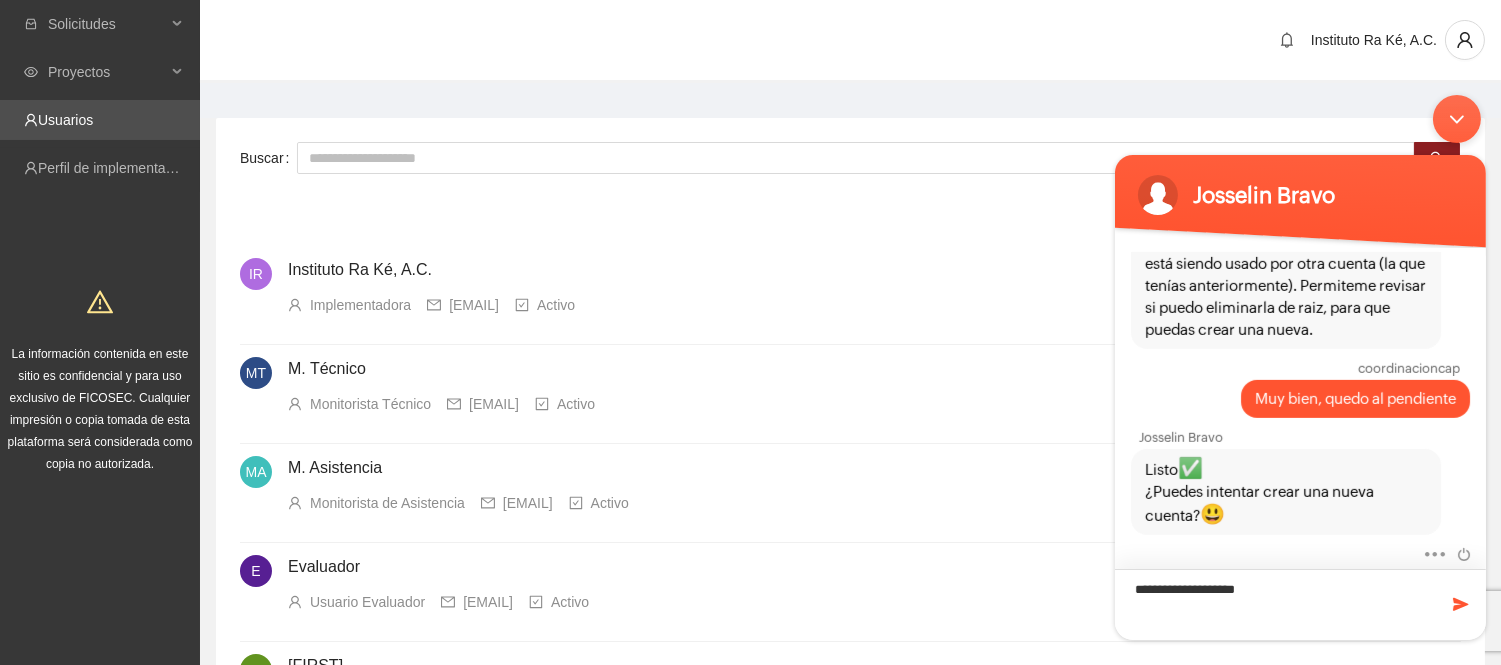 type 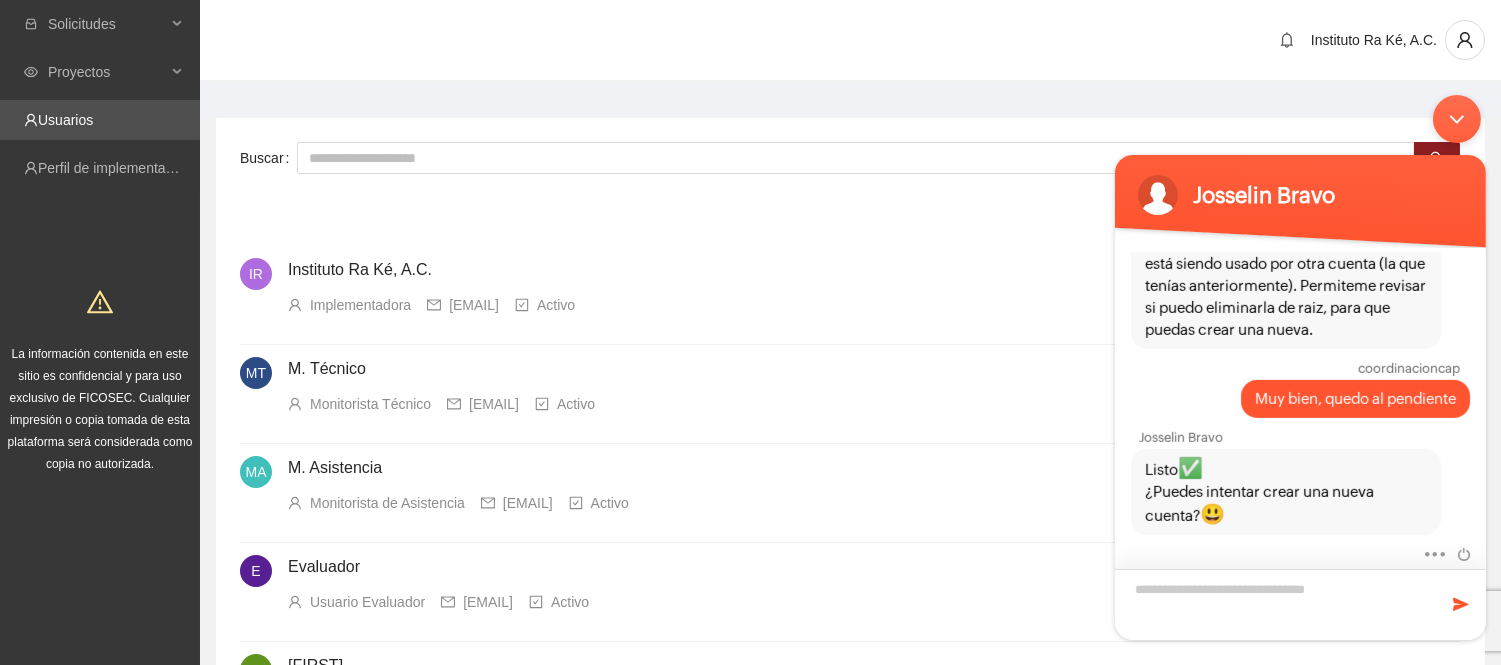 scroll, scrollTop: 2787, scrollLeft: 0, axis: vertical 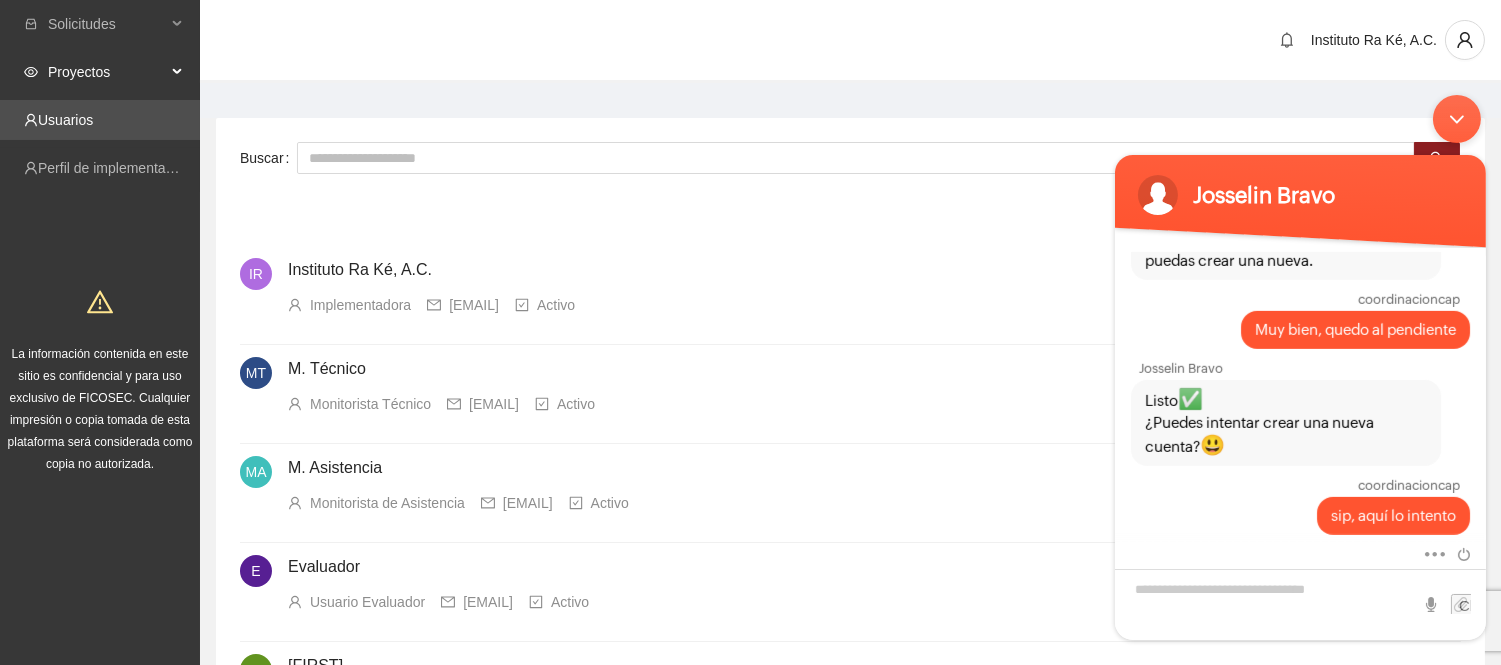 click on "Proyectos" at bounding box center (107, 72) 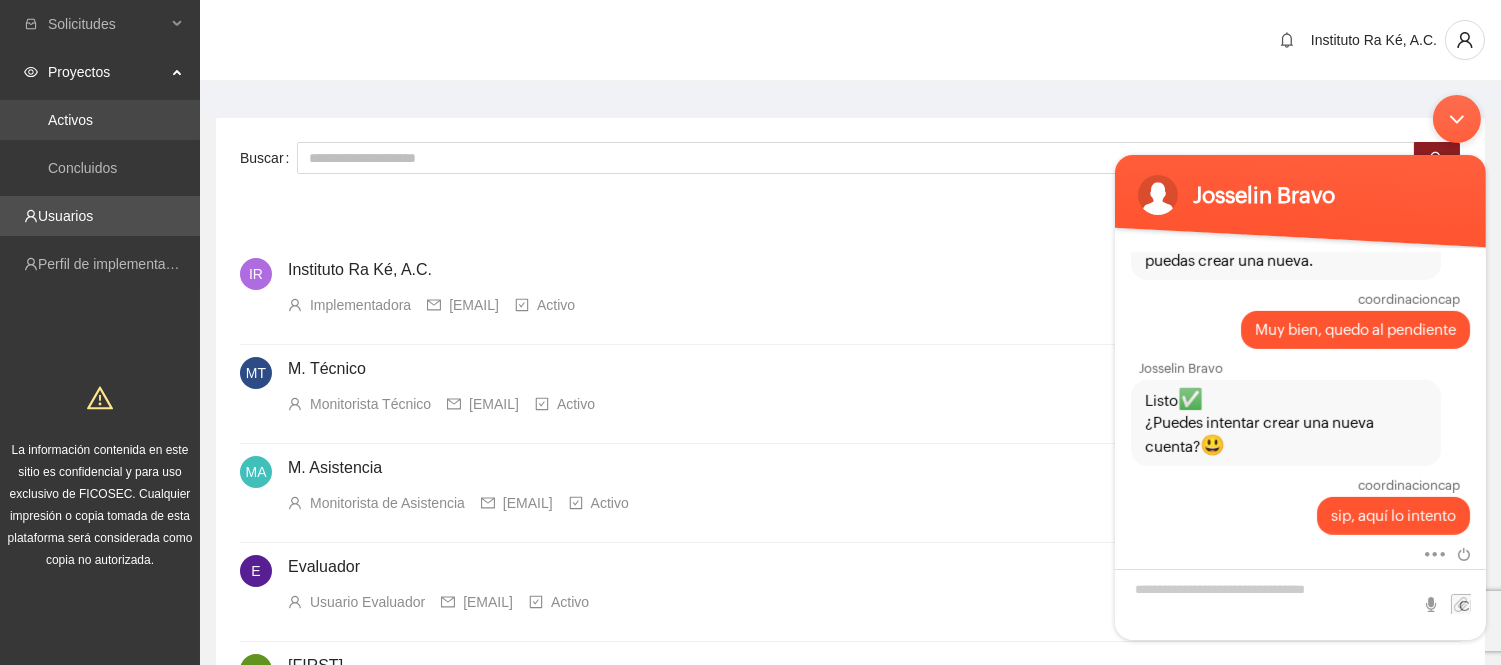click on "Activos" at bounding box center (70, 120) 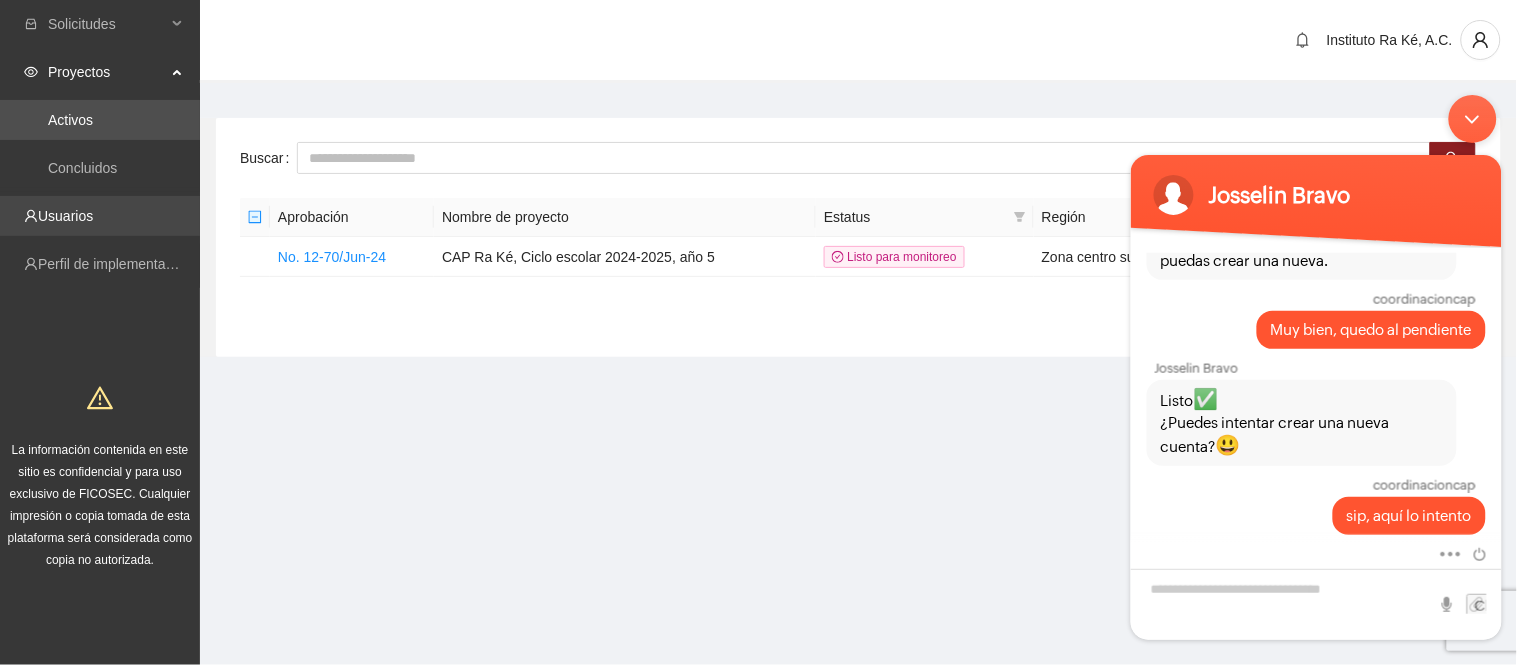 click on "Usuarios" at bounding box center [65, 216] 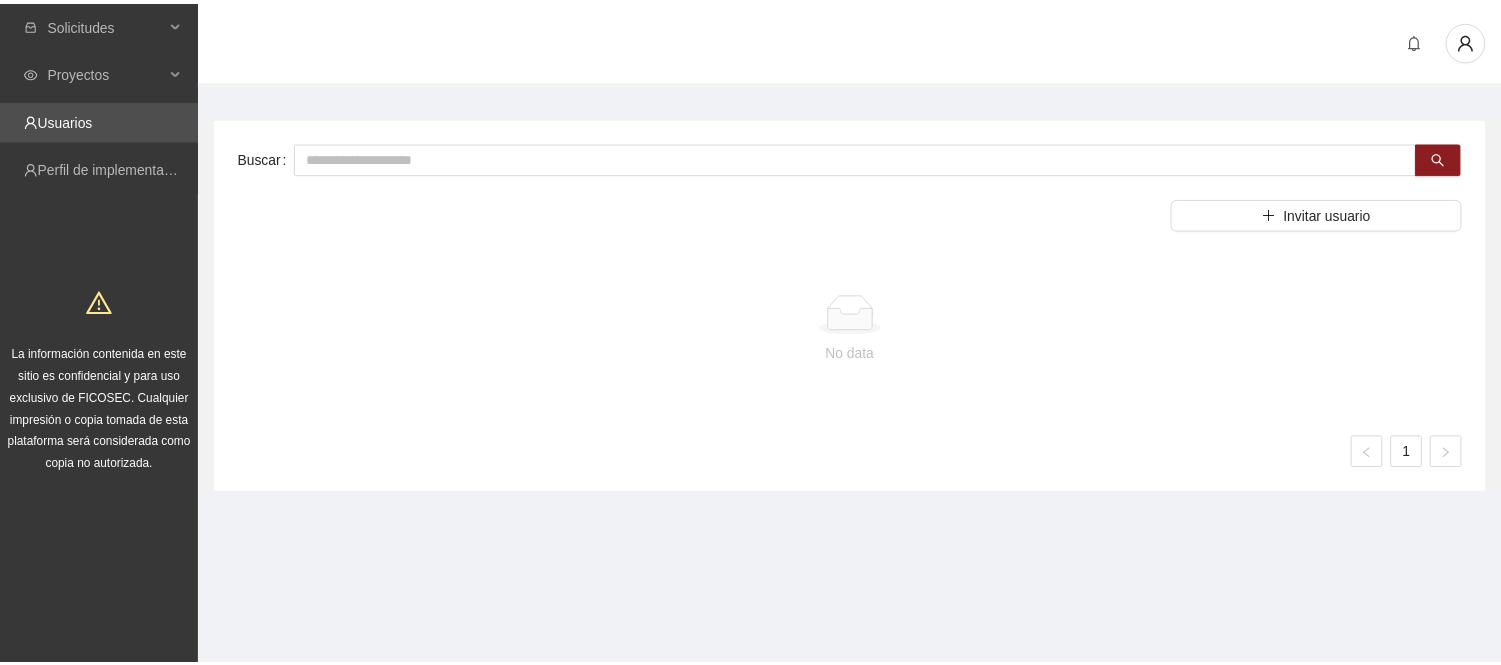 scroll, scrollTop: 0, scrollLeft: 0, axis: both 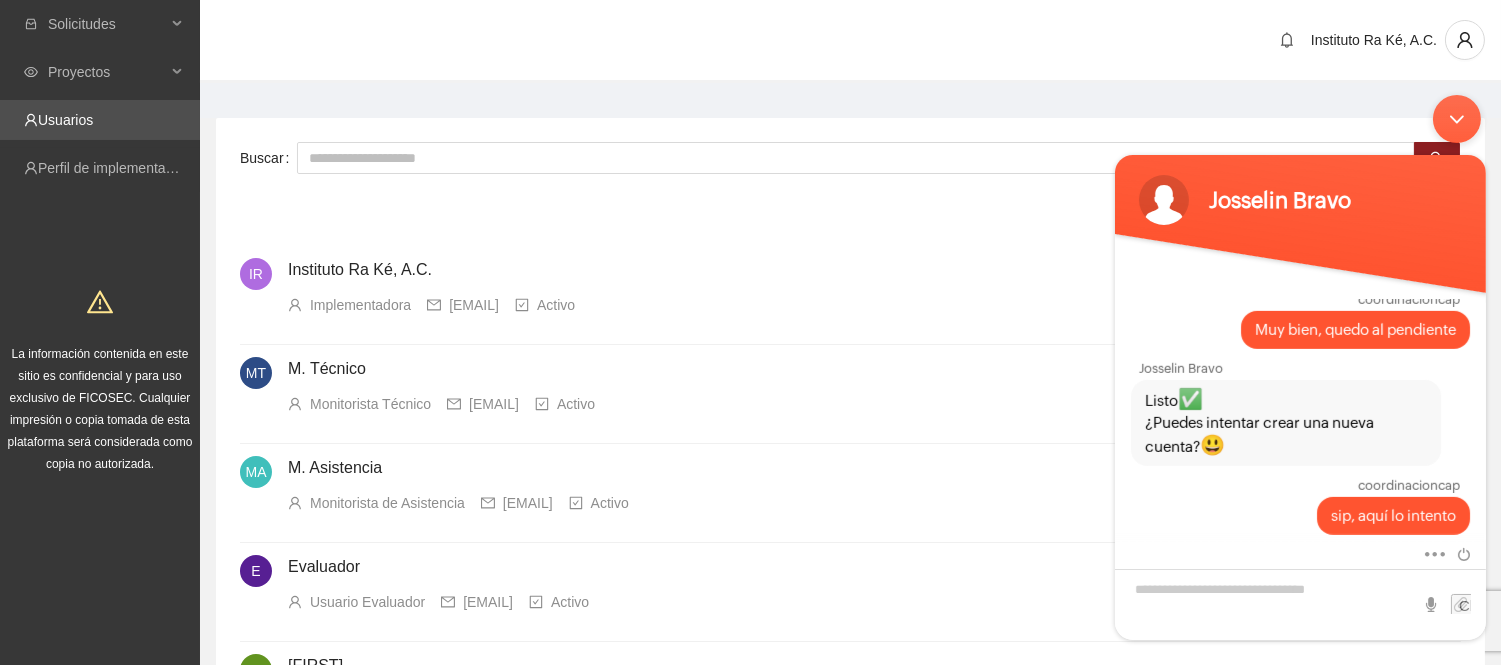 drag, startPoint x: 1448, startPoint y: 101, endPoint x: 1449, endPoint y: 87, distance: 14.035668 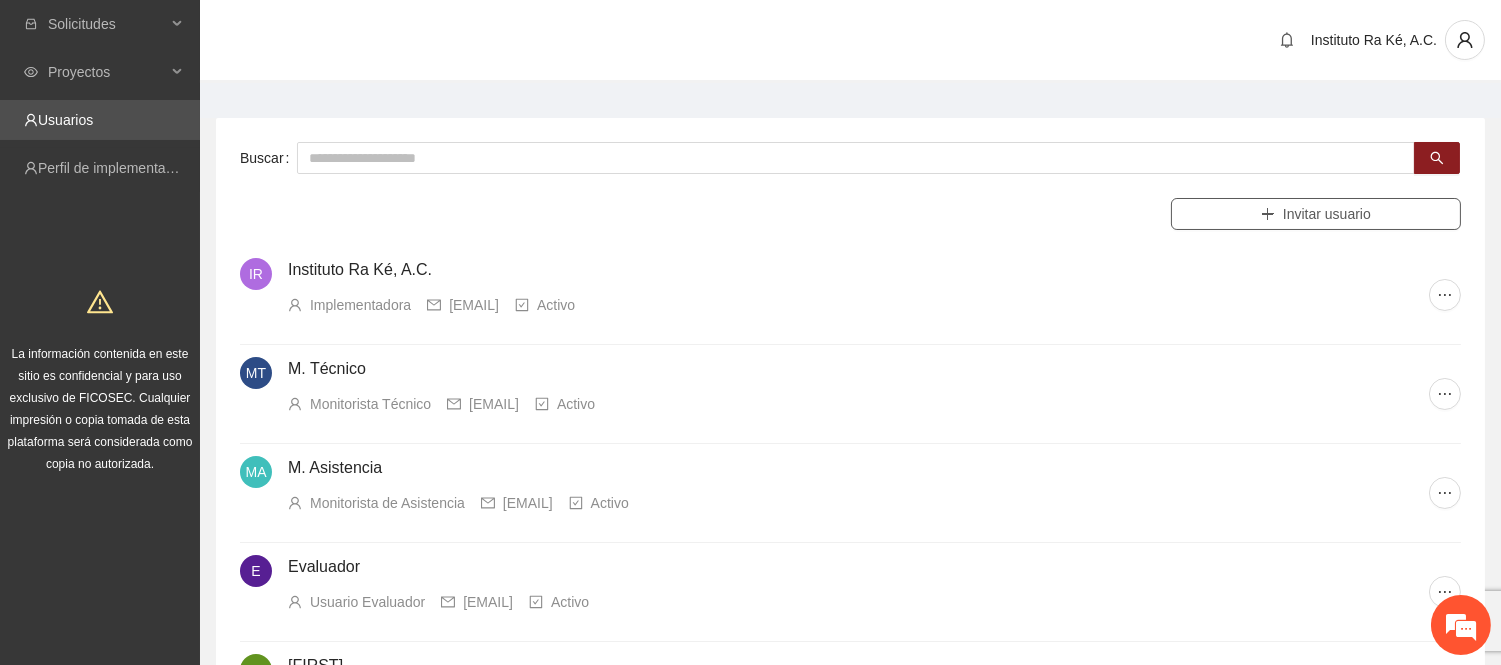 click on "Invitar usuario" at bounding box center [1327, 214] 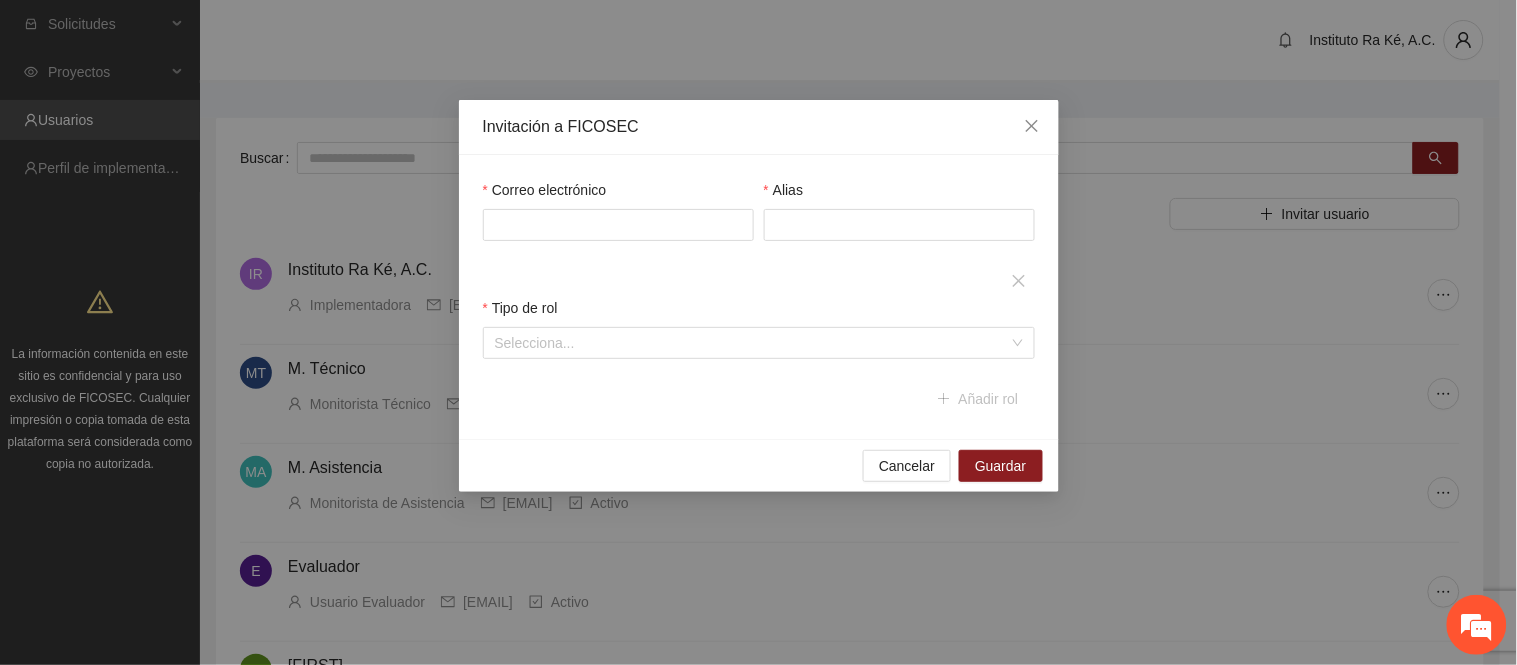 click on "Correo electrónico" at bounding box center [618, 194] 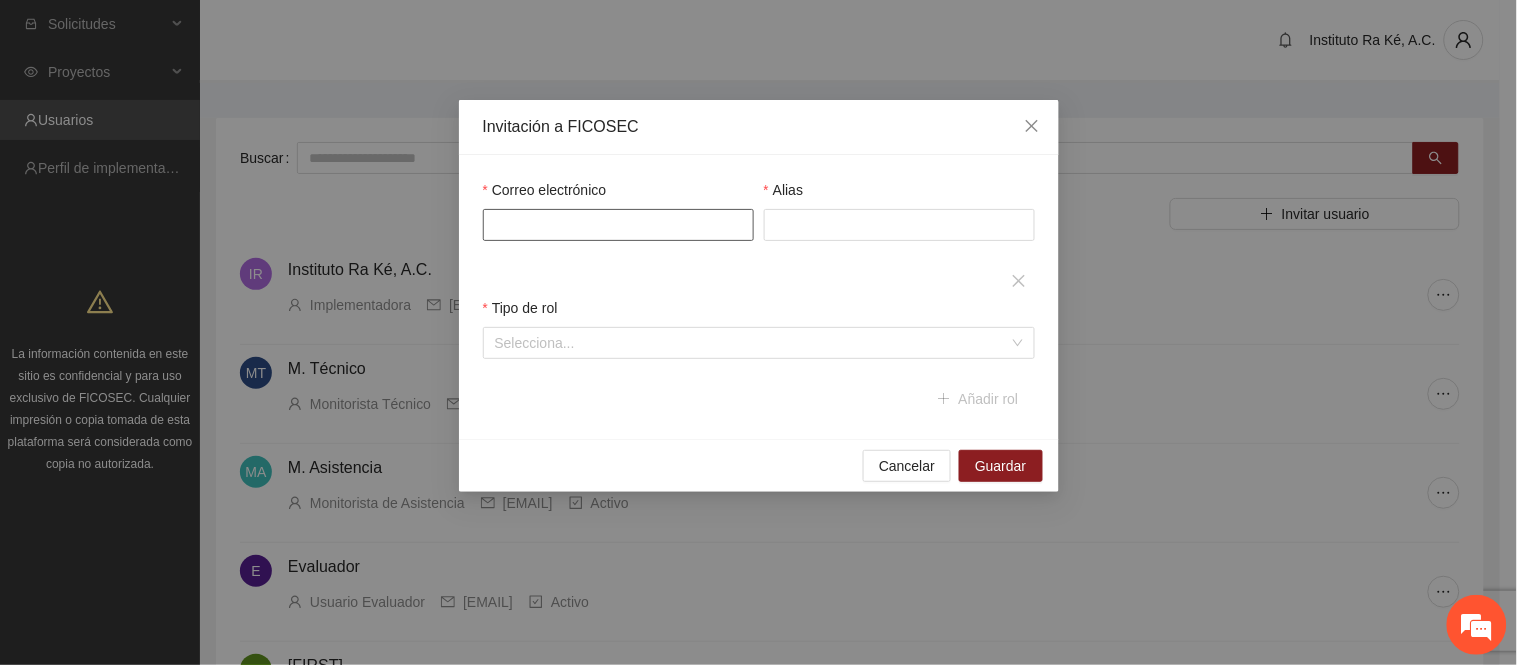 click on "Correo electrónico" at bounding box center (618, 225) 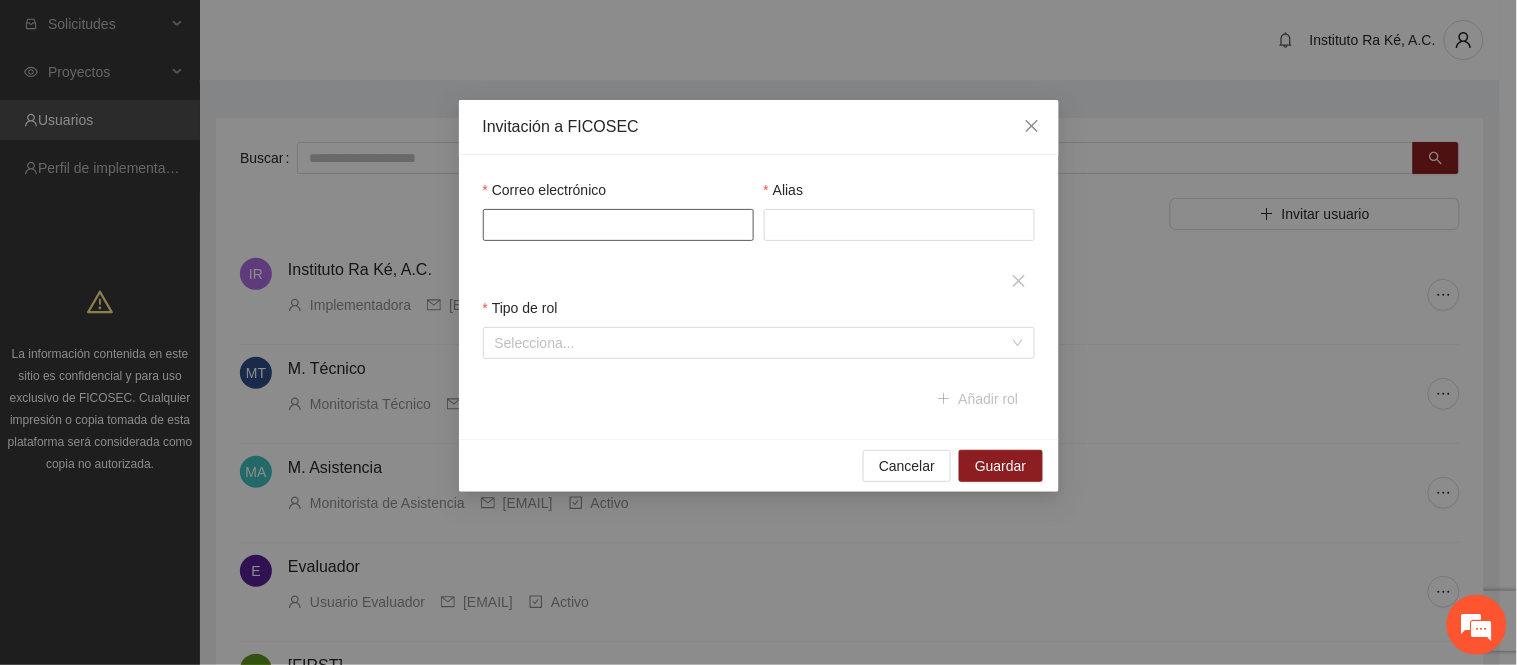 type on "**********" 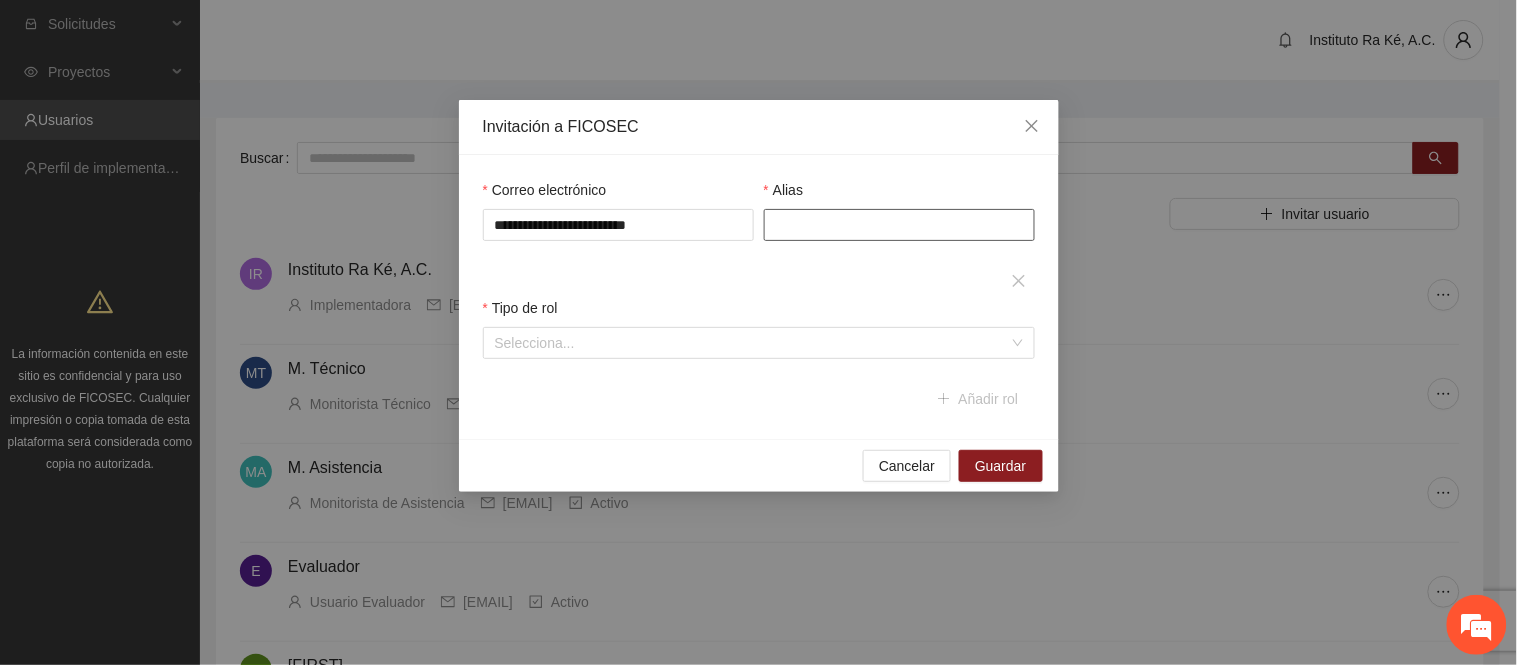 click on "Alias" at bounding box center (899, 225) 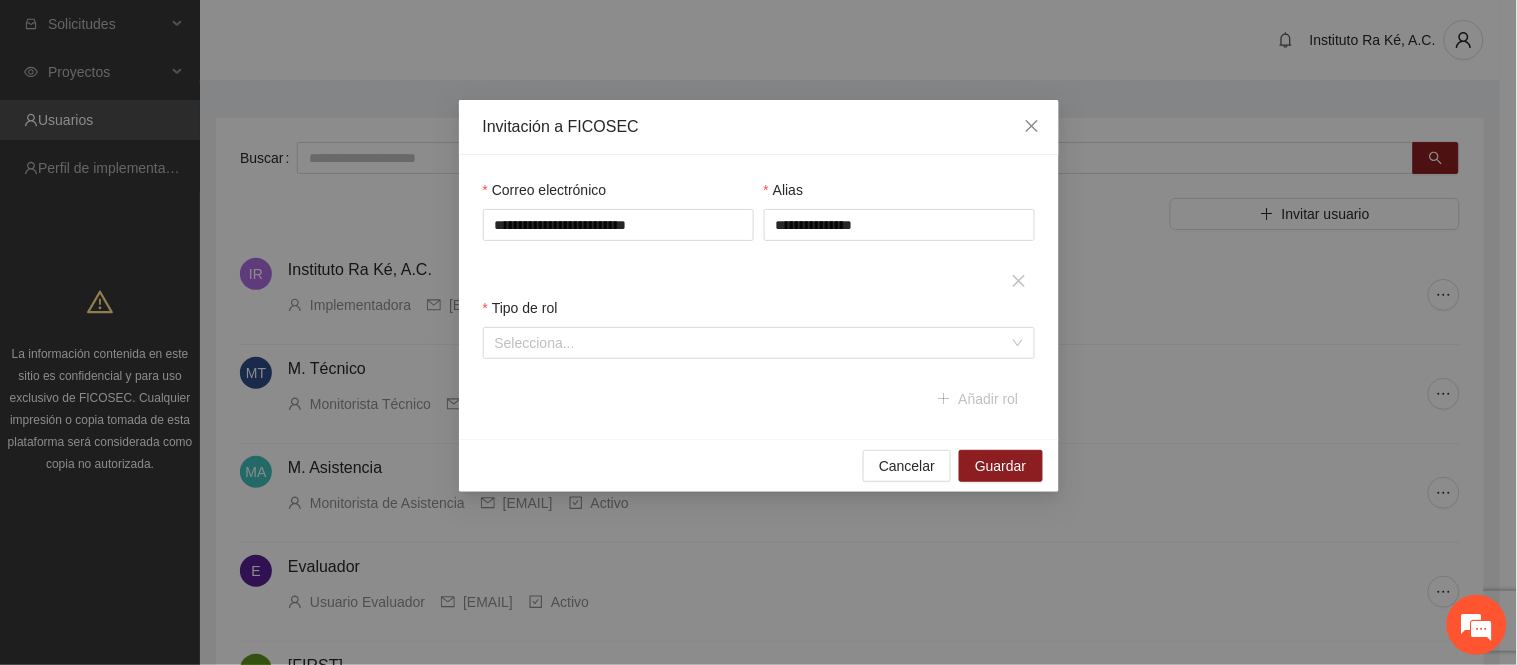 click on "Tipo de rol" at bounding box center [759, 312] 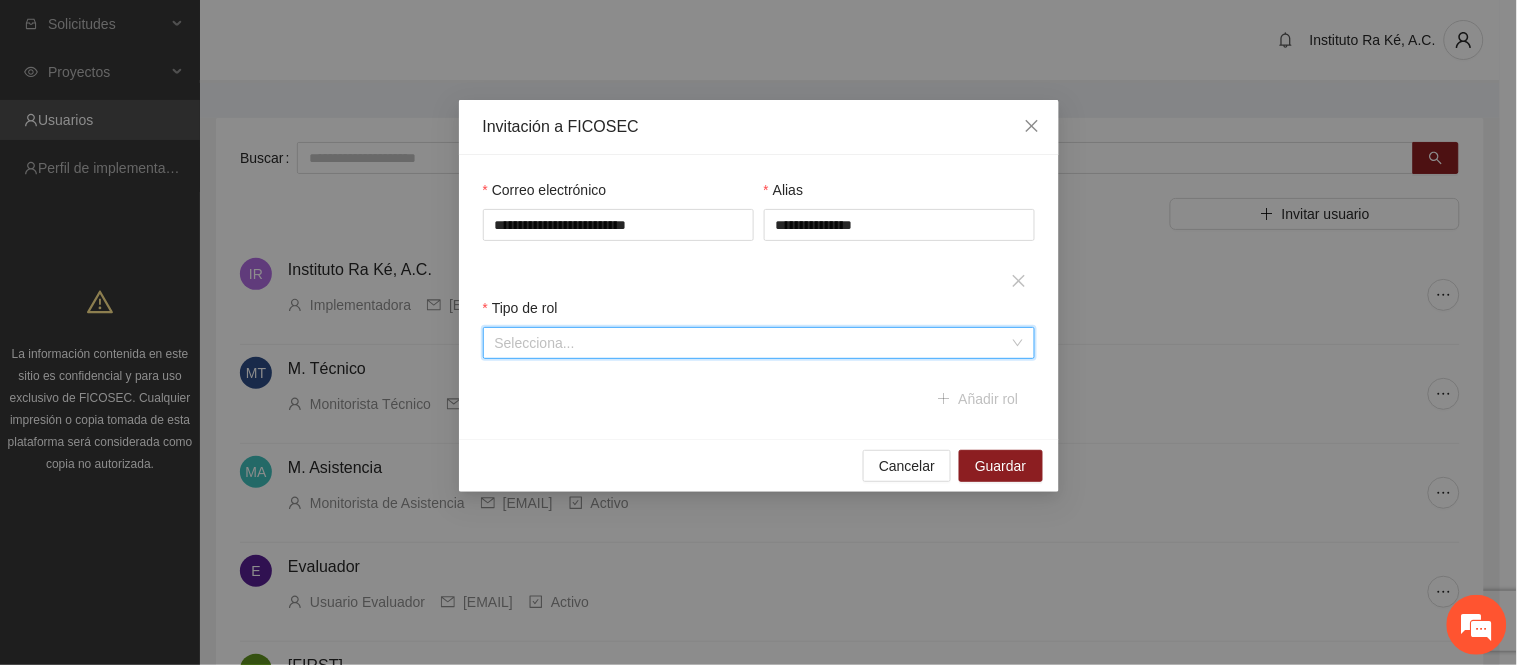 click at bounding box center [752, 343] 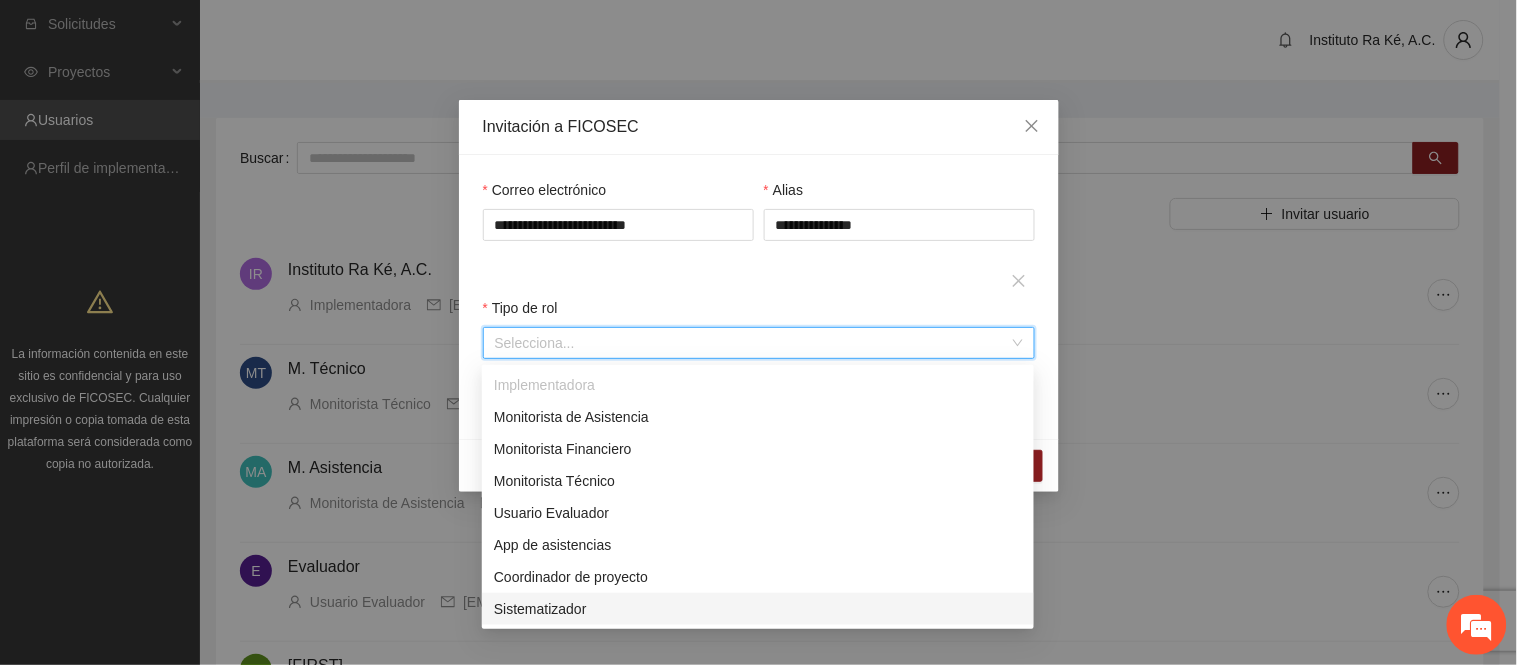 click on "Sistematizador" at bounding box center [758, 609] 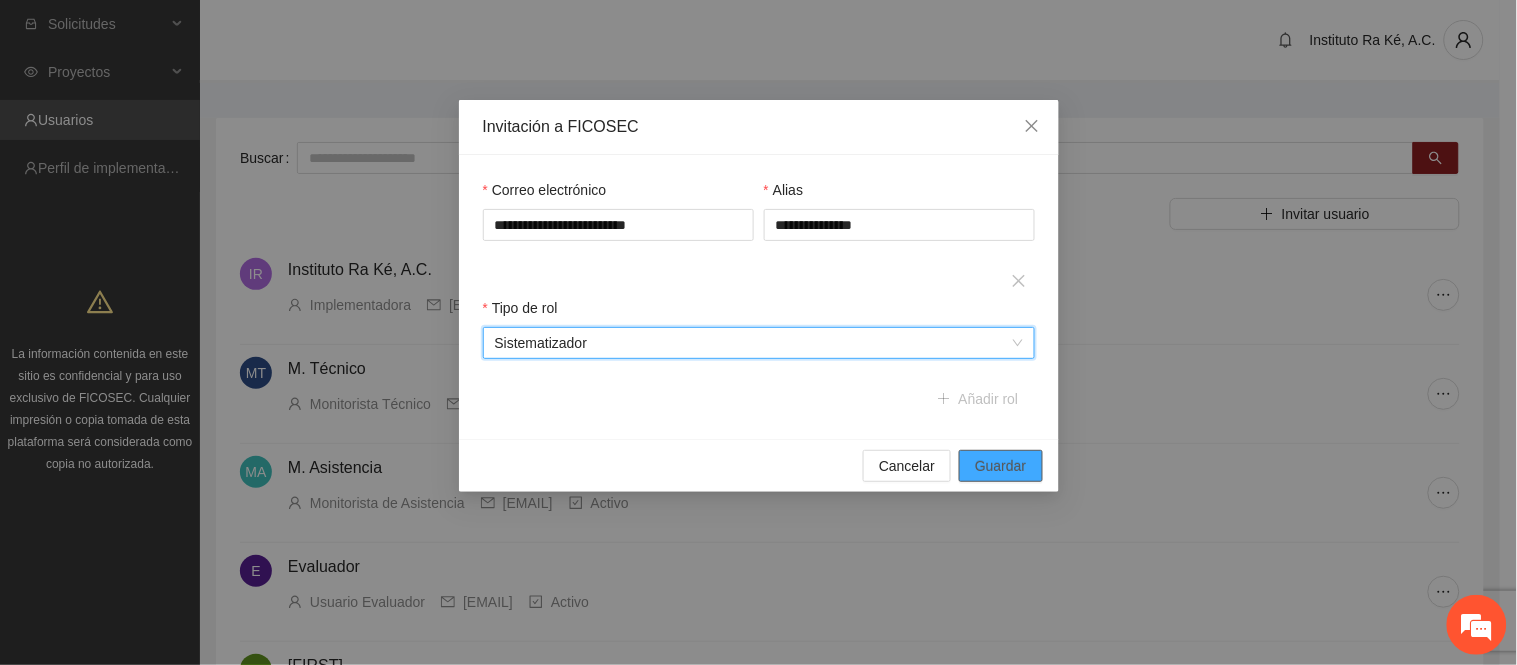 click on "Guardar" at bounding box center (1000, 466) 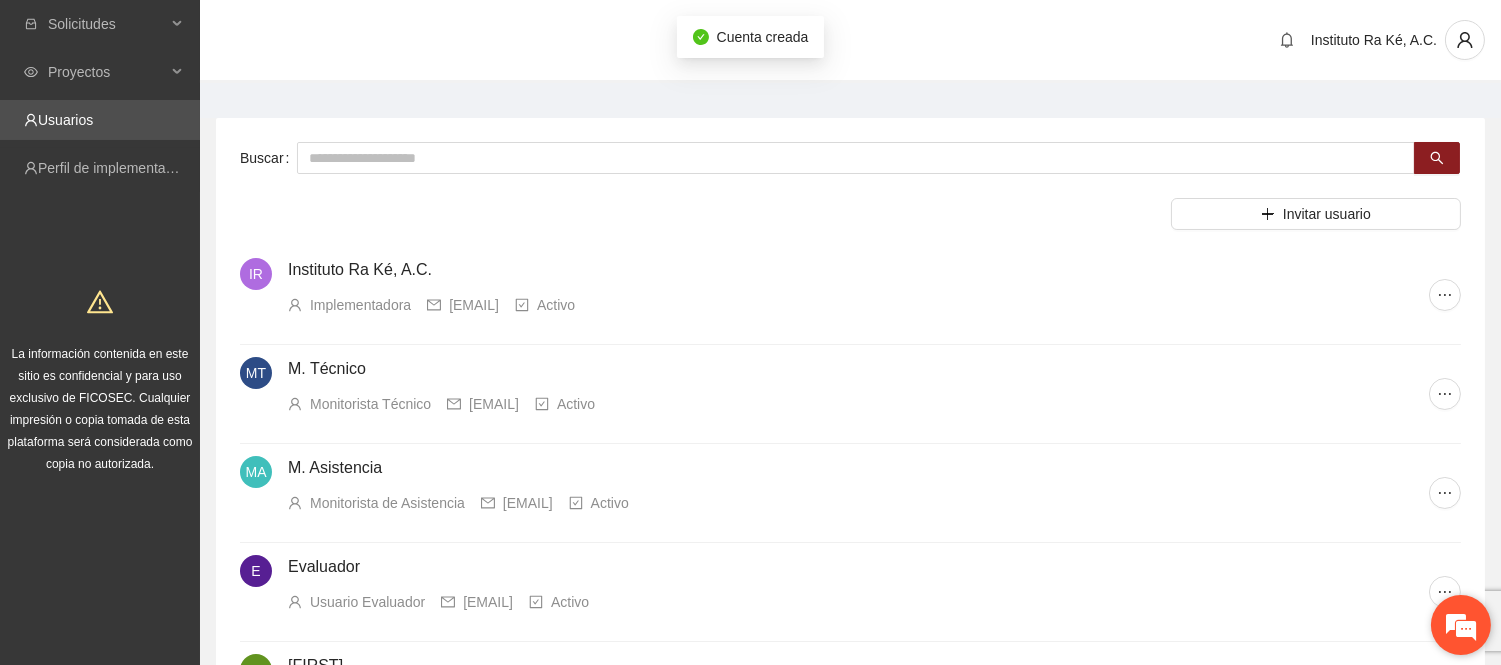 click on "Solicitudes Proyectos Usuarios Perfil de implementadora La información contenida en este sitio es confidencial y para uso exclusivo de FICOSEC. Cualquier impresión o copia tomada de esta plataforma será considerada como copia no autorizada. Instituto Ra Ké, A.C. Buscar Invitar usuario IR Instituto Ra Ké, A.C. Implementadora [EMAIL] Activo MT M. Técnico Monitorista Técnico [EMAIL] Activo MA M. Asistencia Monitorista de Asistencia [EMAIL] Activo E Evaluador Usuario Evaluador [EMAIL] Activo X [FIRST] App de asistencias [EMAIL] Activo A [FIRST] App de asistencias [EMAIL] Activo J [FIRST] App de asistencias [EMAIL] Activo E [FIRST] App de asistencias [EMAIL] Activo D [FIRST] App de asistencias [EMAIL] Activo P1 Prueba 1 App de asistencias [EMAIL] Desactivado 1 2 3 4 5 ¡Hola! ¿Cómo puedo ayudarte? Cuenta creada" at bounding box center (750, 332) 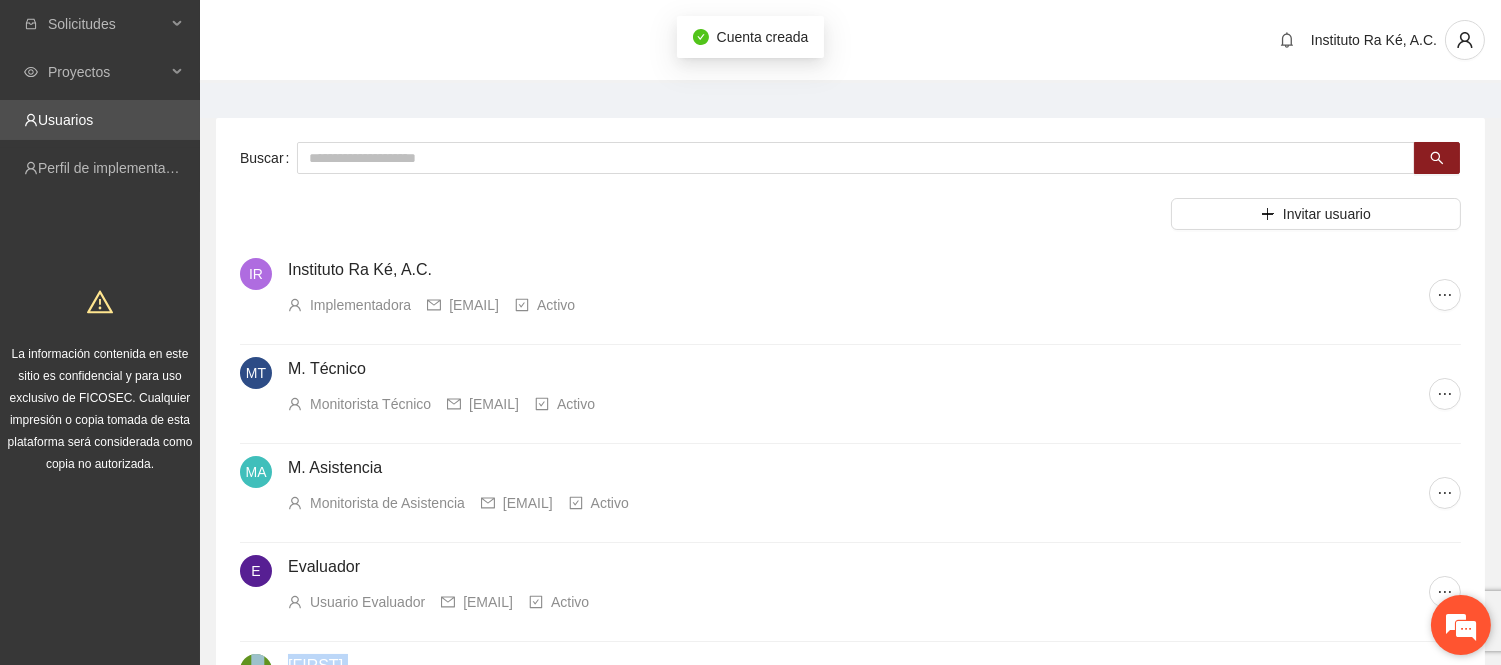click at bounding box center (1461, 625) 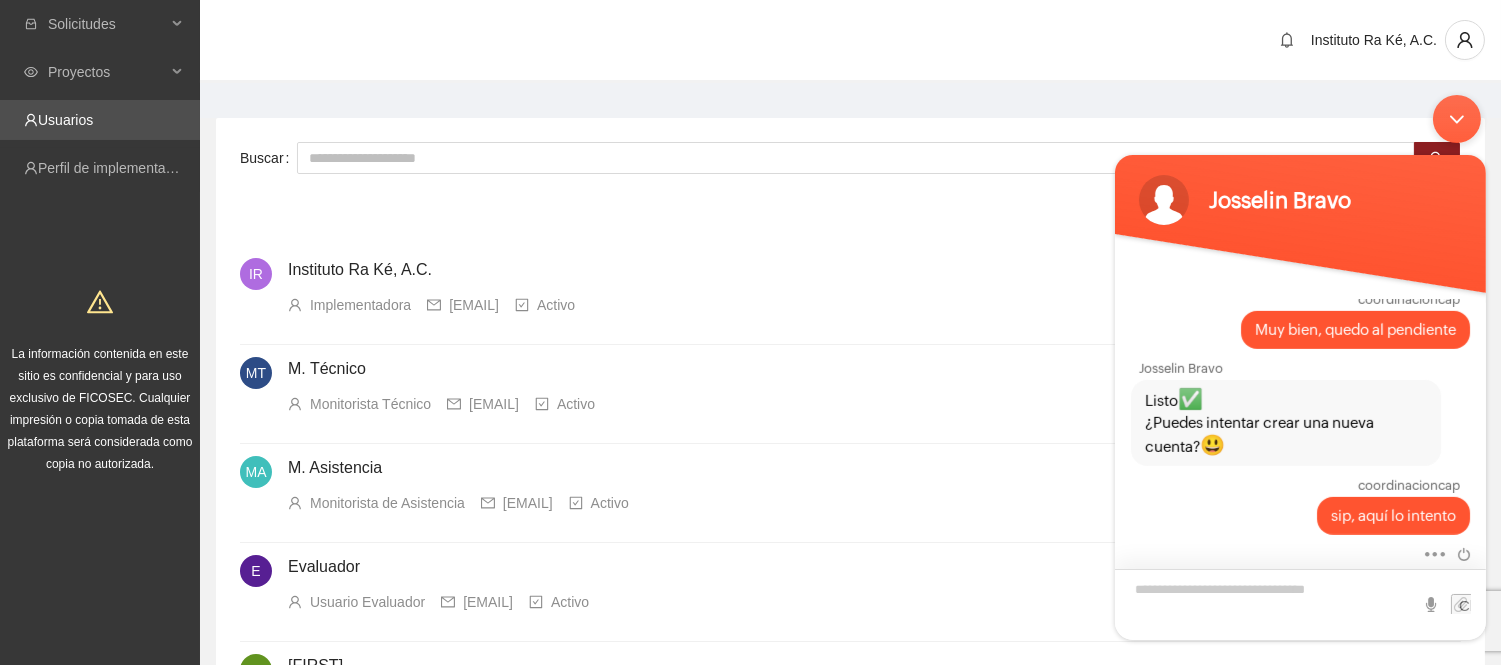 click at bounding box center [1299, 603] 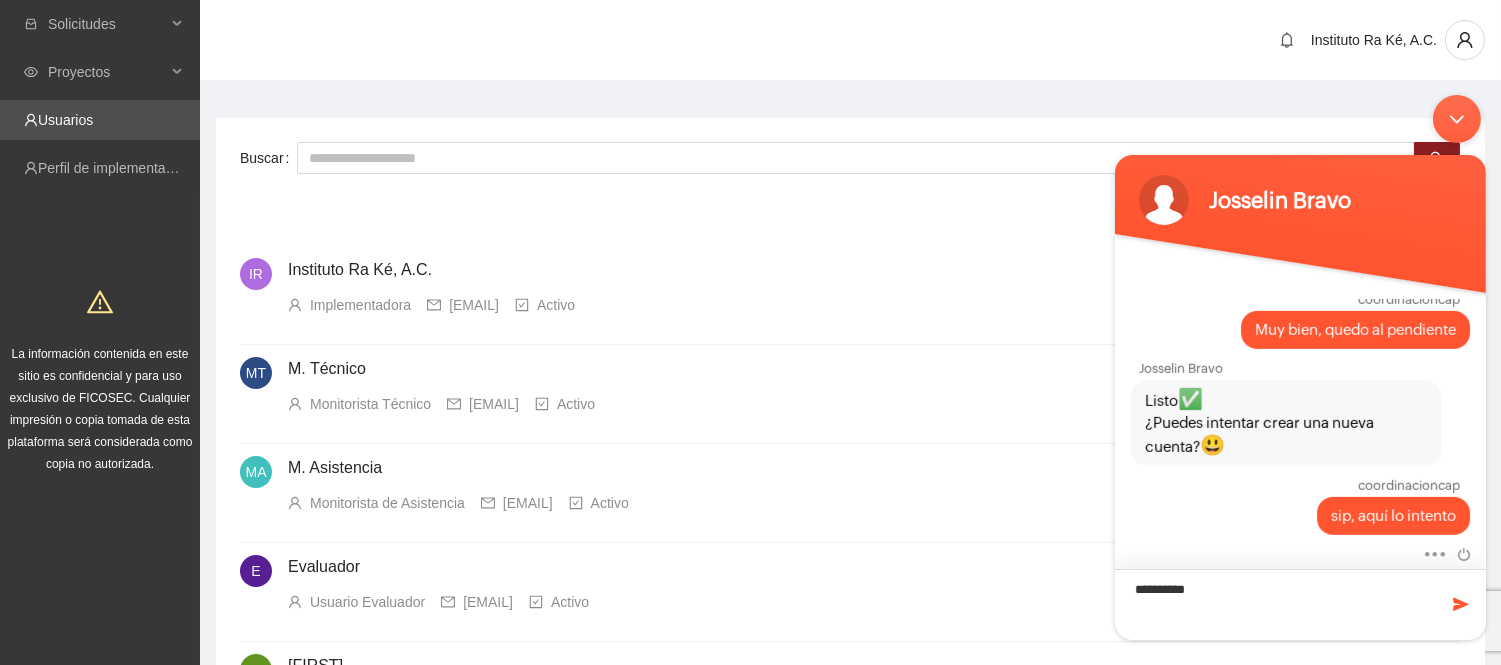 type on "**********" 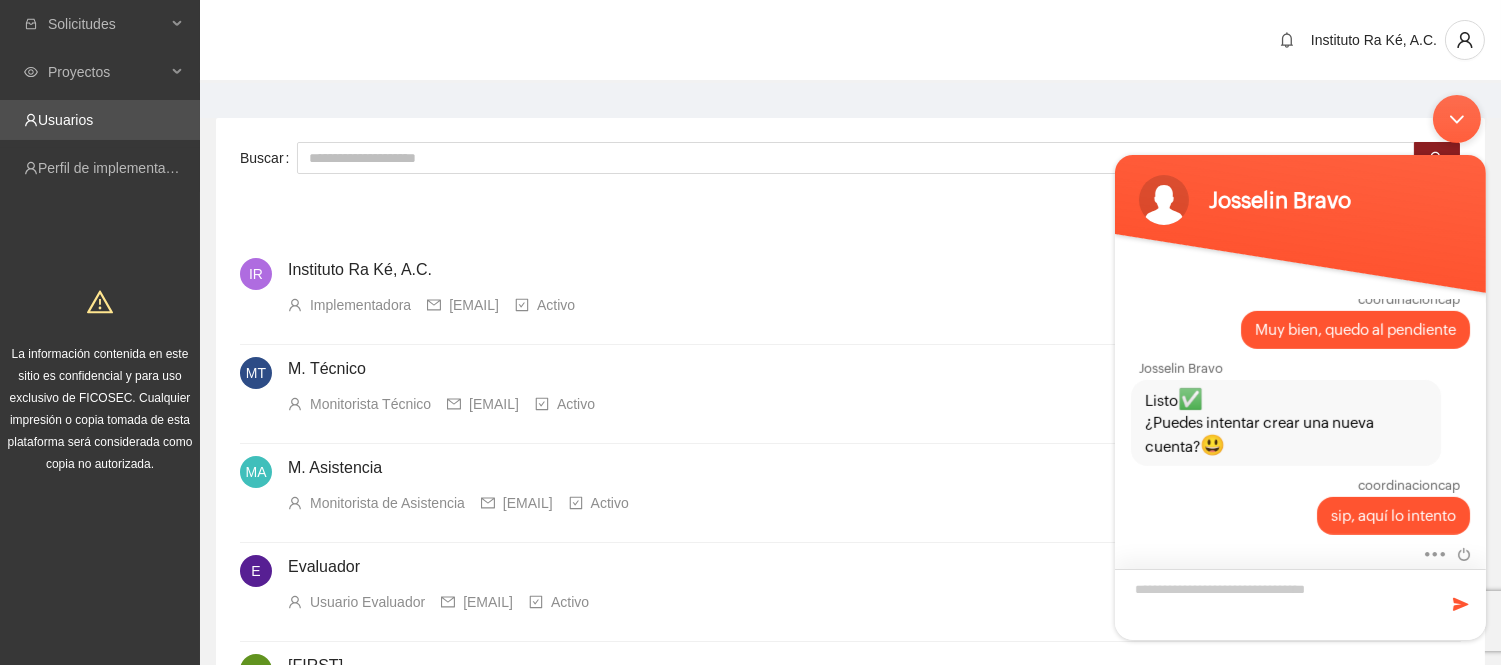 scroll, scrollTop: 2877, scrollLeft: 0, axis: vertical 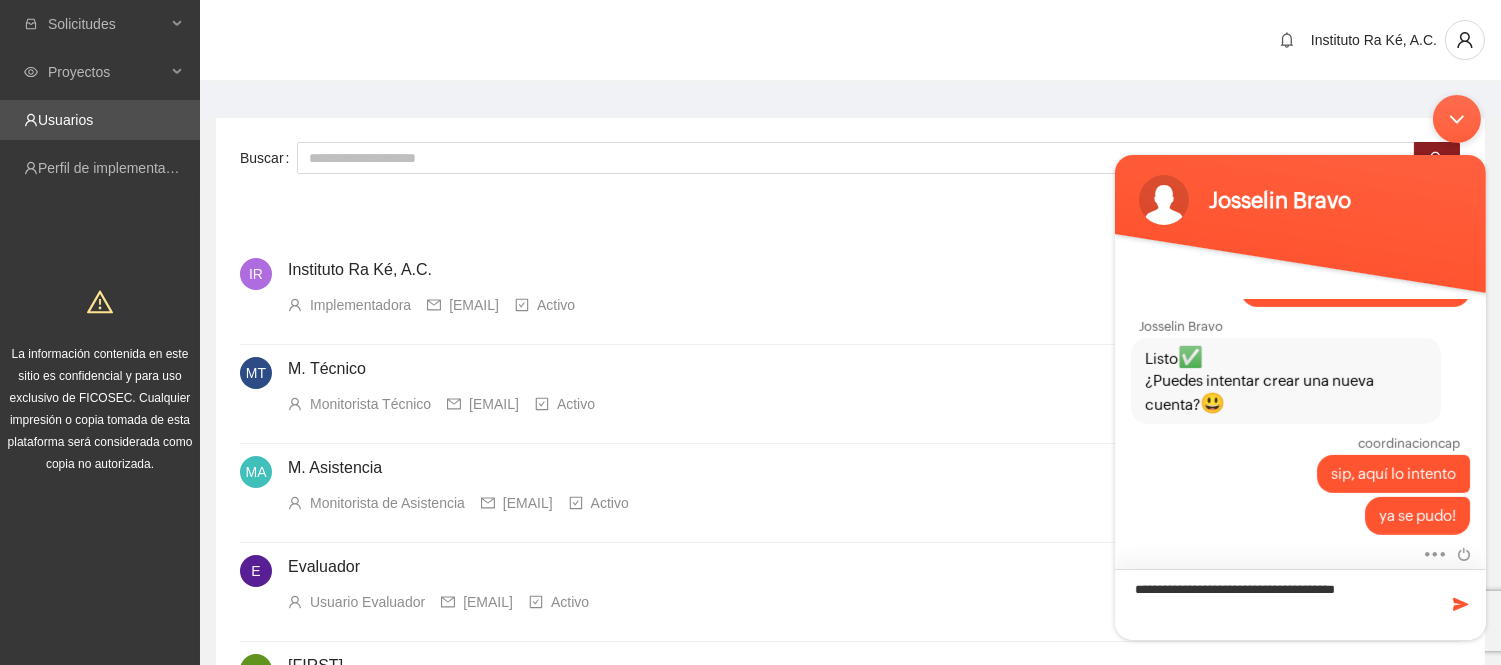 type on "**********" 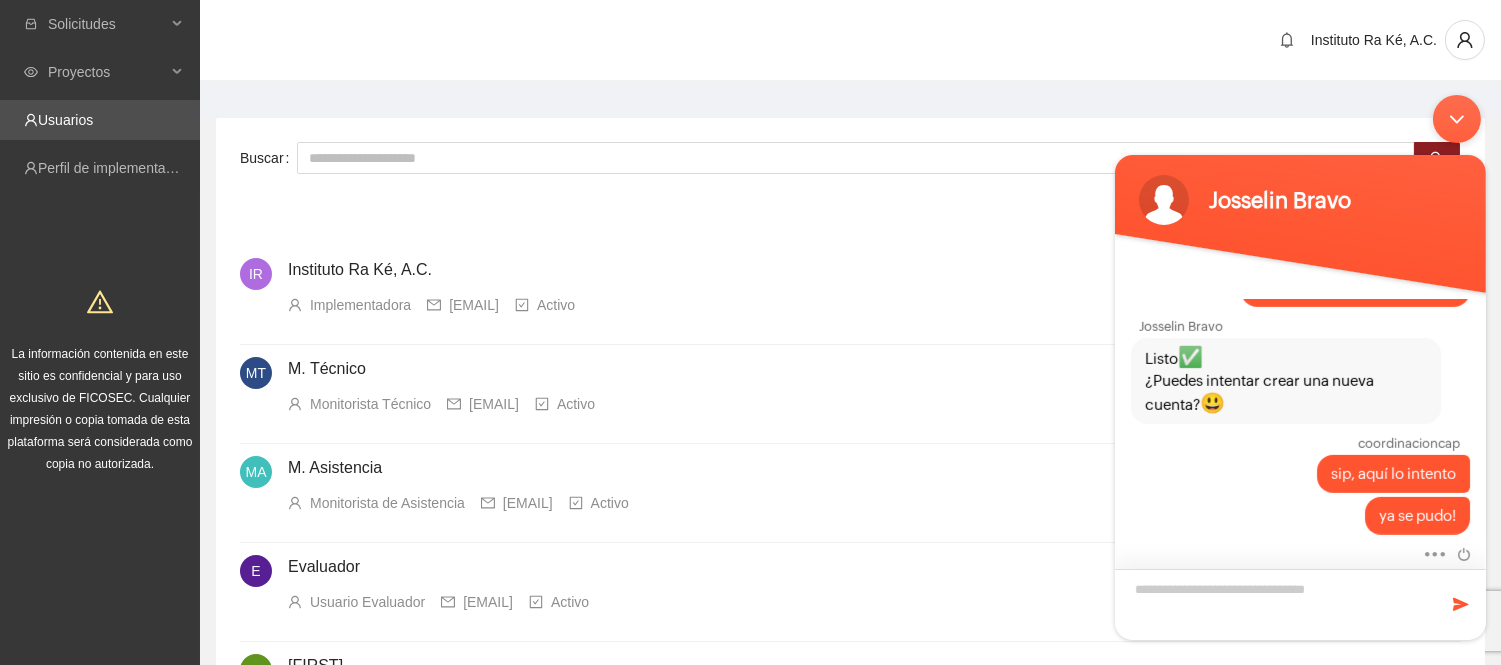 scroll, scrollTop: 2941, scrollLeft: 0, axis: vertical 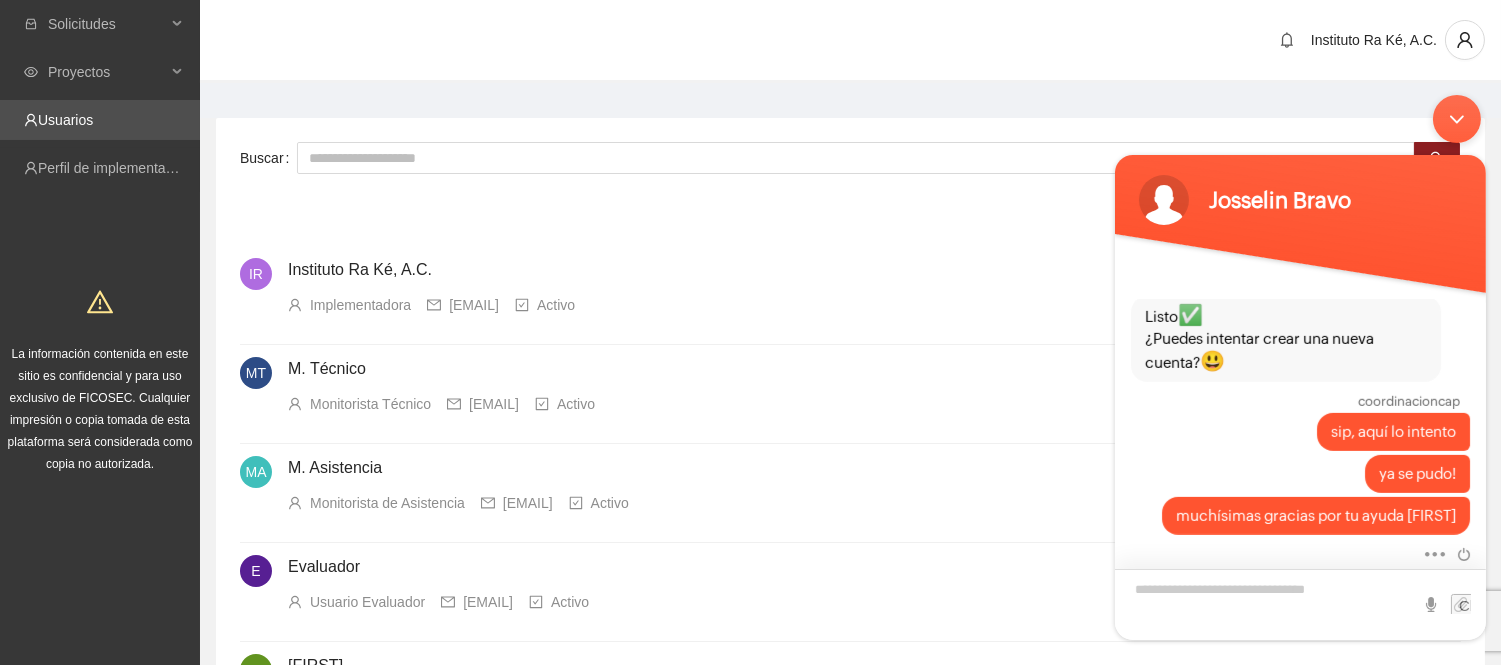 click at bounding box center (1299, 603) 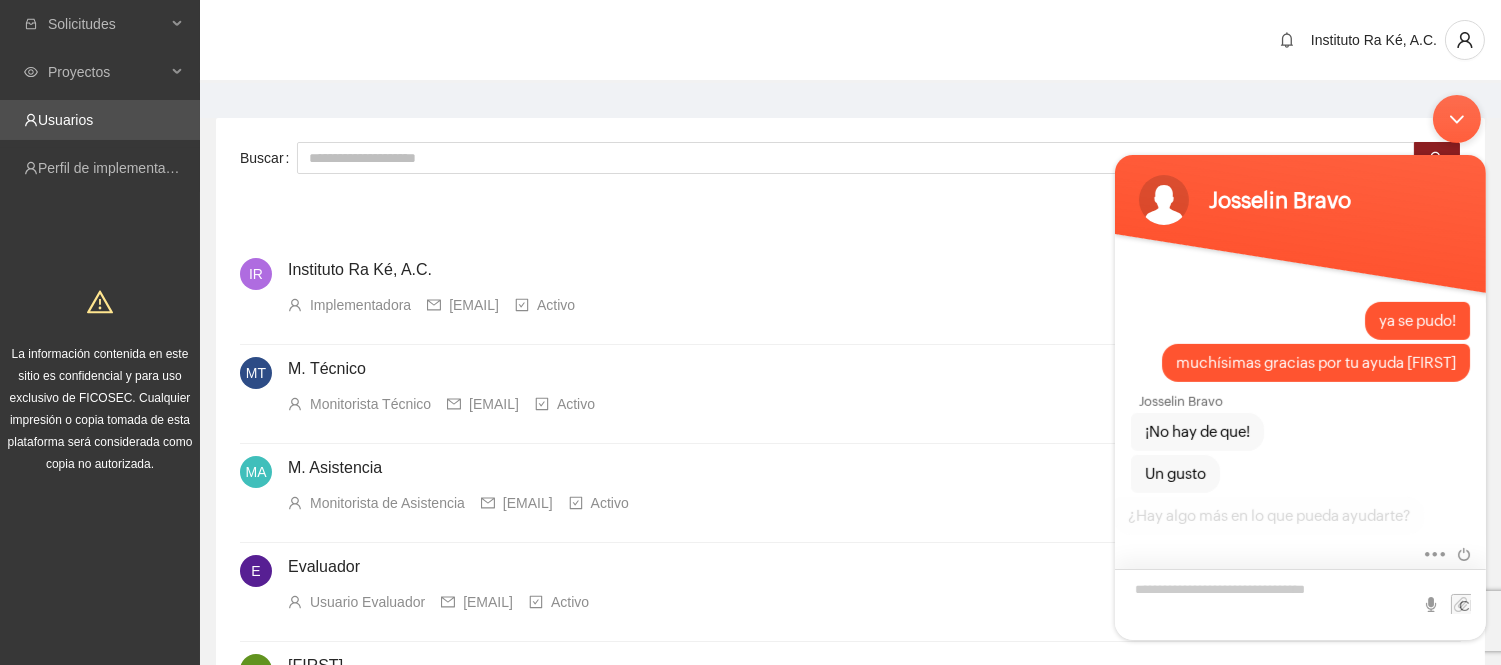 scroll, scrollTop: 3116, scrollLeft: 0, axis: vertical 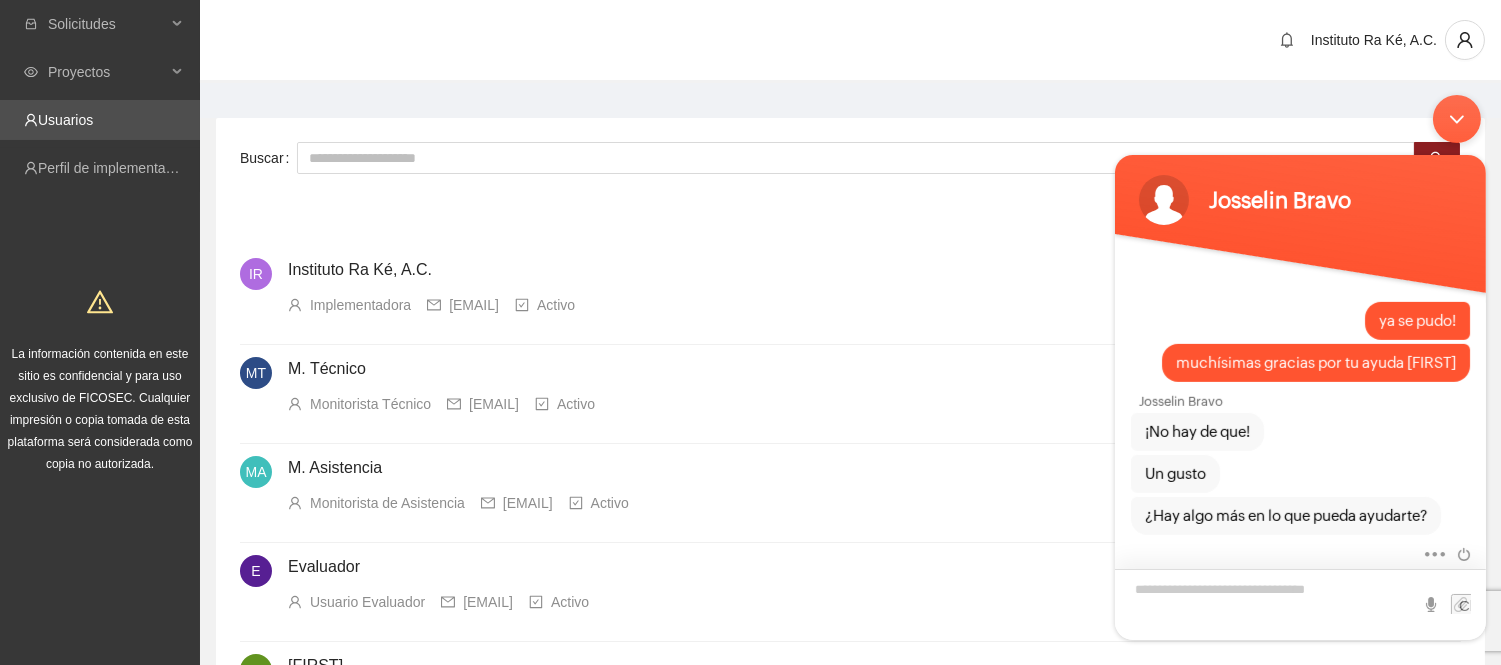click at bounding box center [1299, 603] 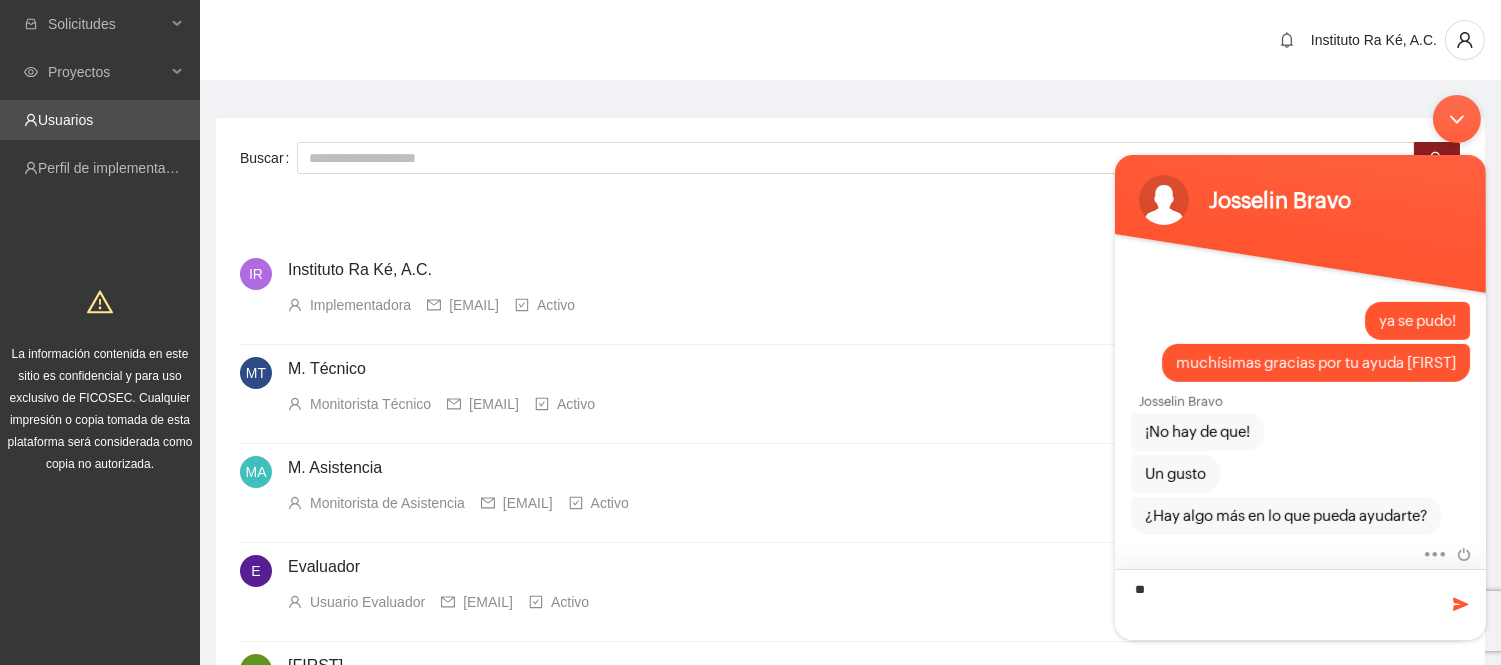 type on "*" 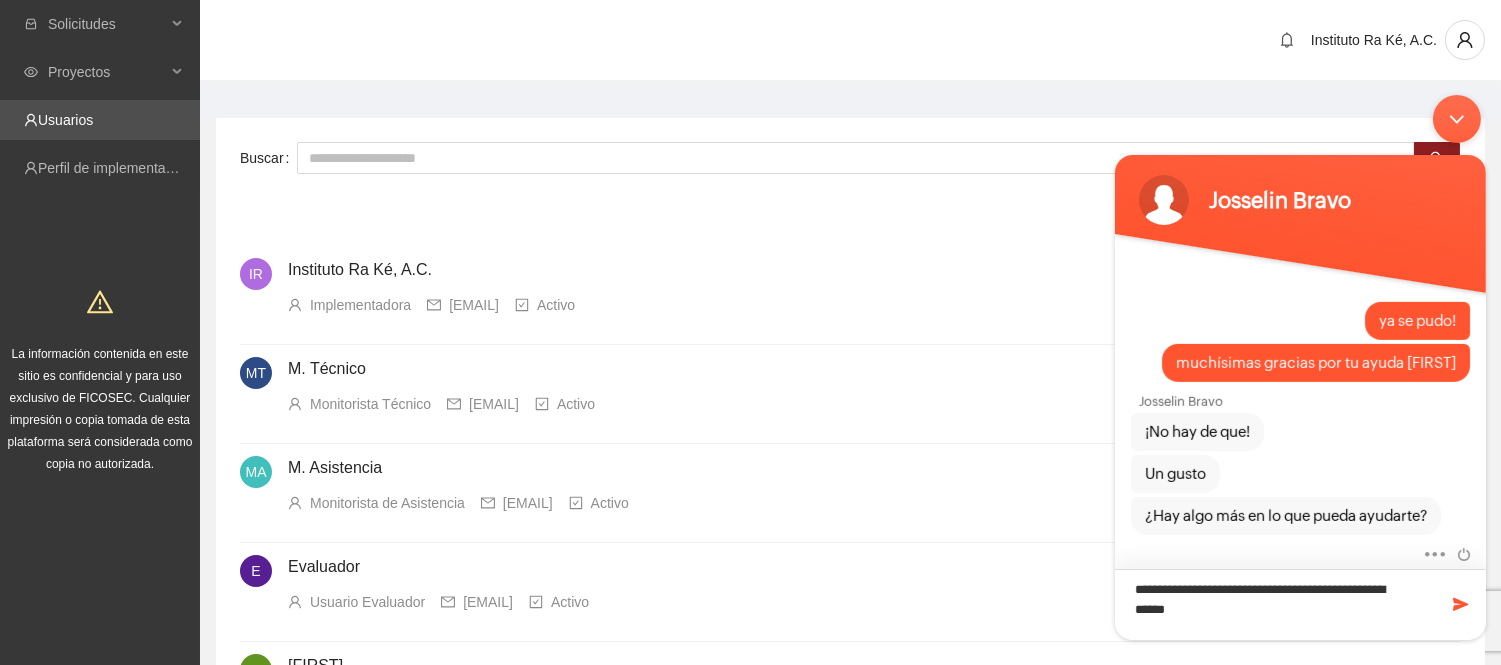 type on "**********" 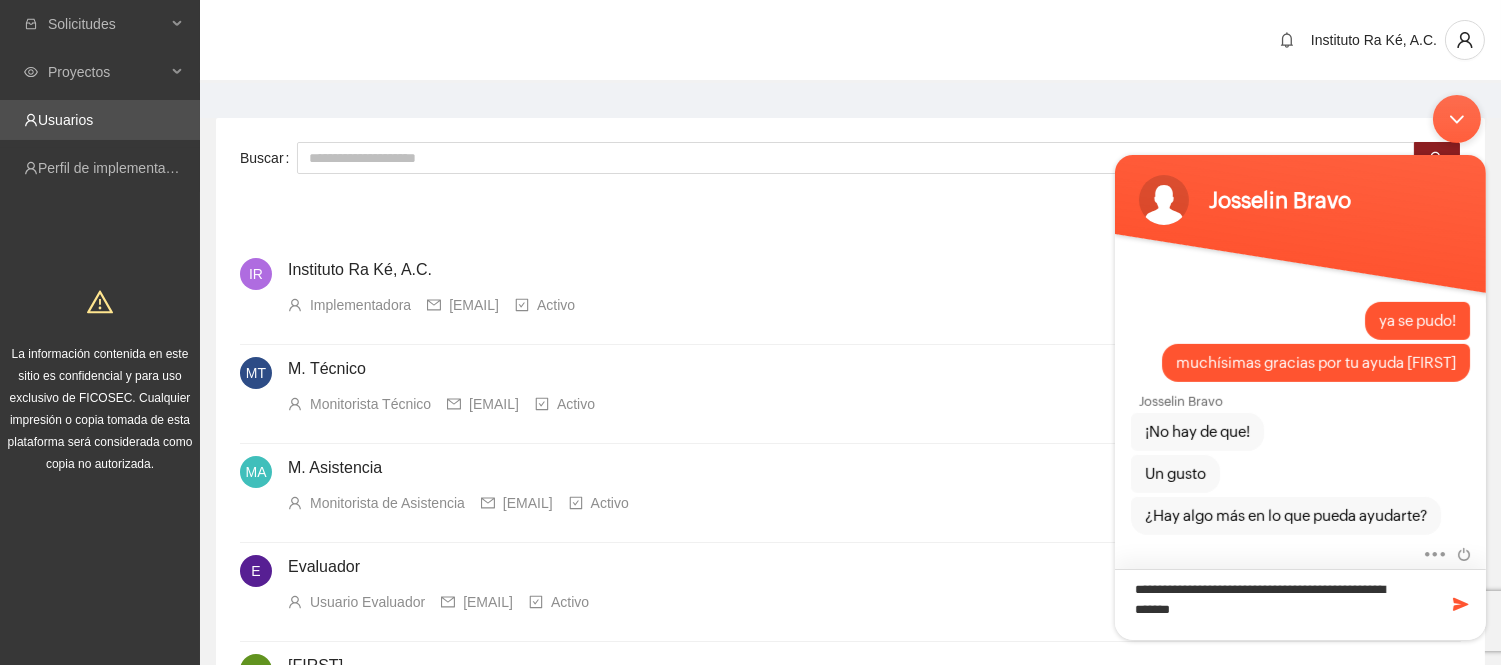 type 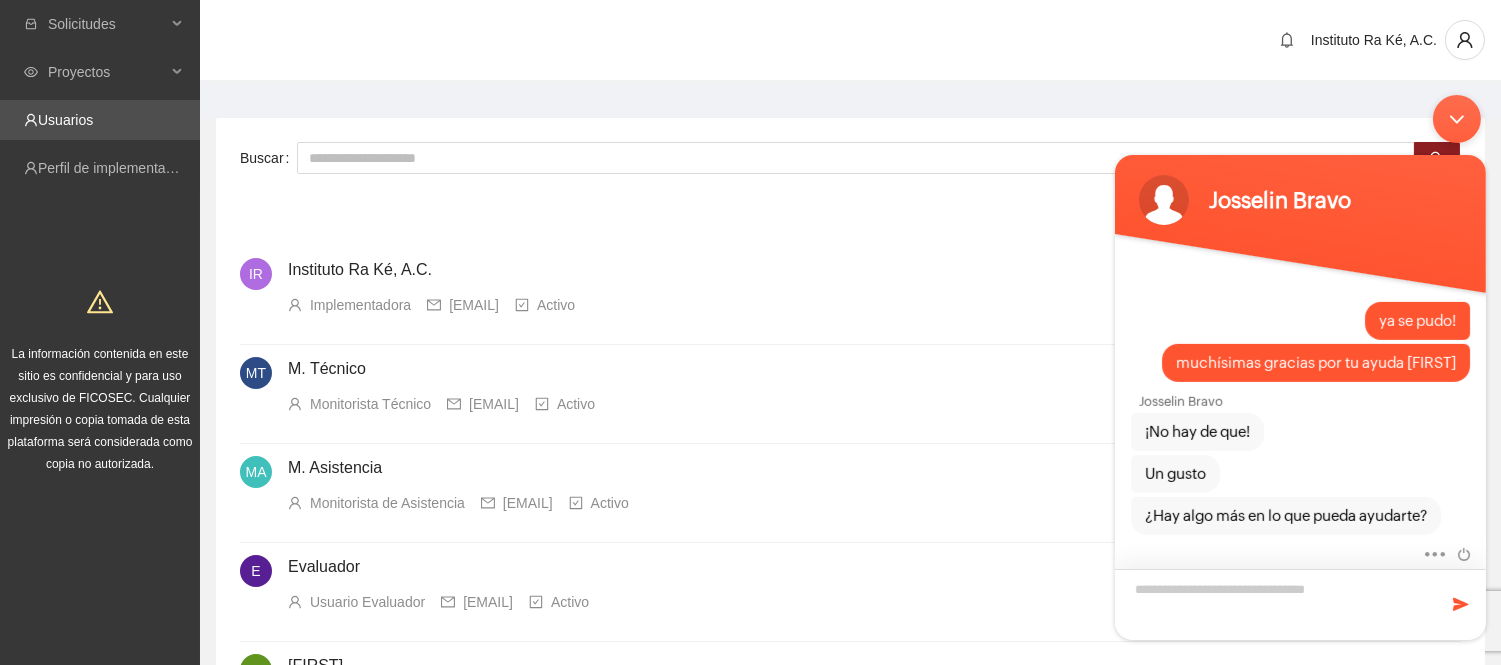 scroll, scrollTop: 3207, scrollLeft: 0, axis: vertical 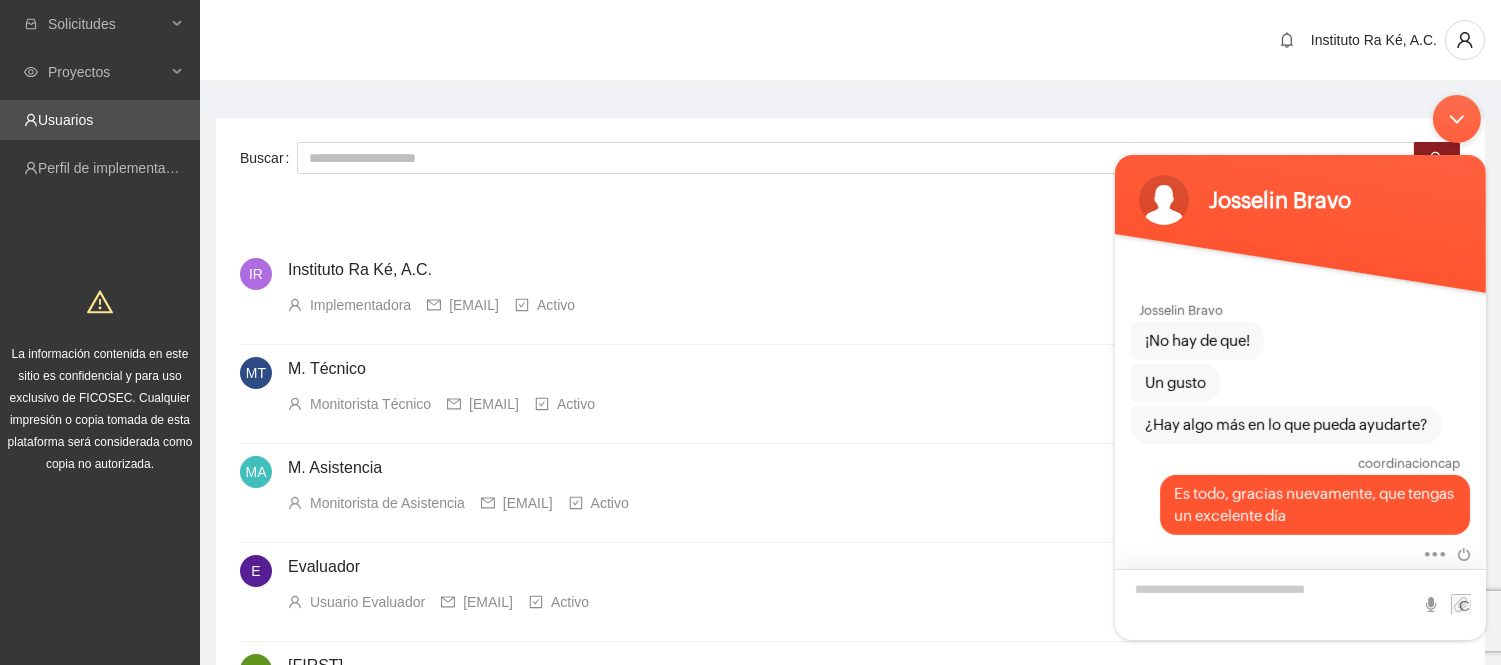 click at bounding box center [1299, 603] 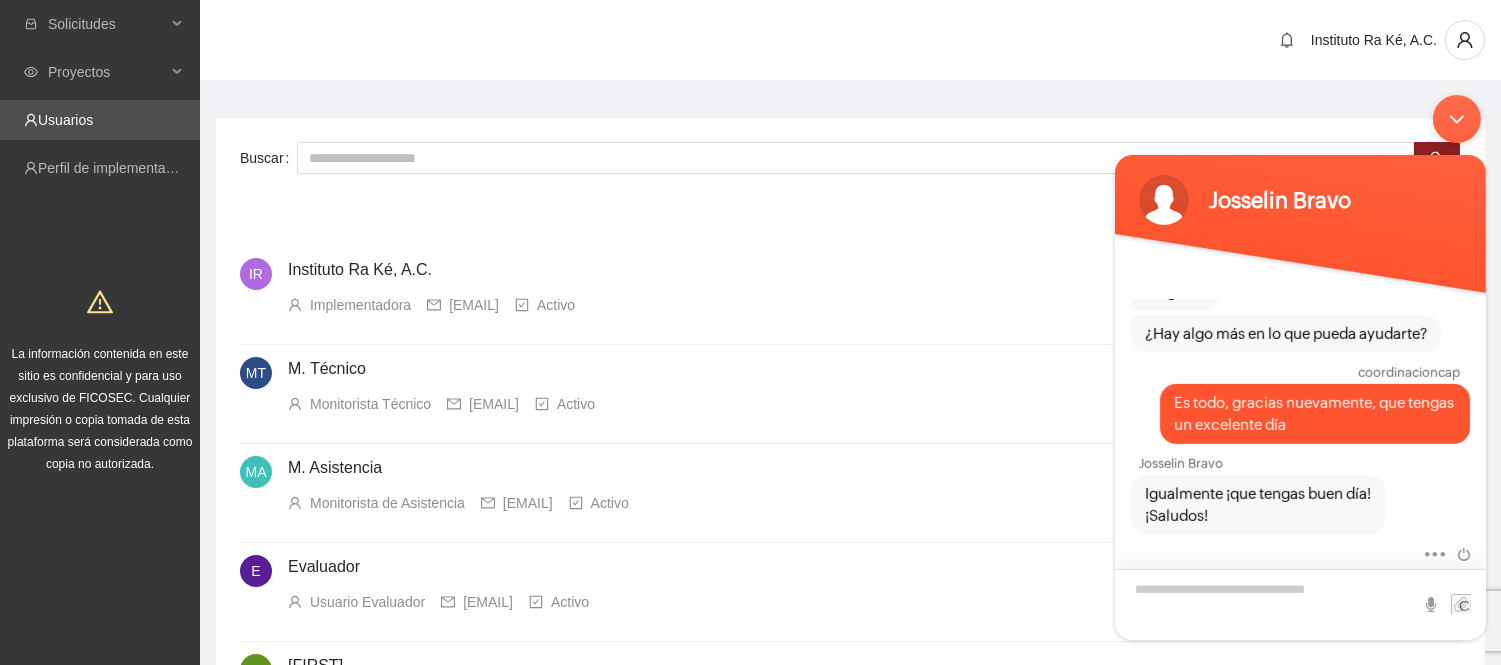 scroll, scrollTop: 3300, scrollLeft: 0, axis: vertical 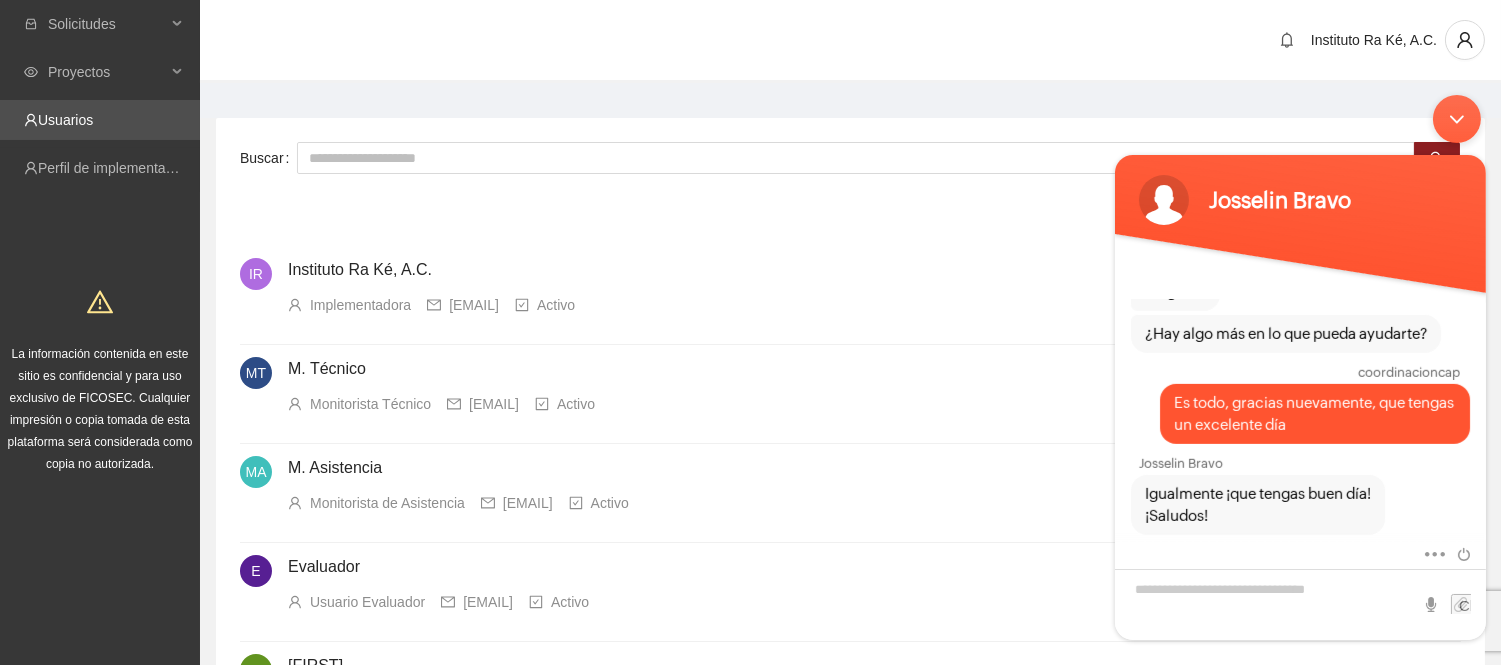 click at bounding box center [1456, 118] 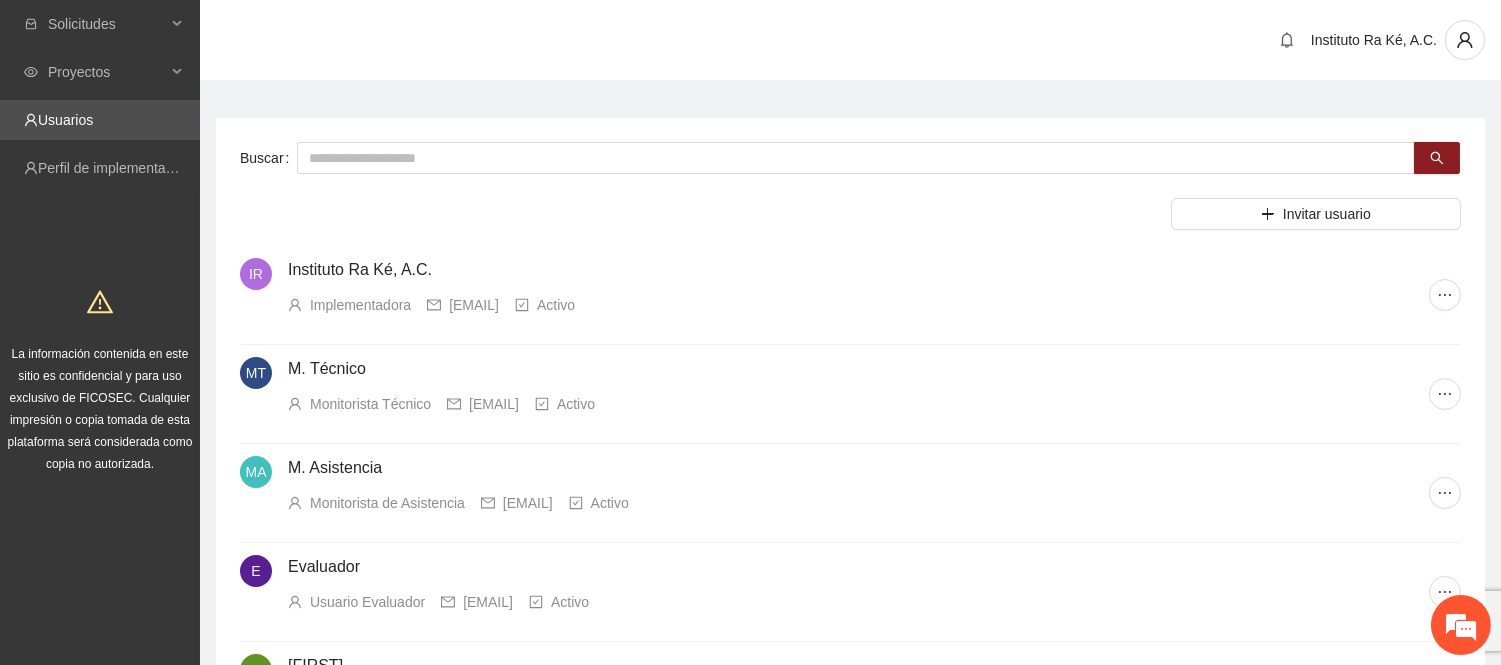 click on "E Evaluador Usuario Evaluador [EMAIL] Activo" at bounding box center (850, 592) 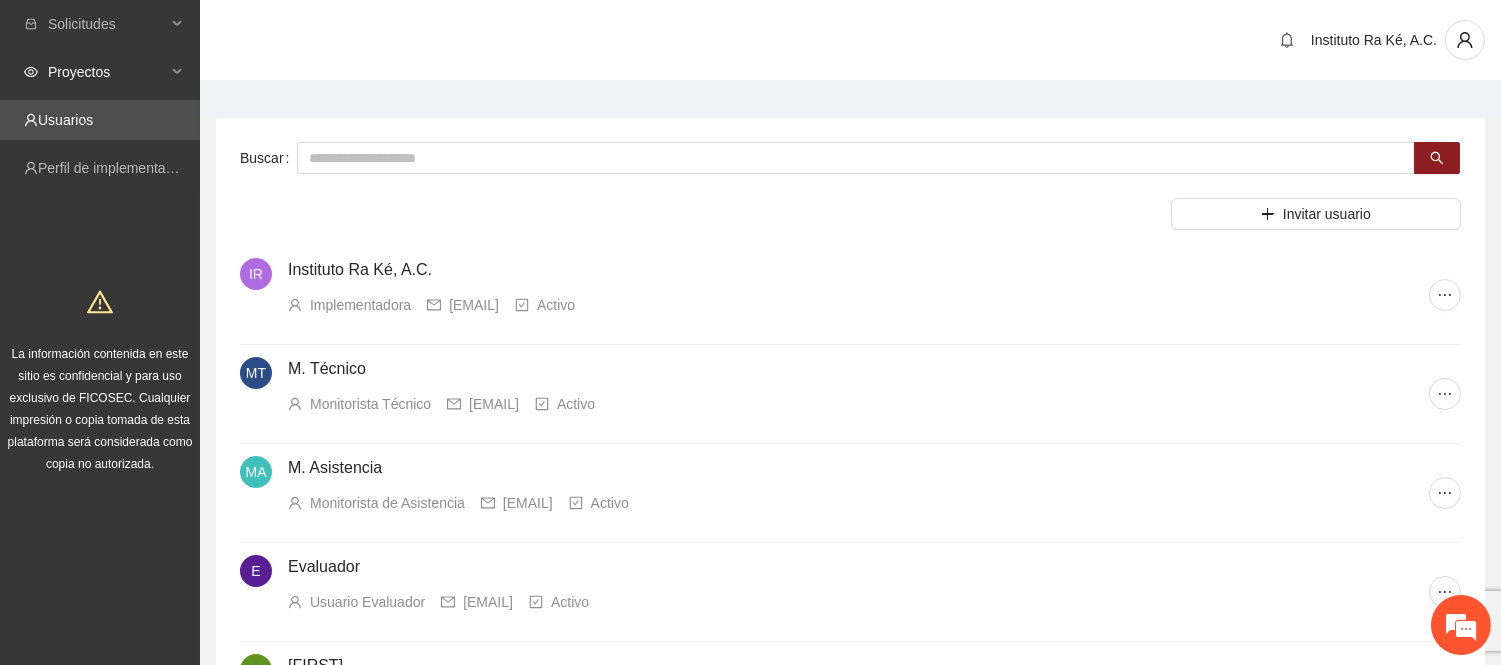 click on "Proyectos" at bounding box center (107, 72) 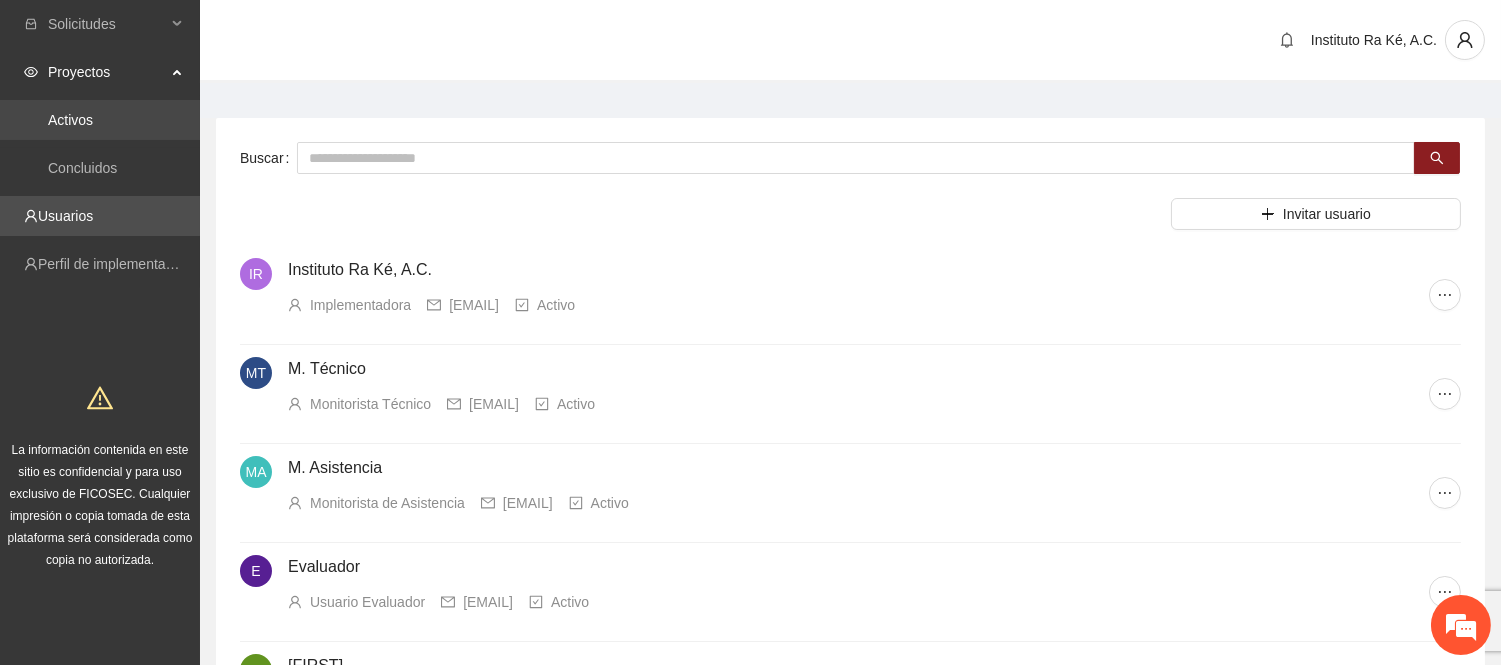 click on "Activos" at bounding box center [70, 120] 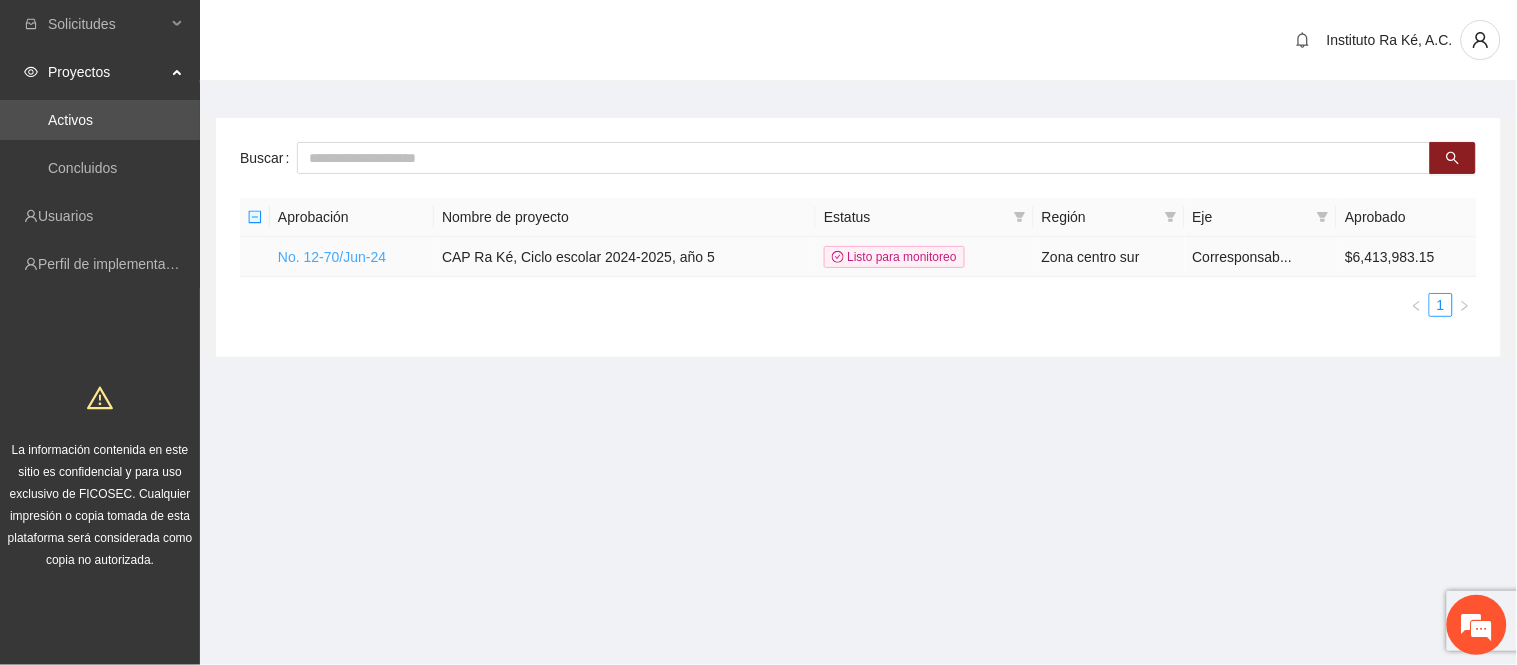 click on "No. 12-70/Jun-24" at bounding box center (332, 257) 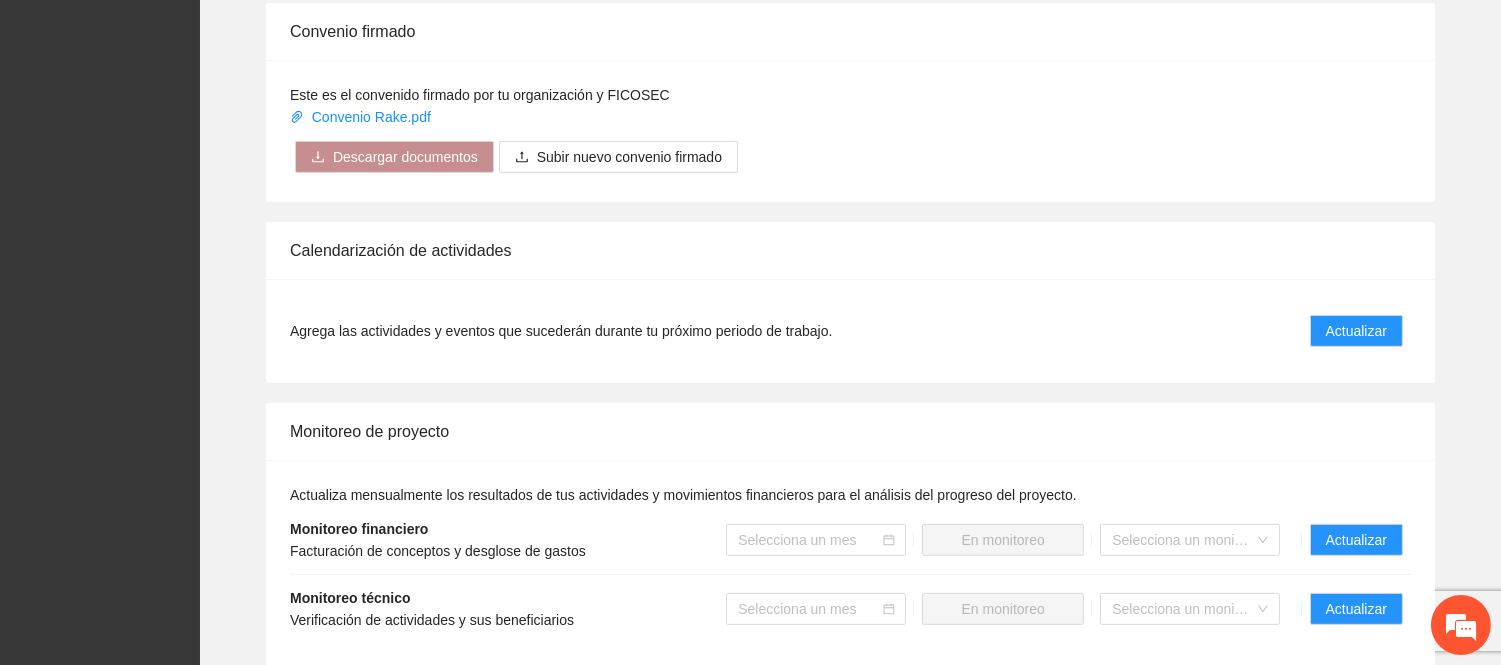 scroll, scrollTop: 1890, scrollLeft: 0, axis: vertical 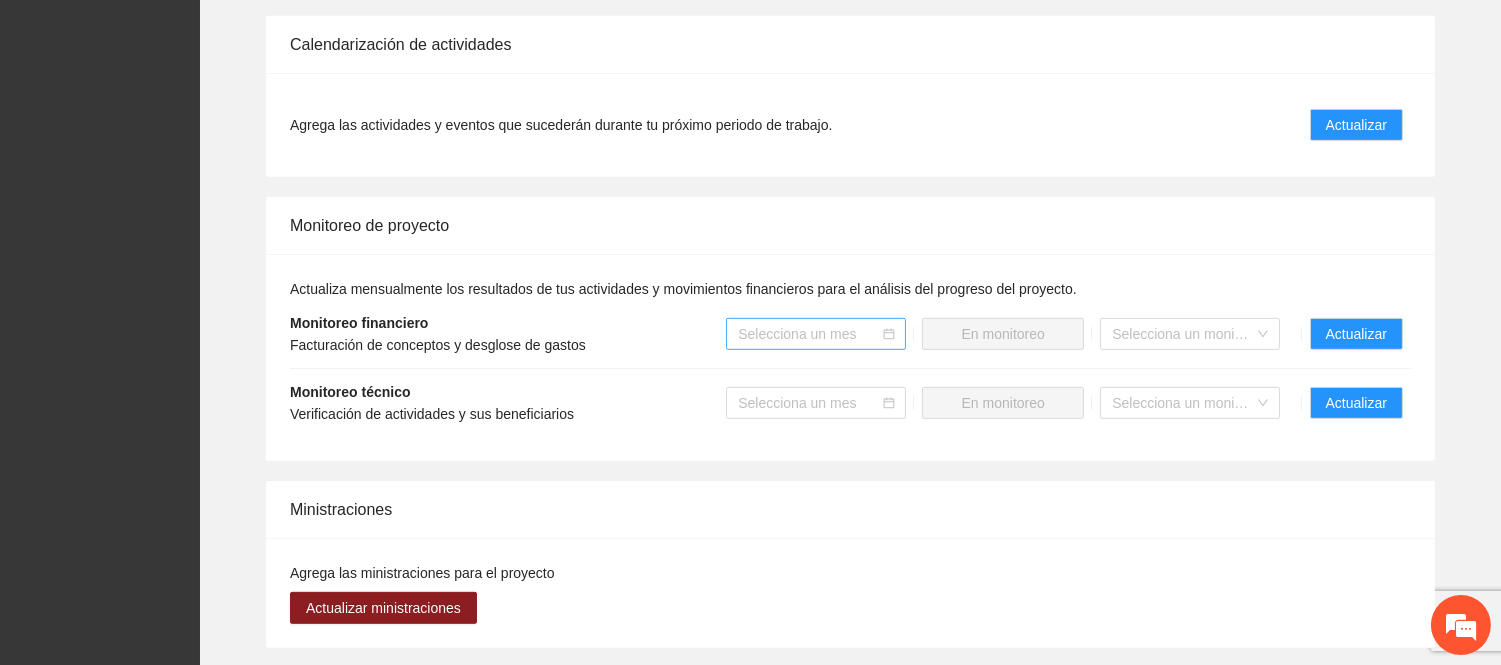 click at bounding box center [809, 334] 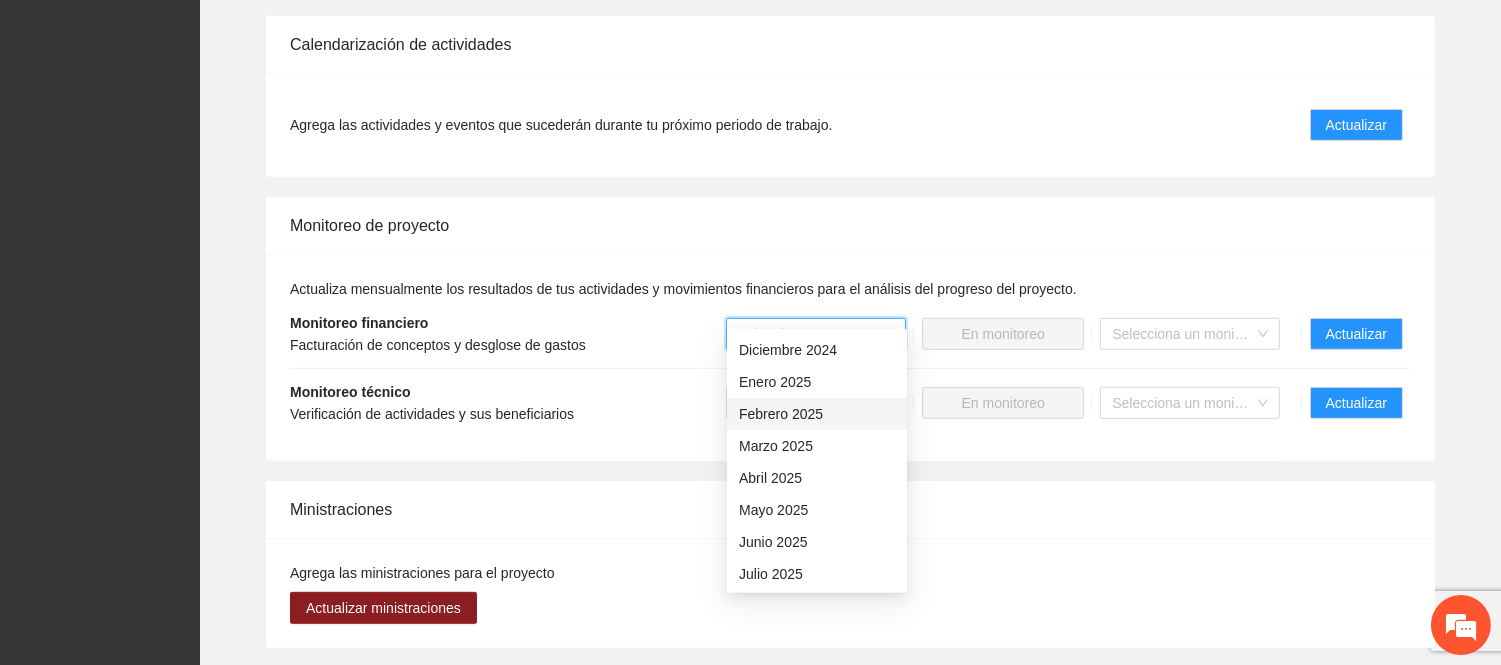 scroll, scrollTop: 127, scrollLeft: 0, axis: vertical 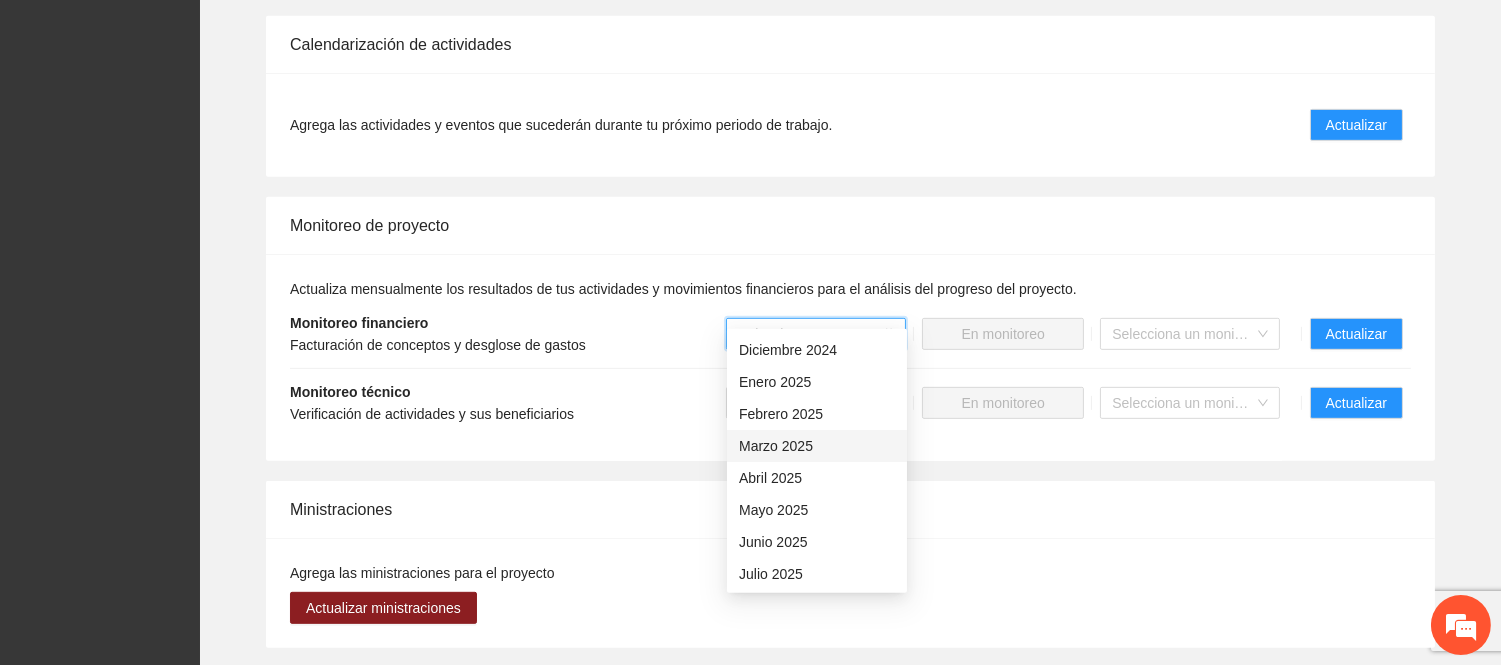 click on "Monitoreo técnico Verificación de actividades y sus beneficiarios Selecciona un mes En monitoreo Selecciona un monitorista Actualizar" at bounding box center (850, 403) 